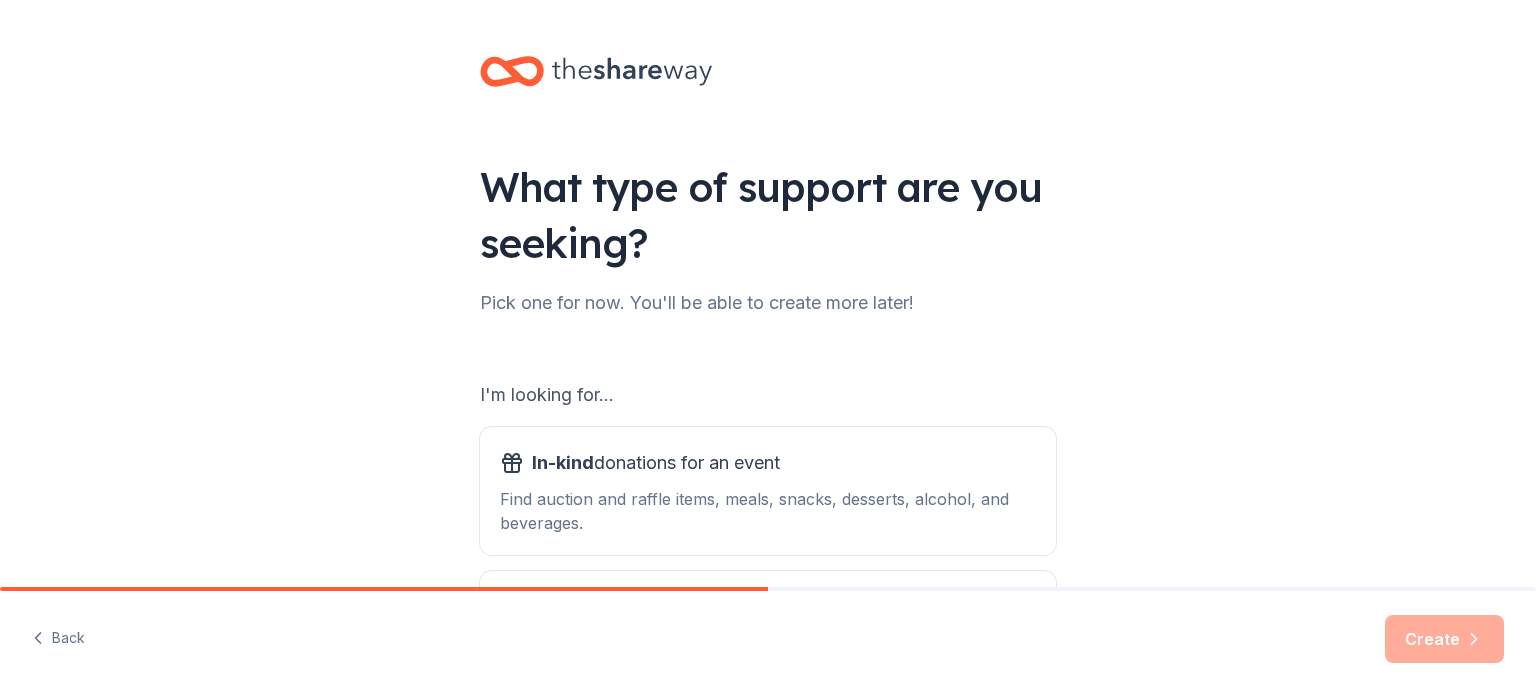 scroll, scrollTop: 0, scrollLeft: 0, axis: both 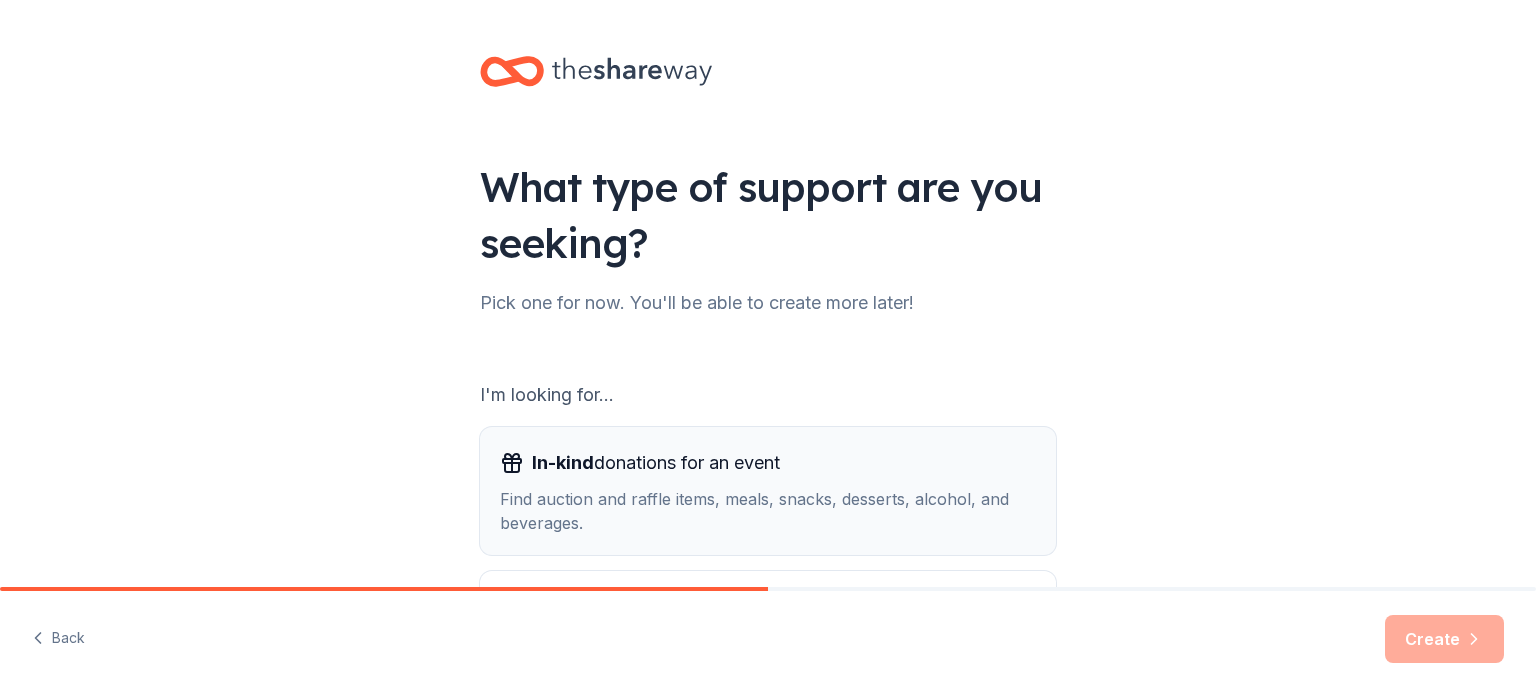 click on "Find auction and raffle items, meals, snacks, desserts, alcohol, and beverages." at bounding box center (768, 511) 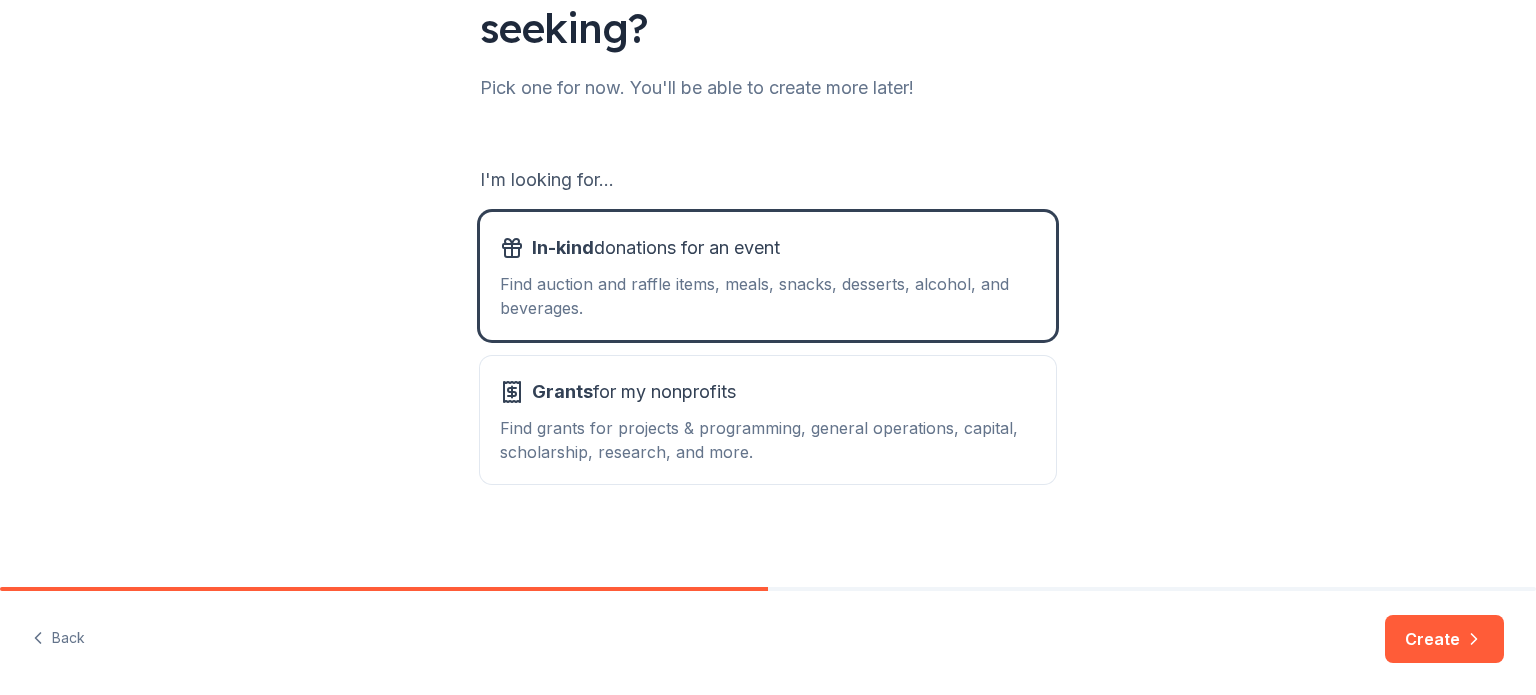 scroll, scrollTop: 220, scrollLeft: 0, axis: vertical 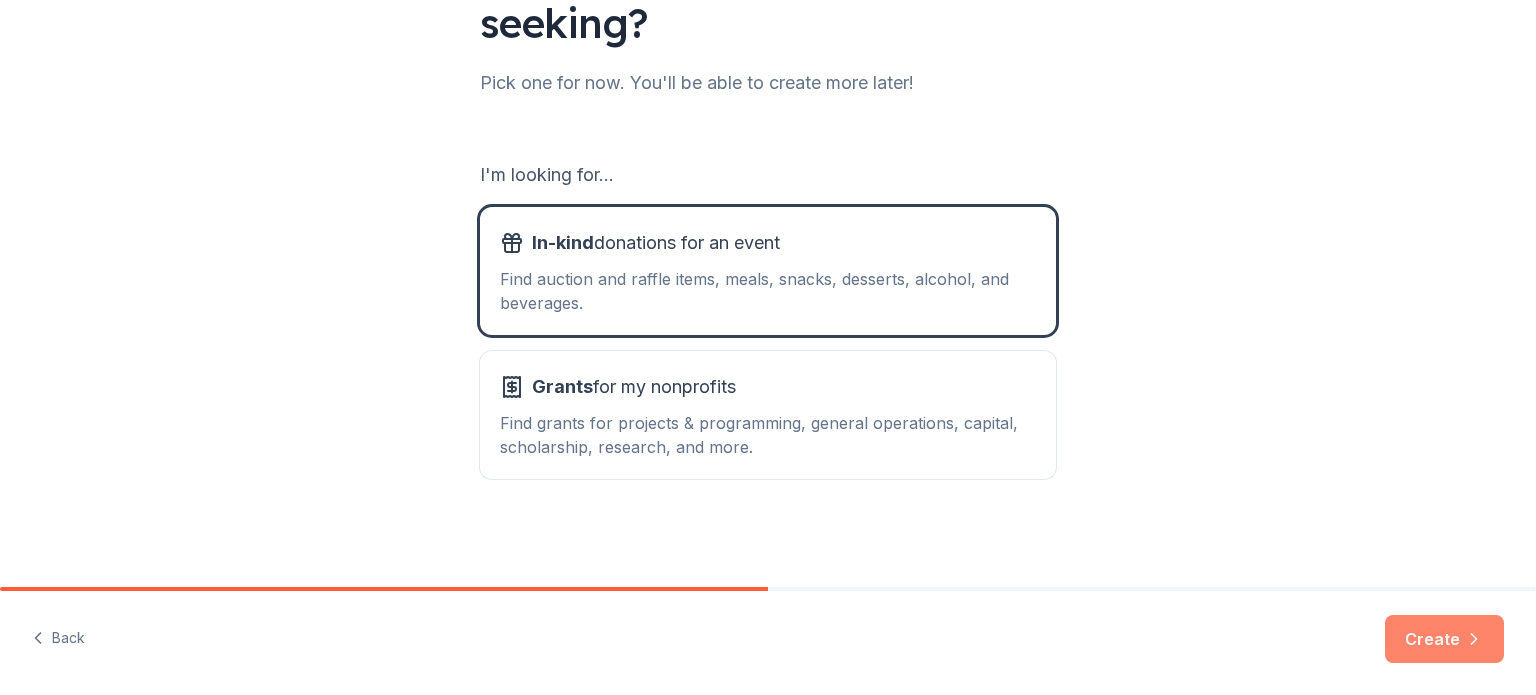 click on "Create" at bounding box center [1444, 639] 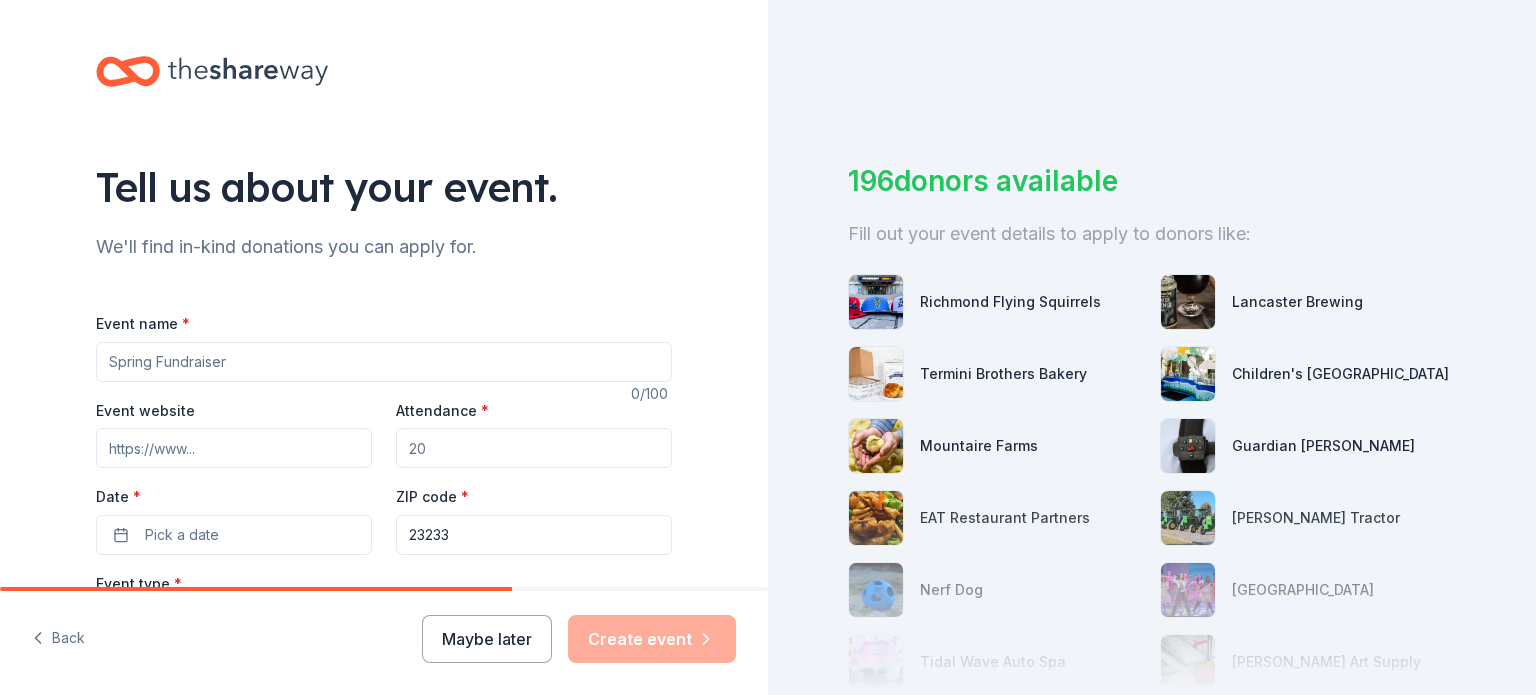 click on "Event name *" at bounding box center (384, 362) 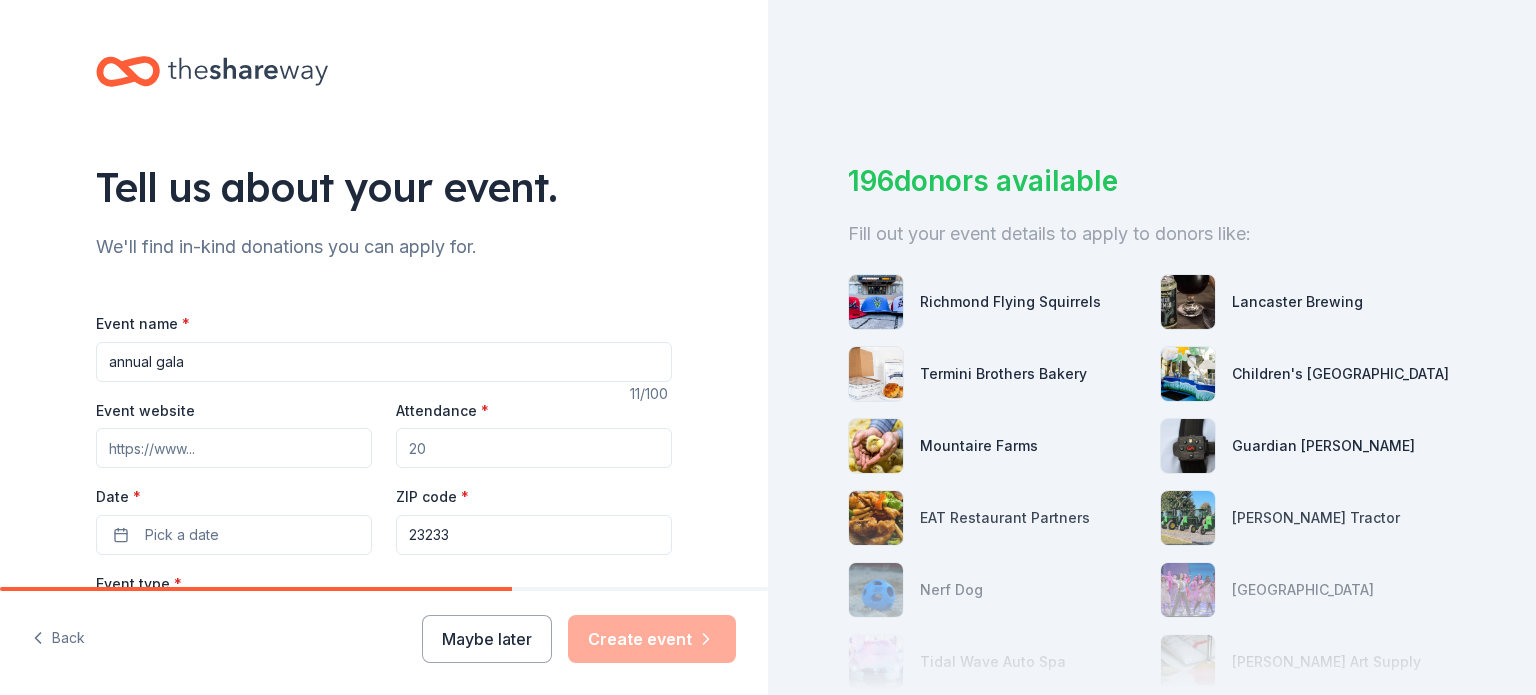 type on "annual gala" 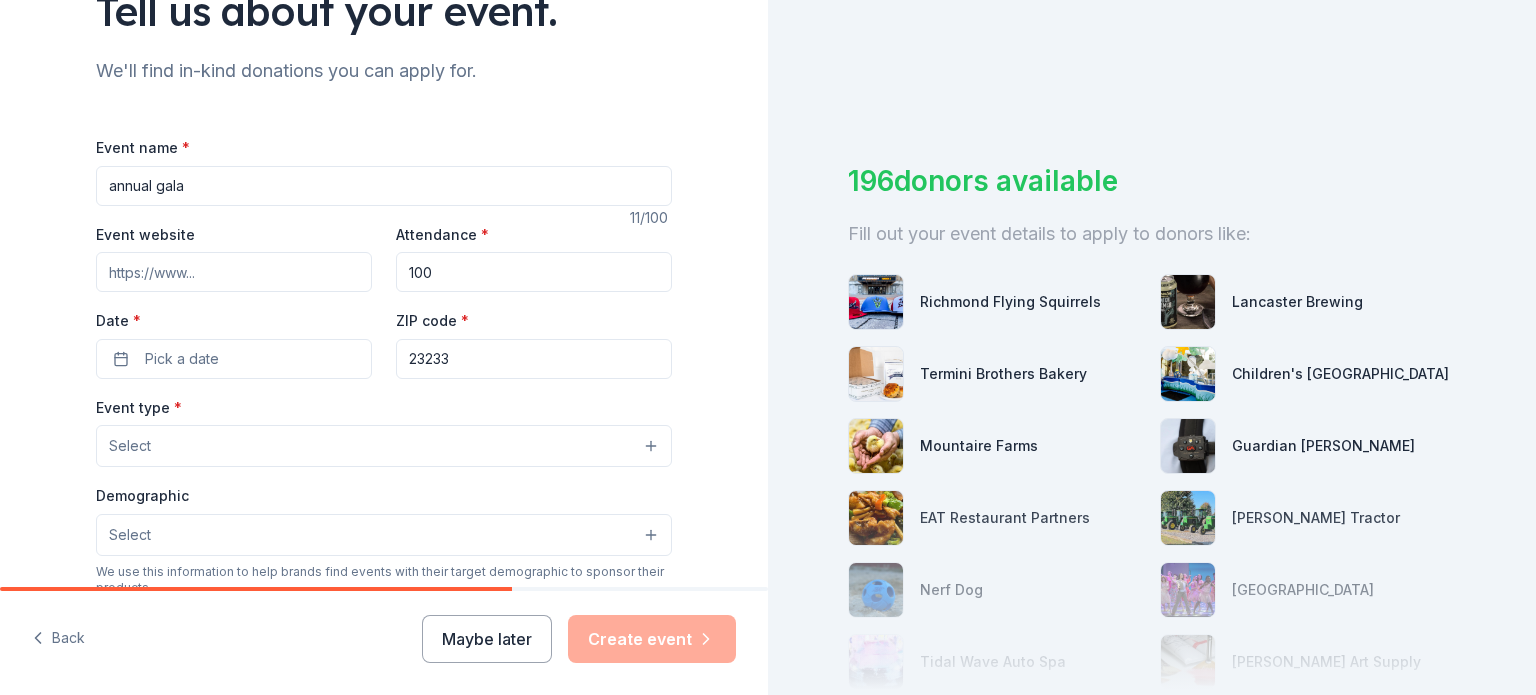 scroll, scrollTop: 188, scrollLeft: 0, axis: vertical 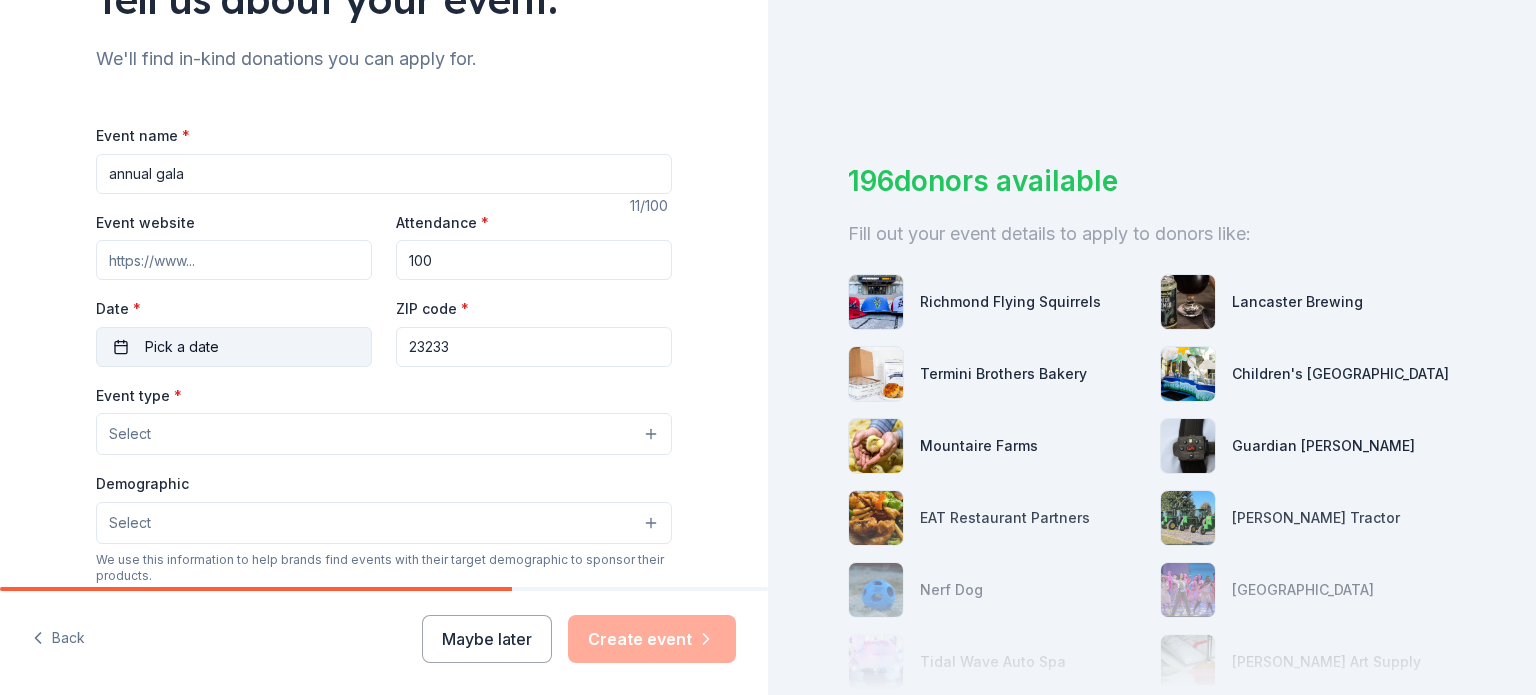 type on "100" 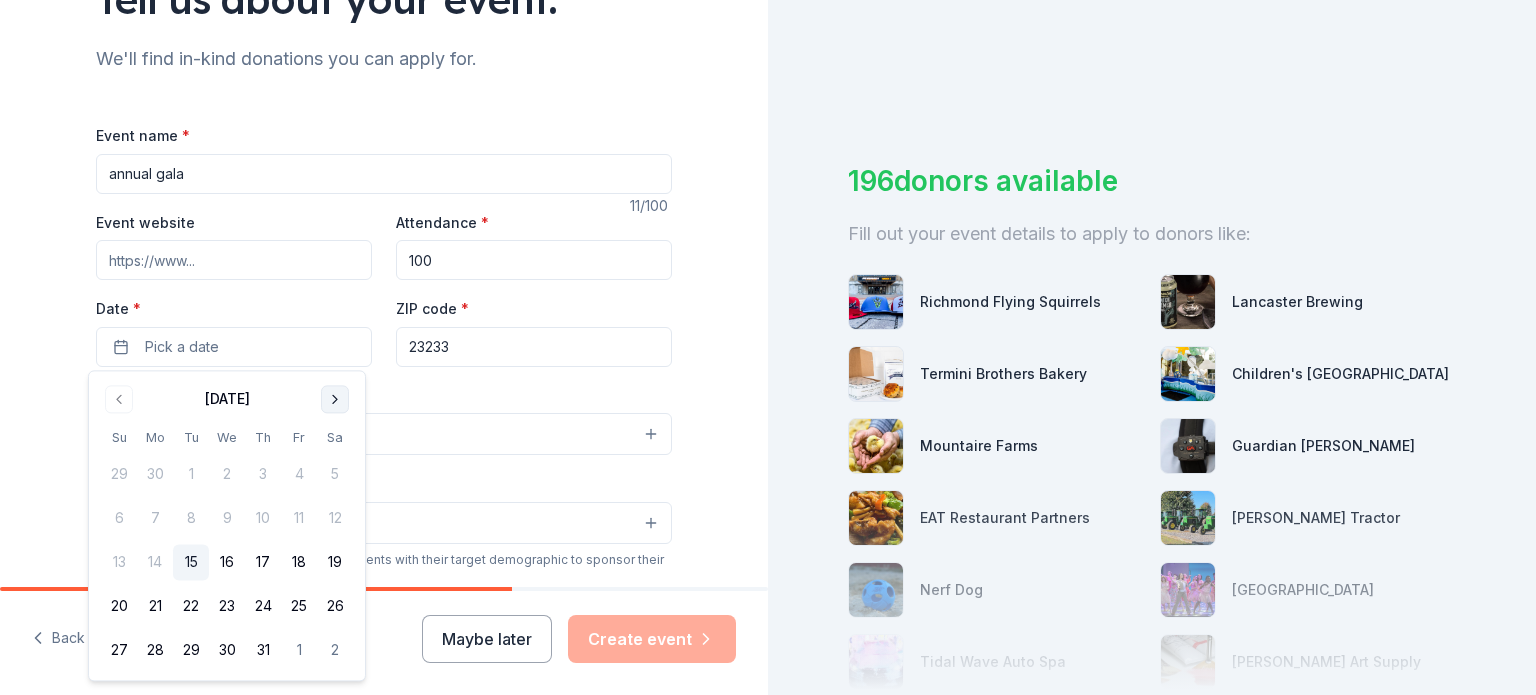 click at bounding box center [335, 399] 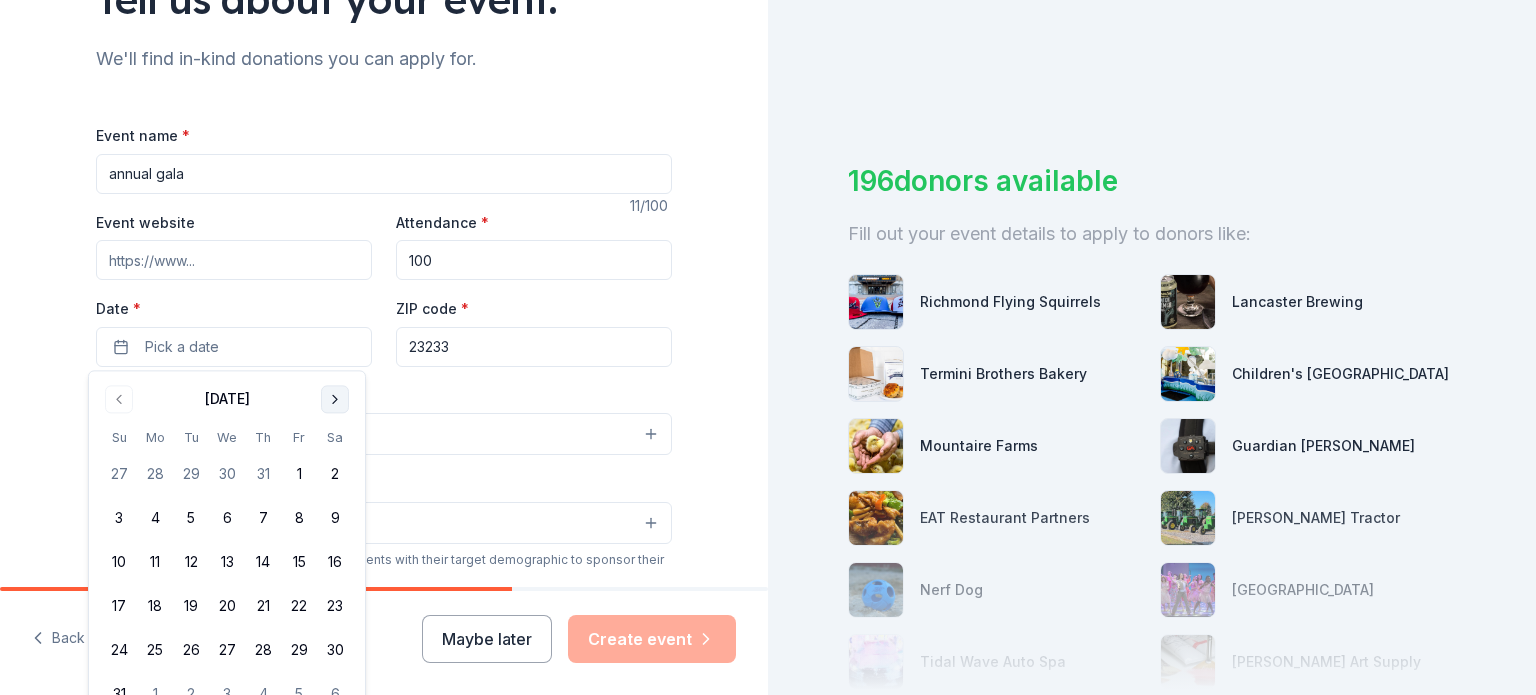 click at bounding box center (335, 399) 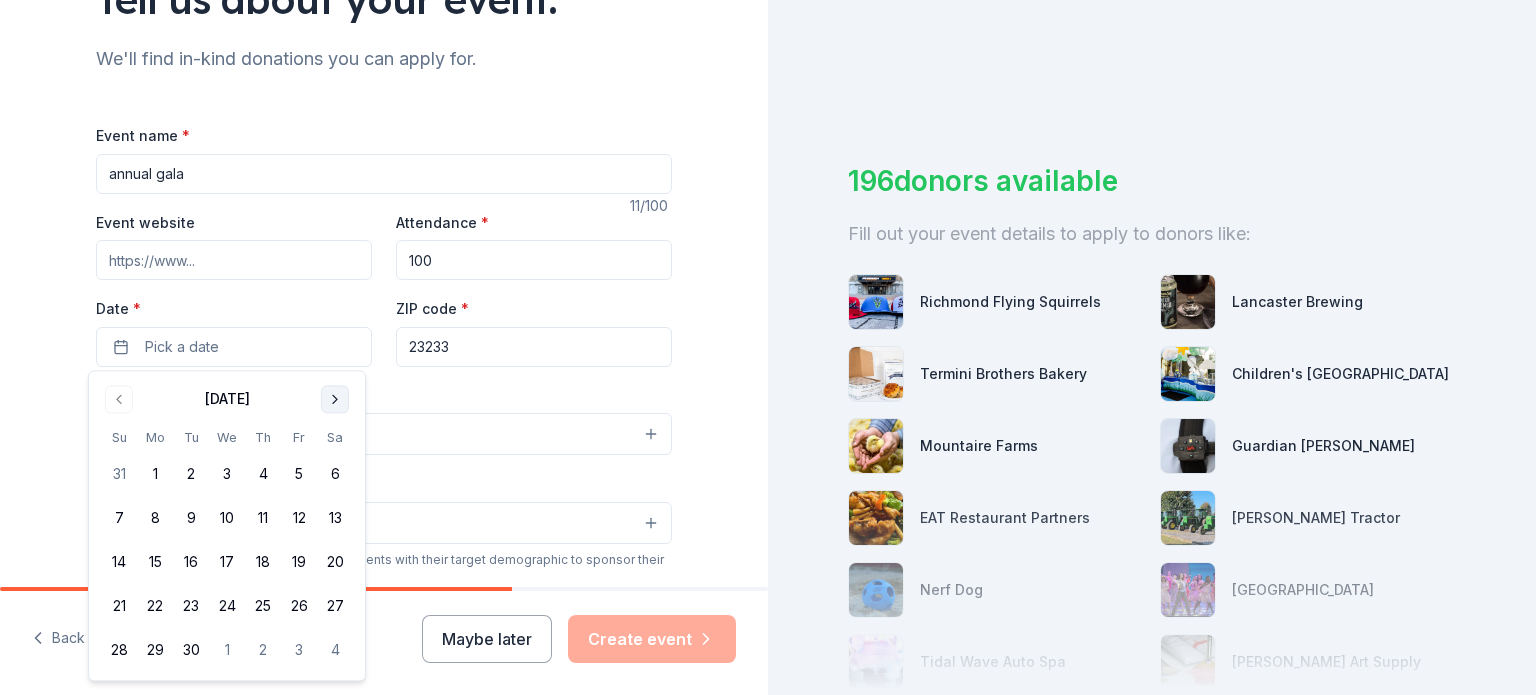 click at bounding box center (335, 399) 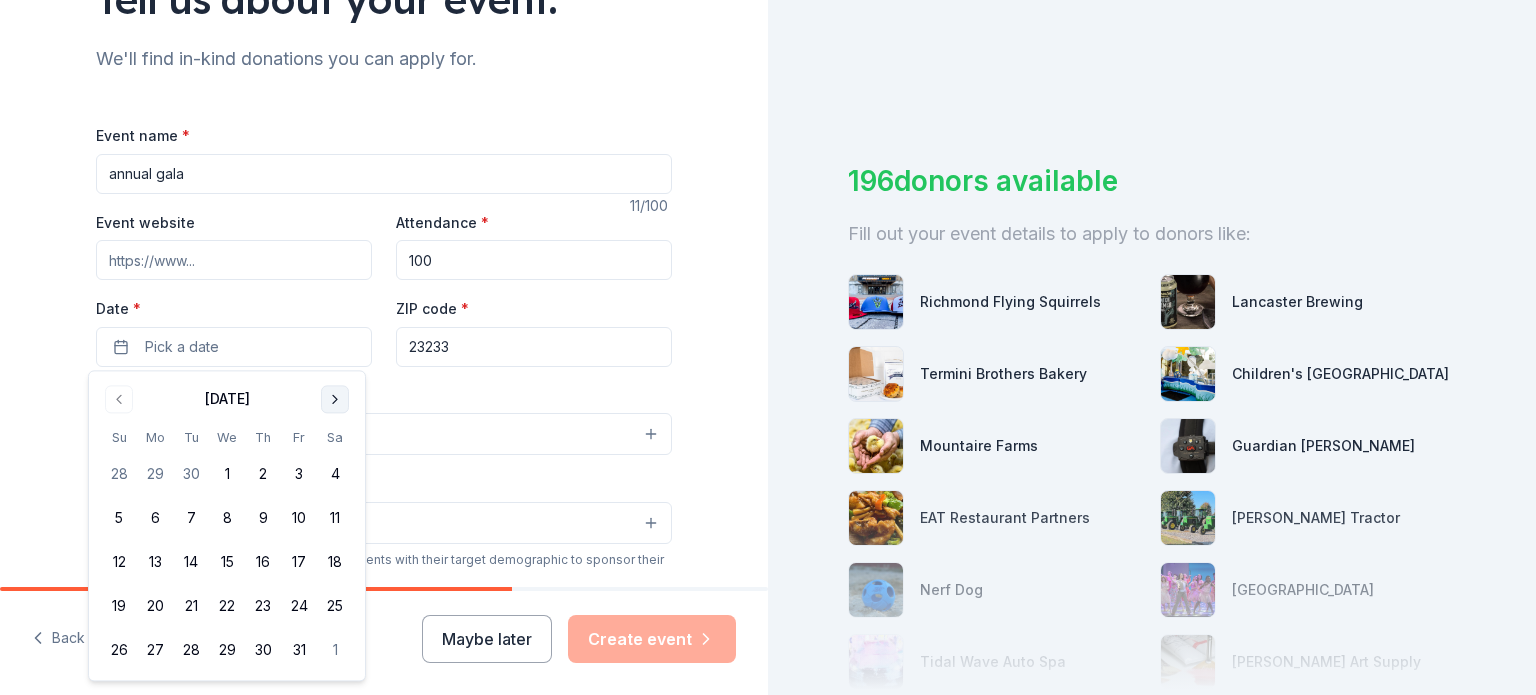 click at bounding box center (335, 399) 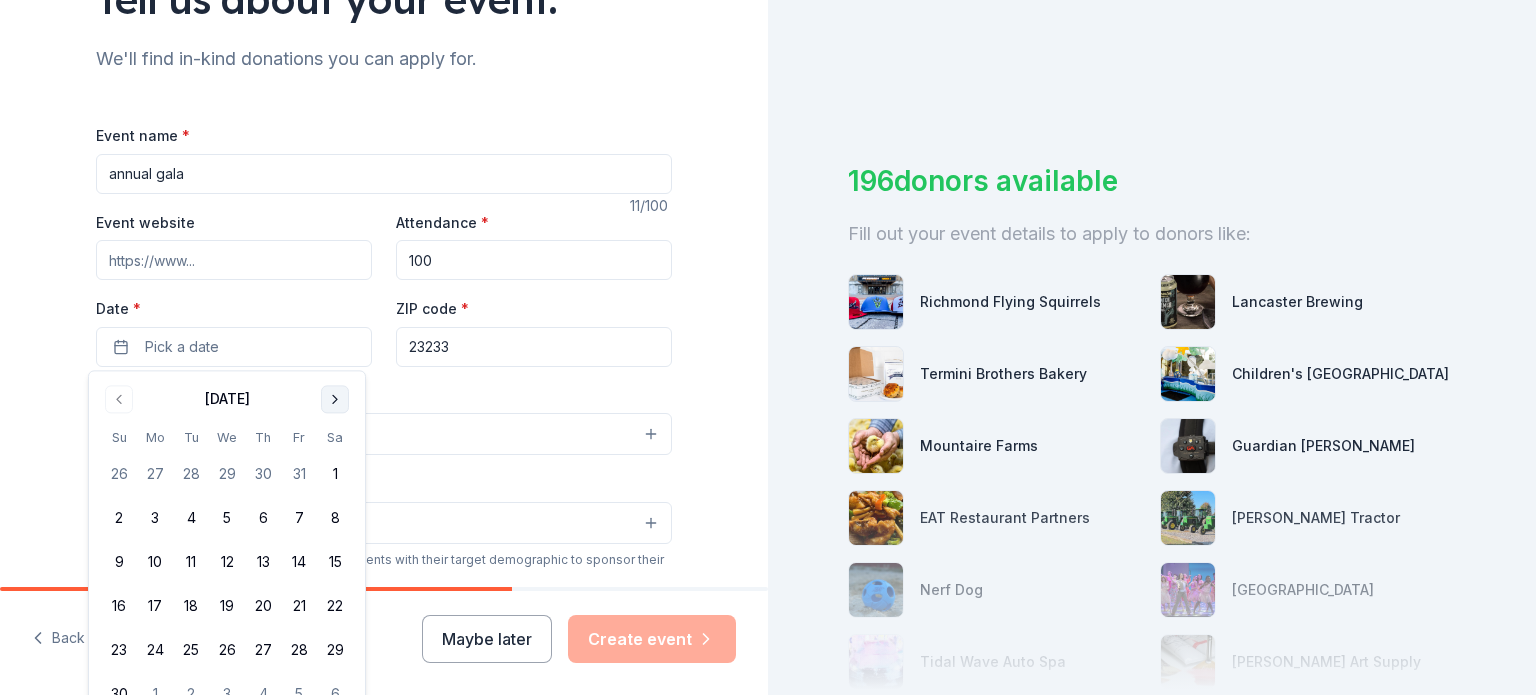 click at bounding box center (335, 399) 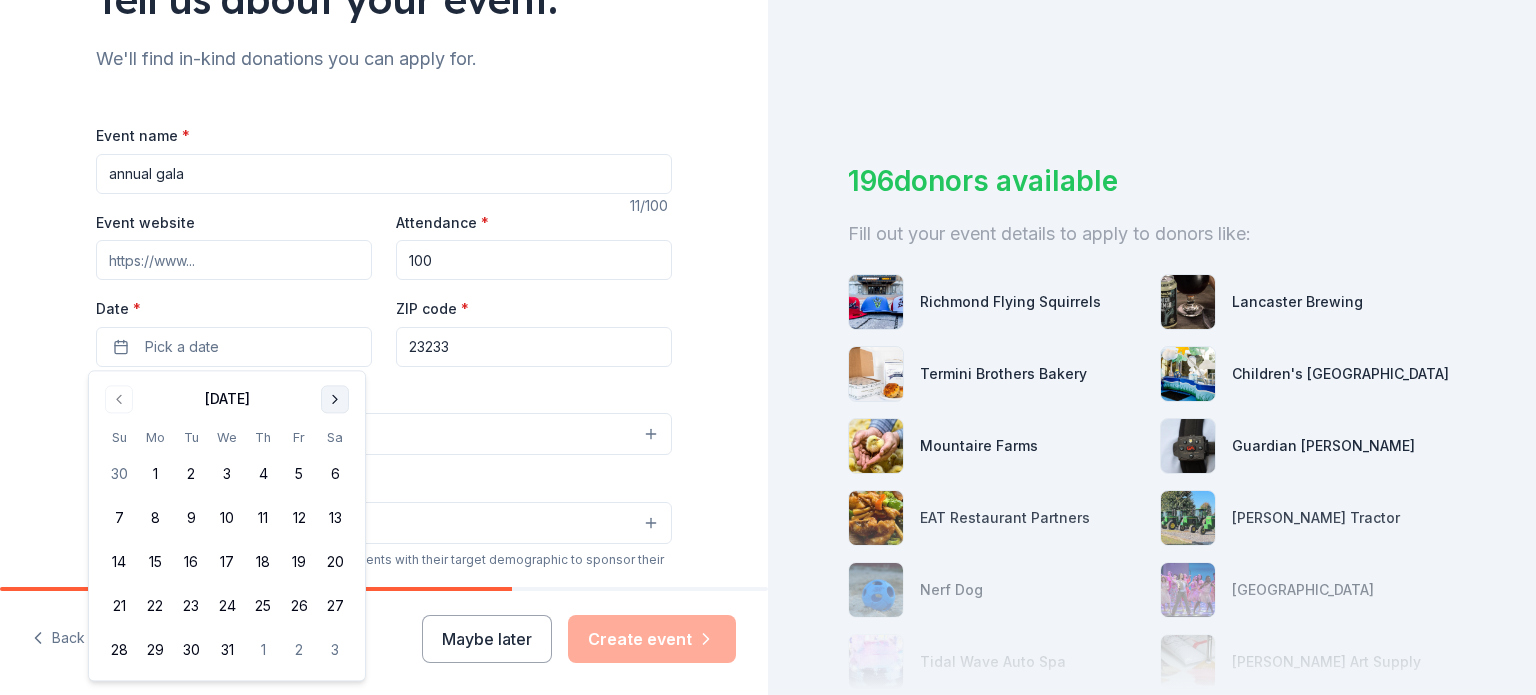 click at bounding box center [335, 399] 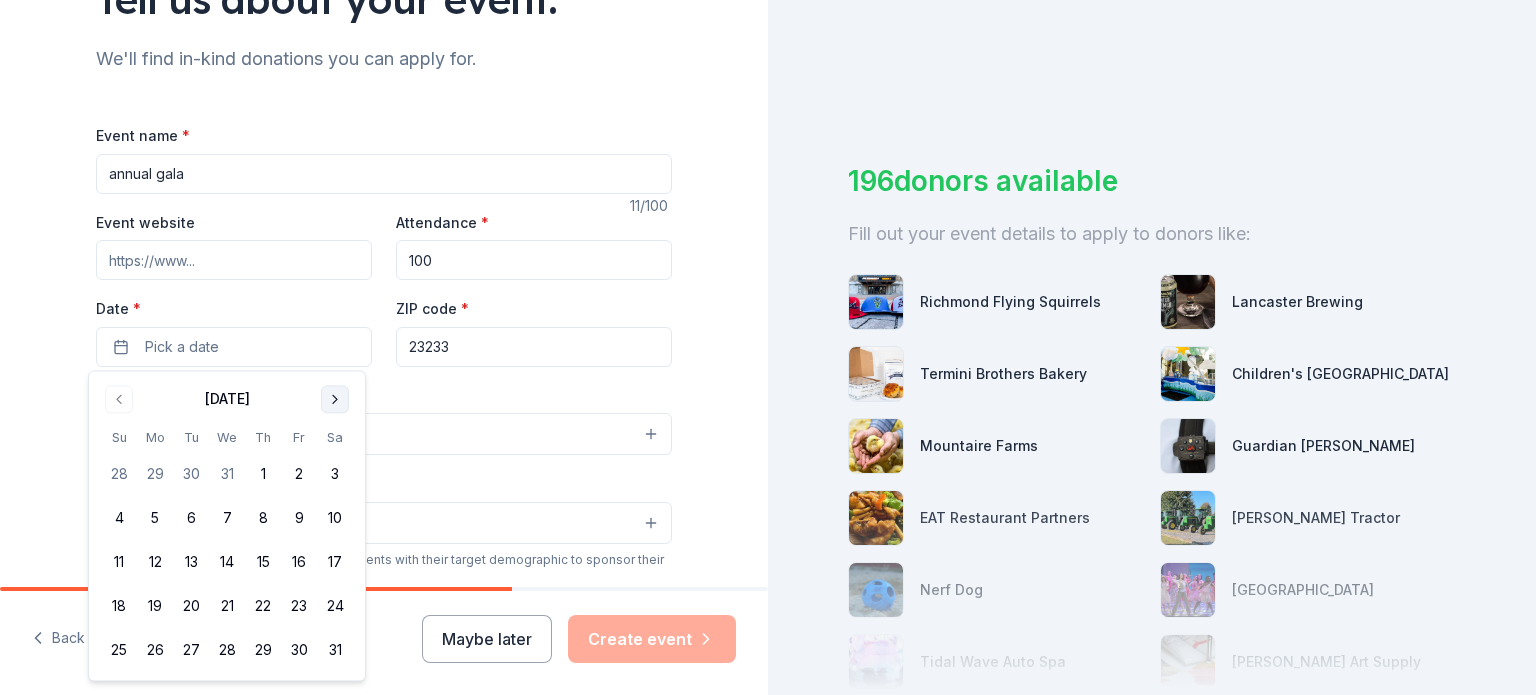 click at bounding box center (335, 399) 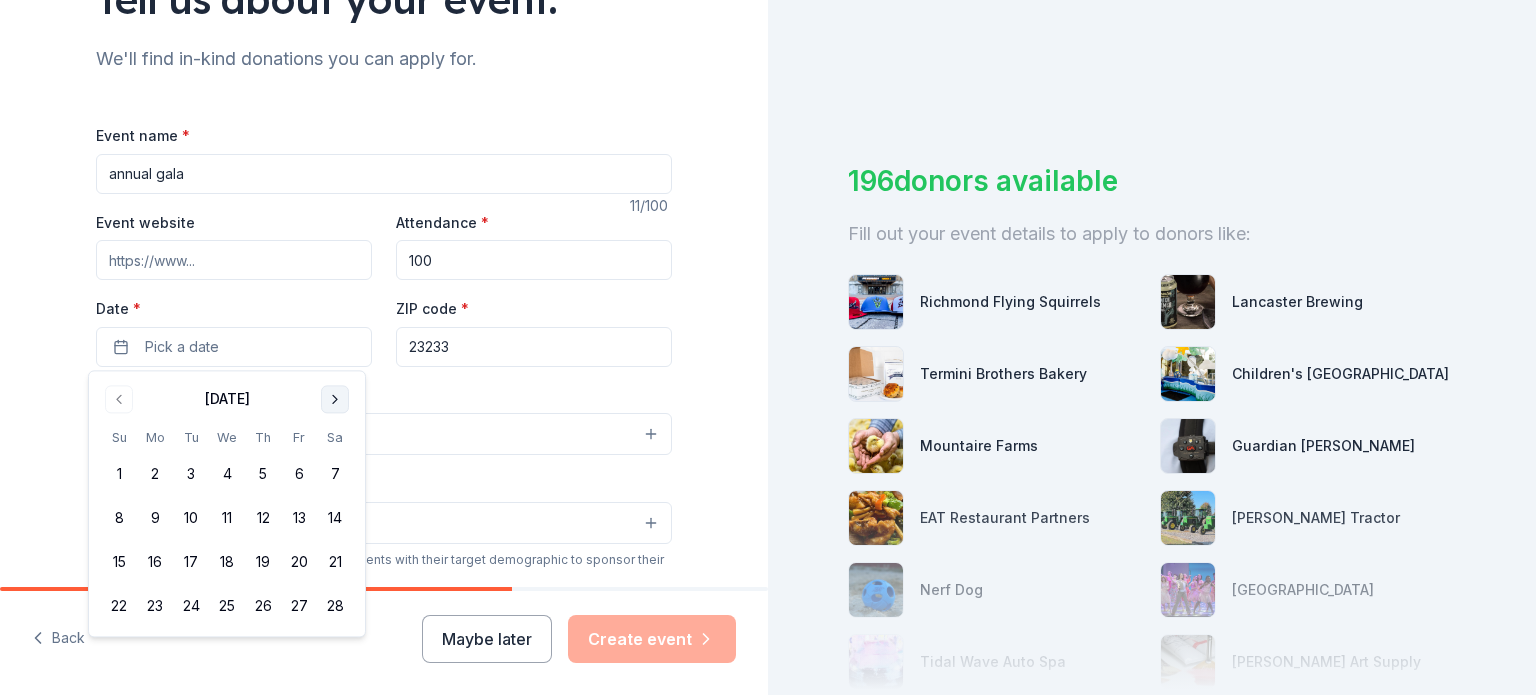 click at bounding box center [335, 399] 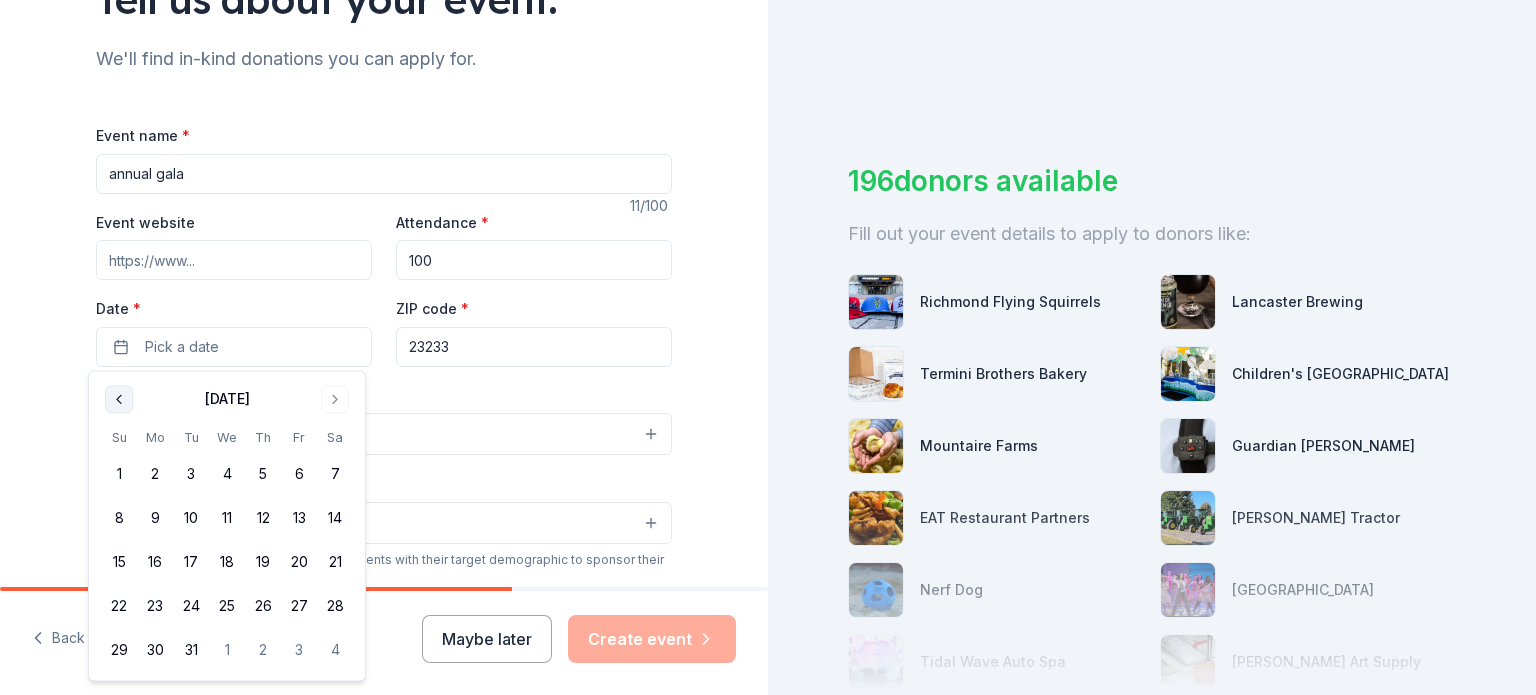 click at bounding box center [119, 399] 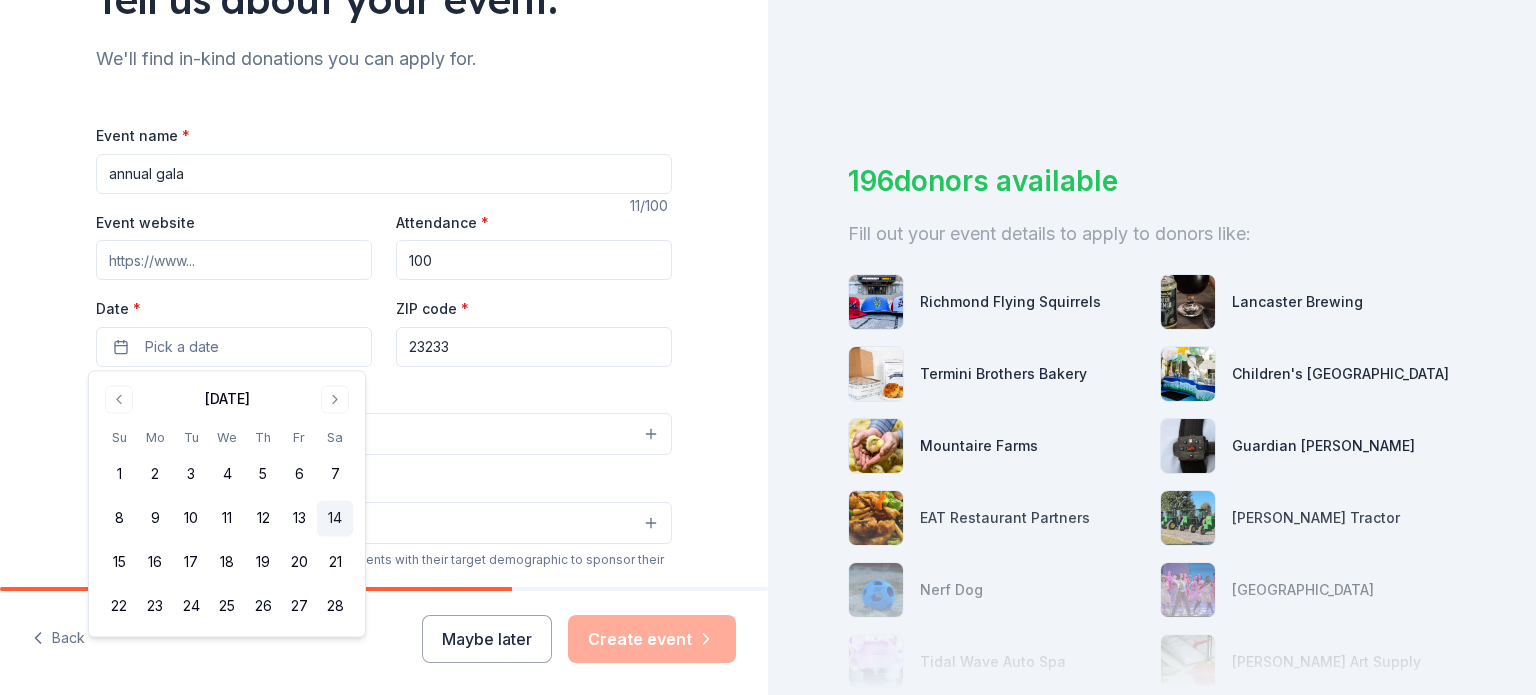 click on "14" at bounding box center (335, 519) 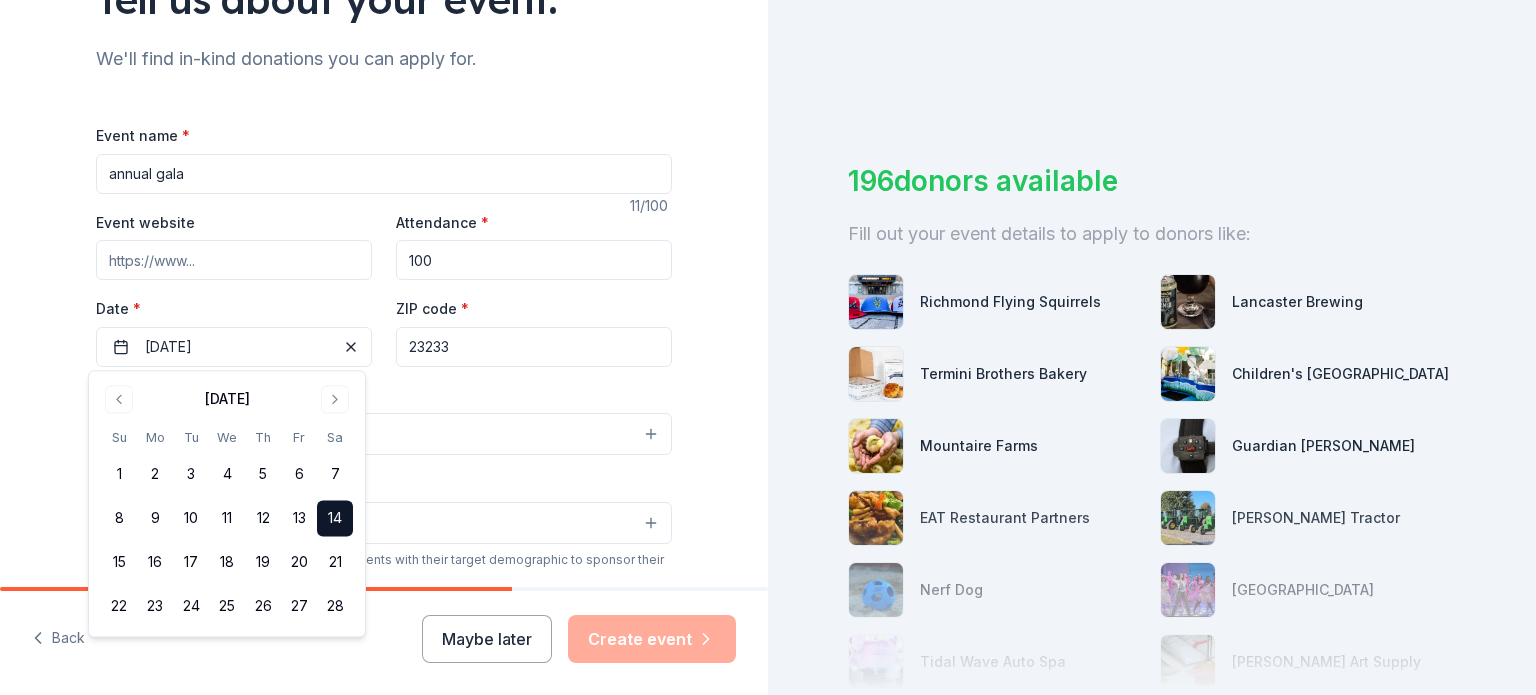 click on "Tell us about your event. We'll find in-kind donations you can apply for. Event name * annual gala 11 /100 Event website Attendance * 100 Date * 02/14/2026 ZIP code * 23233 Event type * Select Demographic Select We use this information to help brands find events with their target demographic to sponsor their products. Mailing address Apt/unit Description What are you looking for? * Auction & raffle Meals Snacks Desserts Alcohol Beverages Send me reminders Email me reminders of donor application deadlines Recurring event" at bounding box center [384, 477] 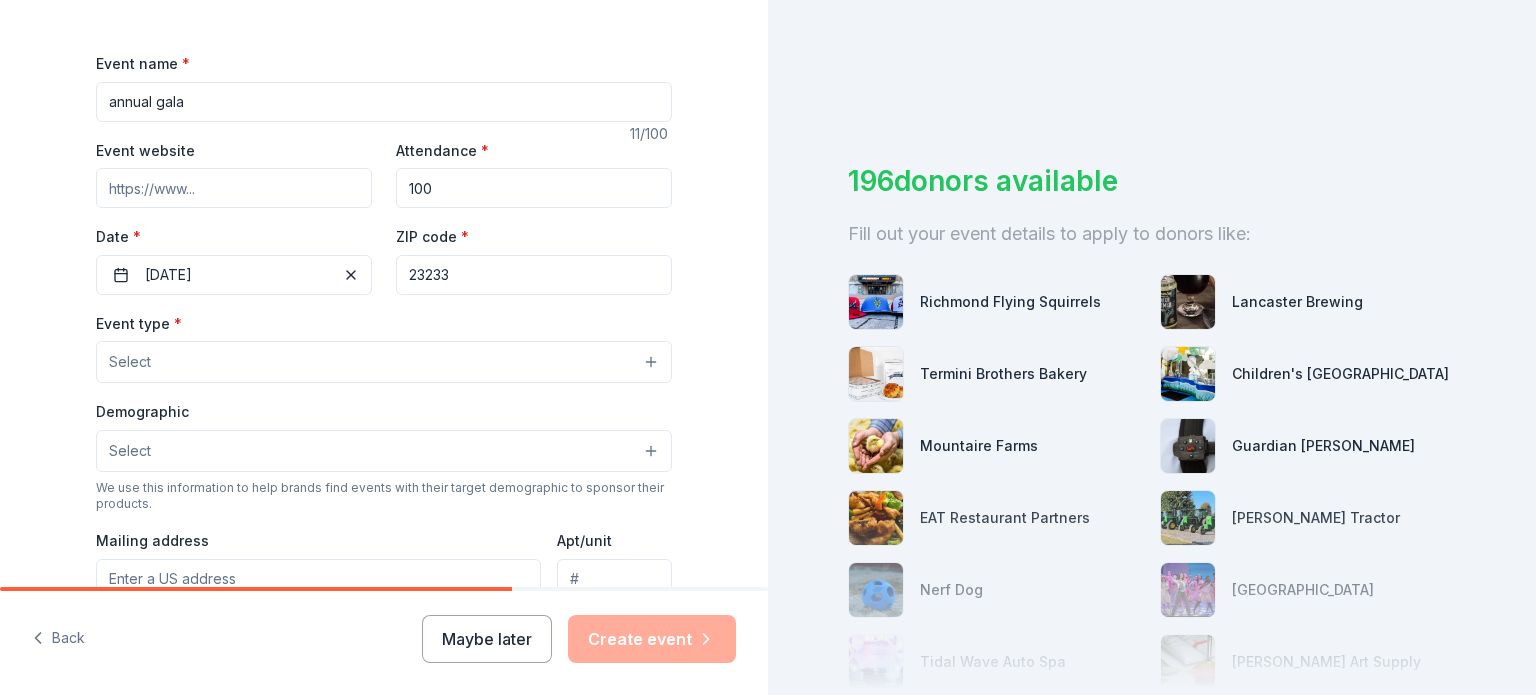 scroll, scrollTop: 288, scrollLeft: 0, axis: vertical 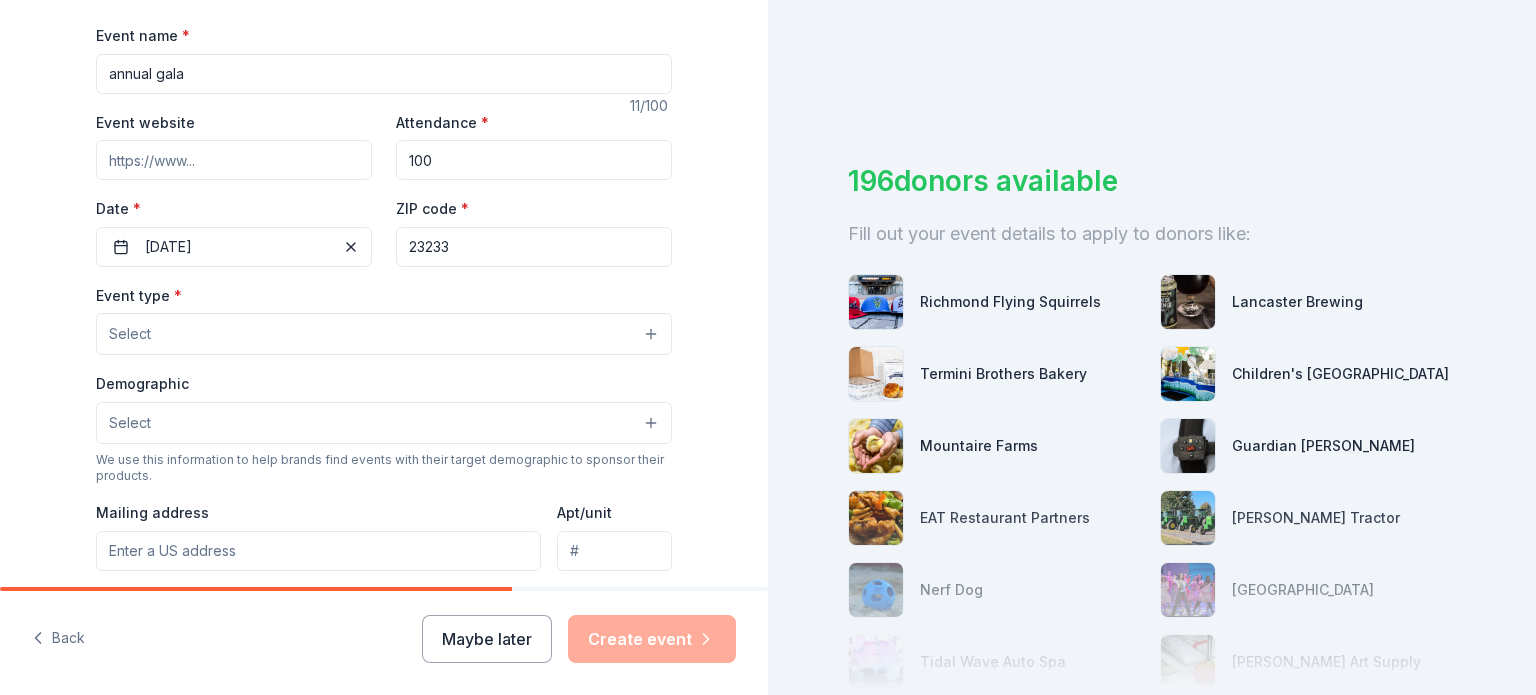 click on "Select" at bounding box center (384, 423) 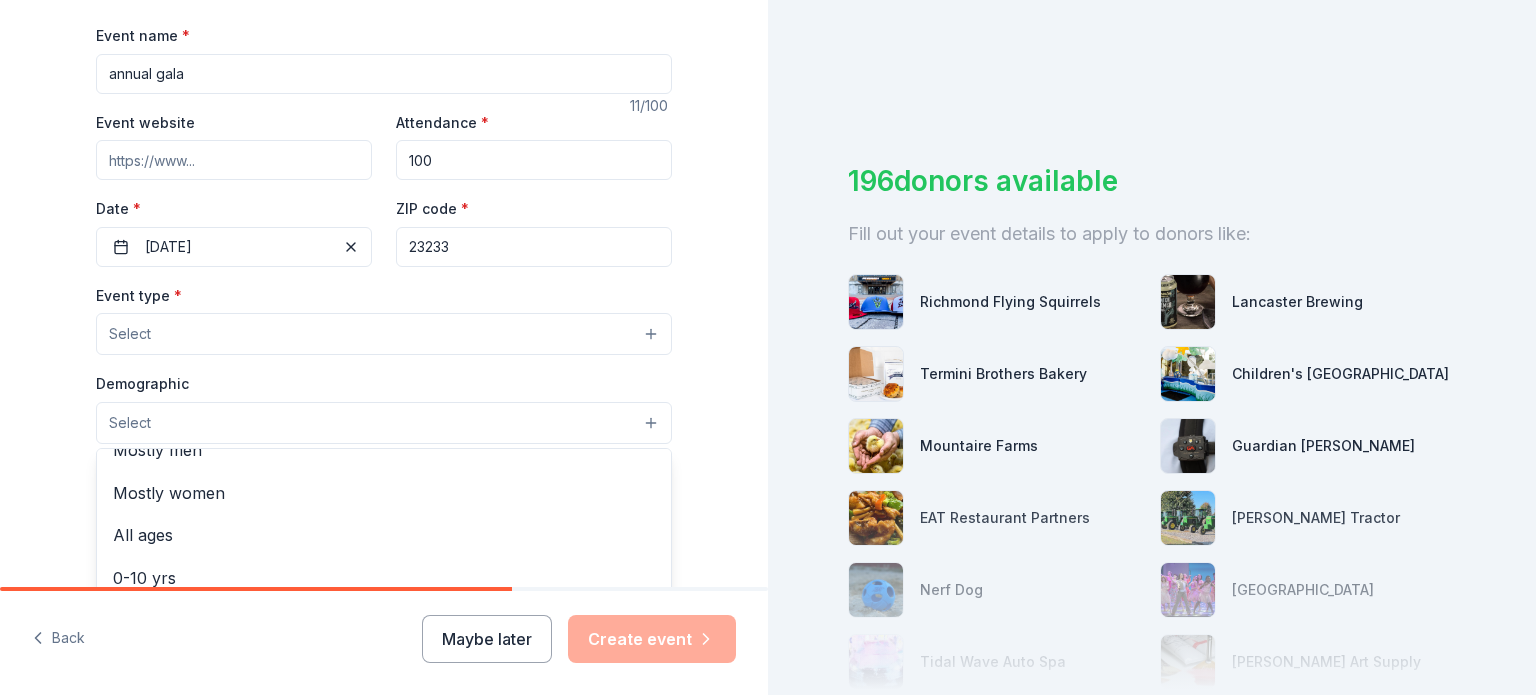 scroll, scrollTop: 0, scrollLeft: 0, axis: both 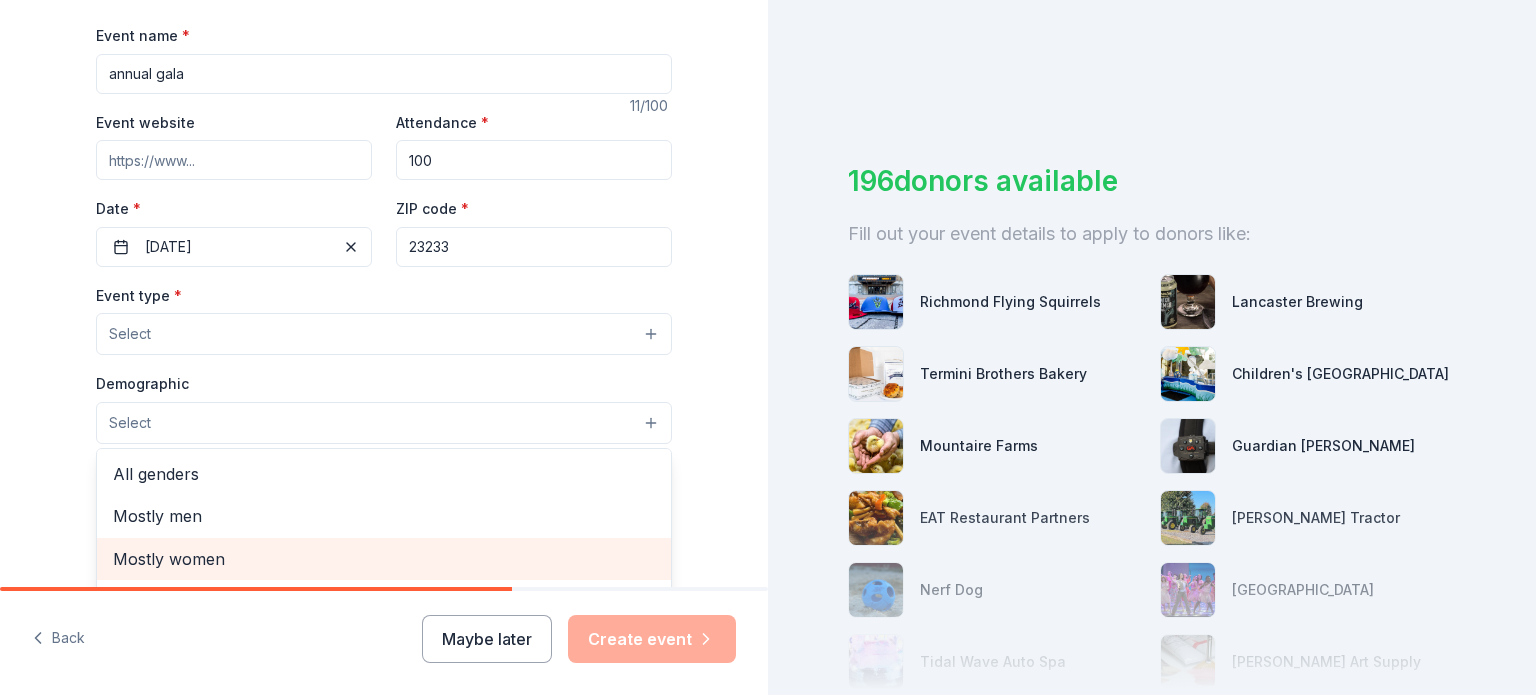 click on "Mostly women" at bounding box center [384, 559] 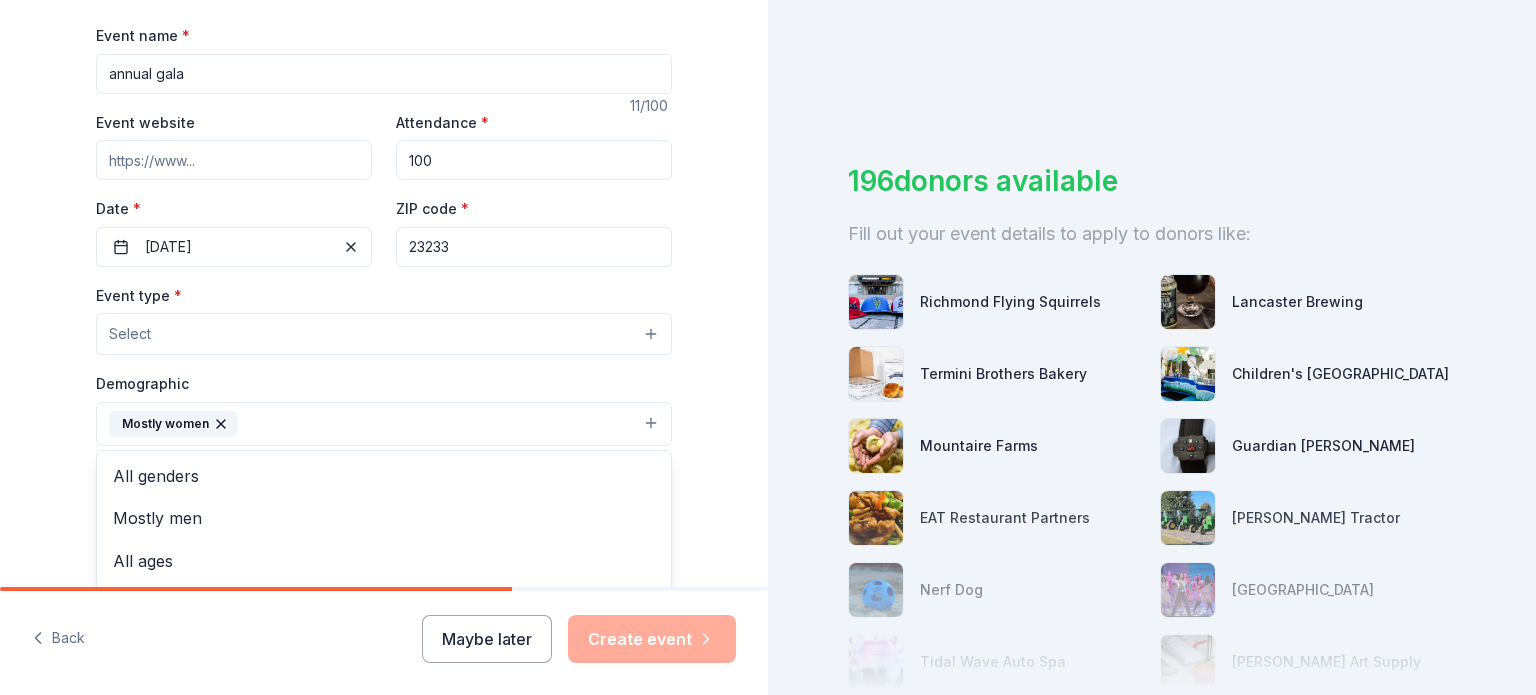 click on "Tell us about your event. We'll find in-kind donations you can apply for. Event name * annual gala 11 /100 Event website Attendance * 100 Date * 02/14/2026 ZIP code * 23233 Event type * Select Demographic Mostly women All genders Mostly men All ages 0-10 yrs 10-20 yrs 20-30 yrs 30-40 yrs 40-50 yrs 50-60 yrs 60-70 yrs 70-80 yrs 80+ yrs We use this information to help brands find events with their target demographic to sponsor their products. Mailing address Apt/unit Description What are you looking for? * Auction & raffle Meals Snacks Desserts Alcohol Beverages Send me reminders Email me reminders of donor application deadlines Recurring event" at bounding box center [384, 378] 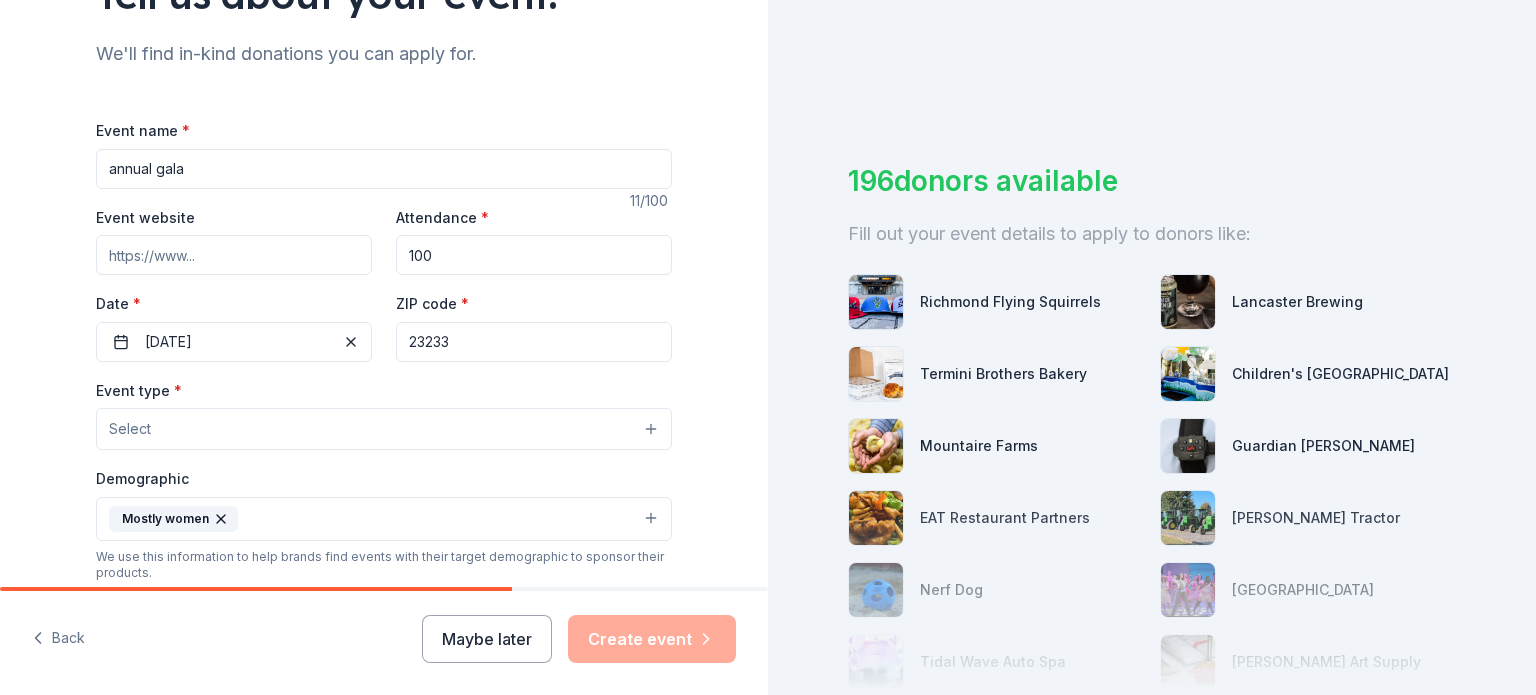 scroll, scrollTop: 188, scrollLeft: 0, axis: vertical 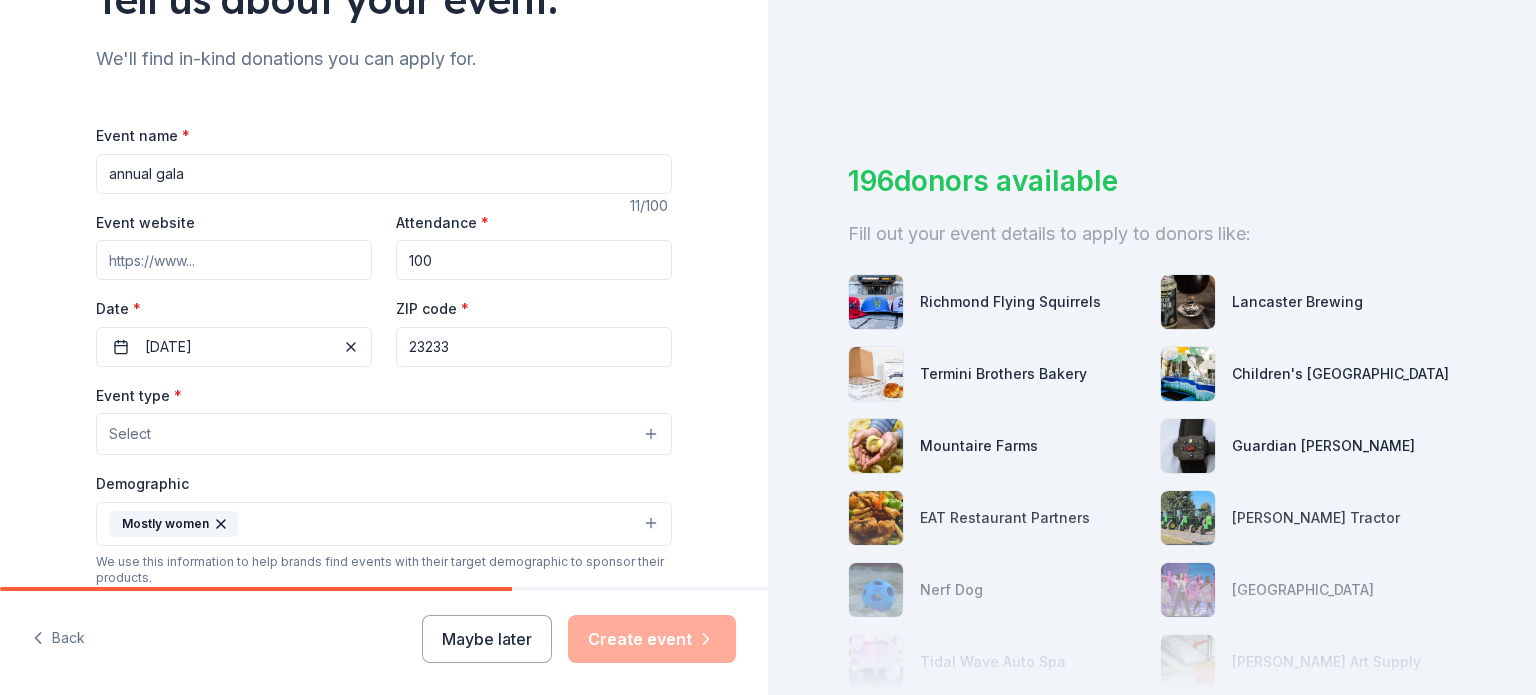 click on "Select" at bounding box center [384, 434] 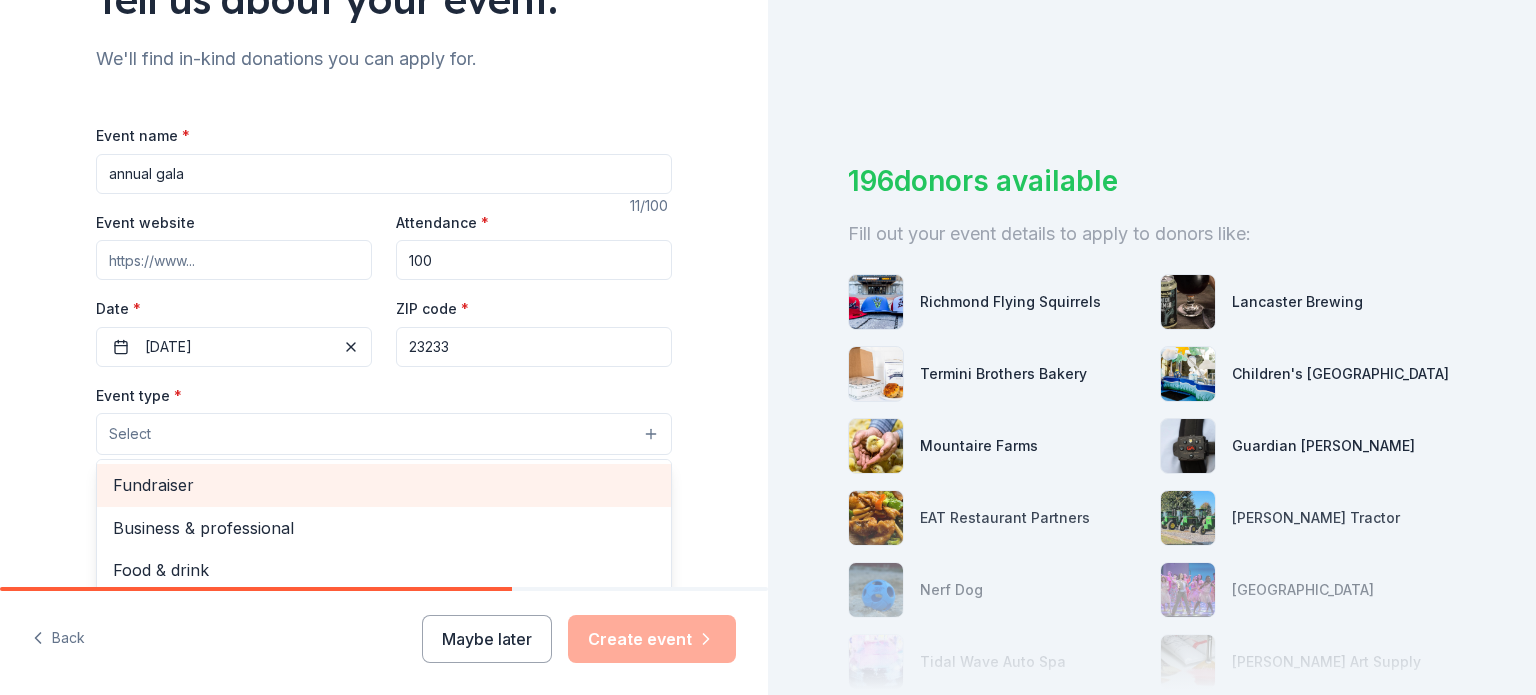 scroll, scrollTop: 66, scrollLeft: 0, axis: vertical 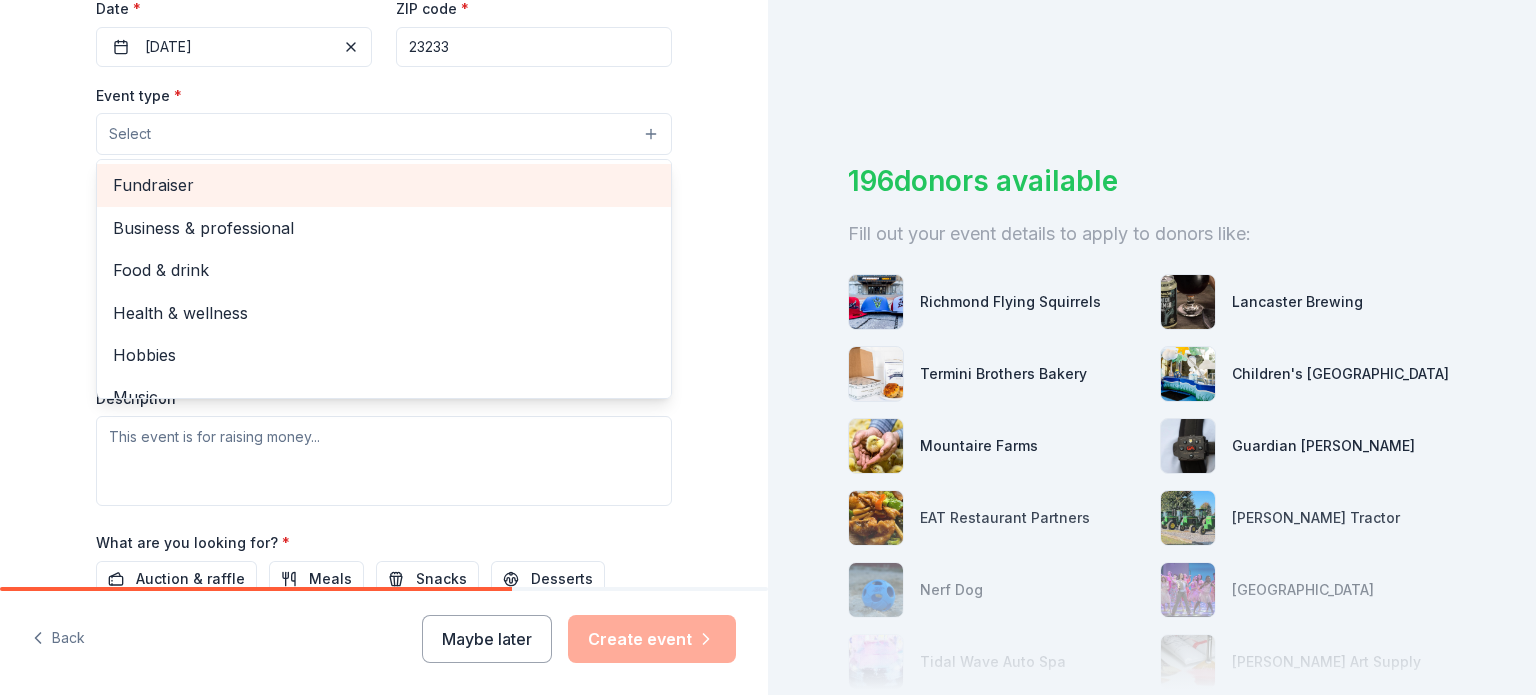 click on "Fundraiser" at bounding box center (384, 185) 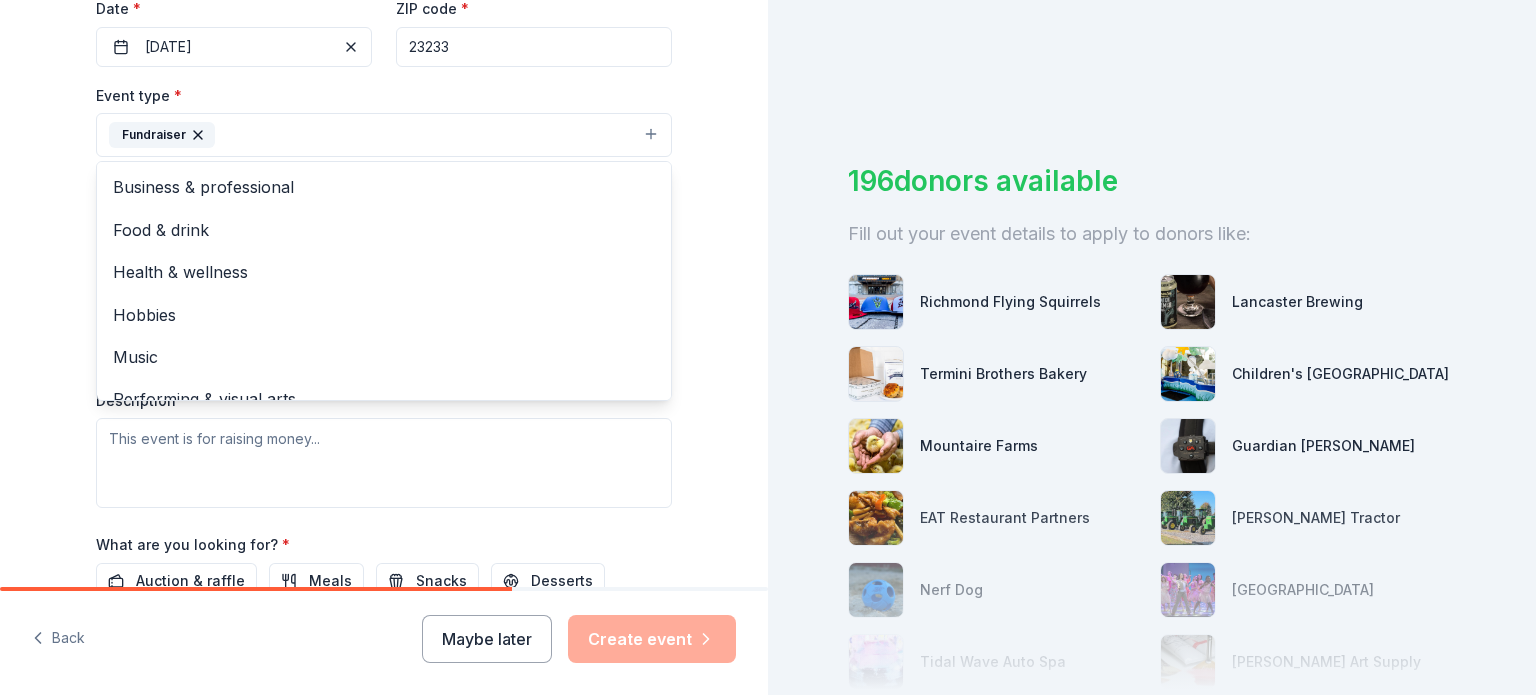 click on "Tell us about your event. We'll find in-kind donations you can apply for. Event name * annual gala 11 /100 Event website Attendance * 100 Date * 02/14/2026 ZIP code * 23233 Event type * Fundraiser Business & professional Food & drink Health & wellness Hobbies Music Performing & visual arts Demographic Mostly women We use this information to help brands find events with their target demographic to sponsor their products. Mailing address Apt/unit Description What are you looking for? * Auction & raffle Meals Snacks Desserts Alcohol Beverages Send me reminders Email me reminders of donor application deadlines Recurring event" at bounding box center (384, 179) 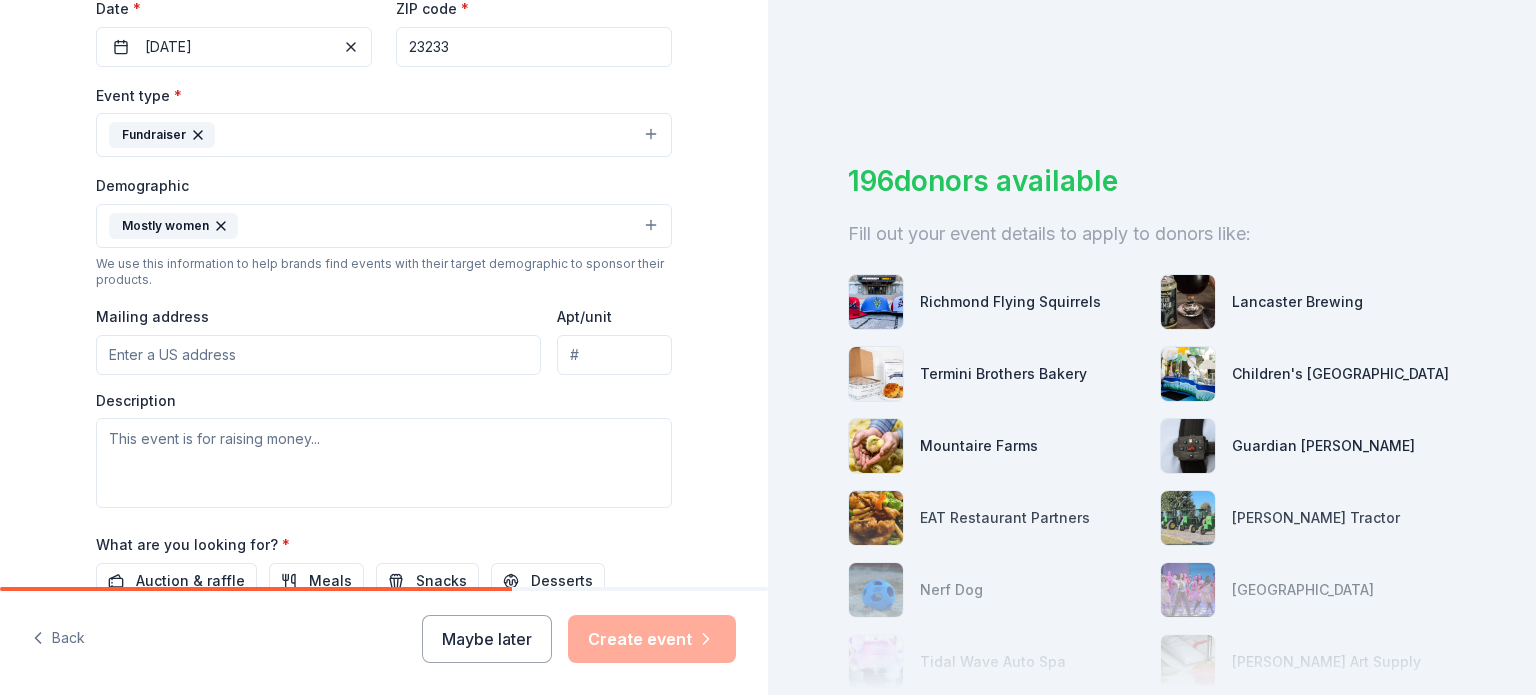 scroll, scrollTop: 588, scrollLeft: 0, axis: vertical 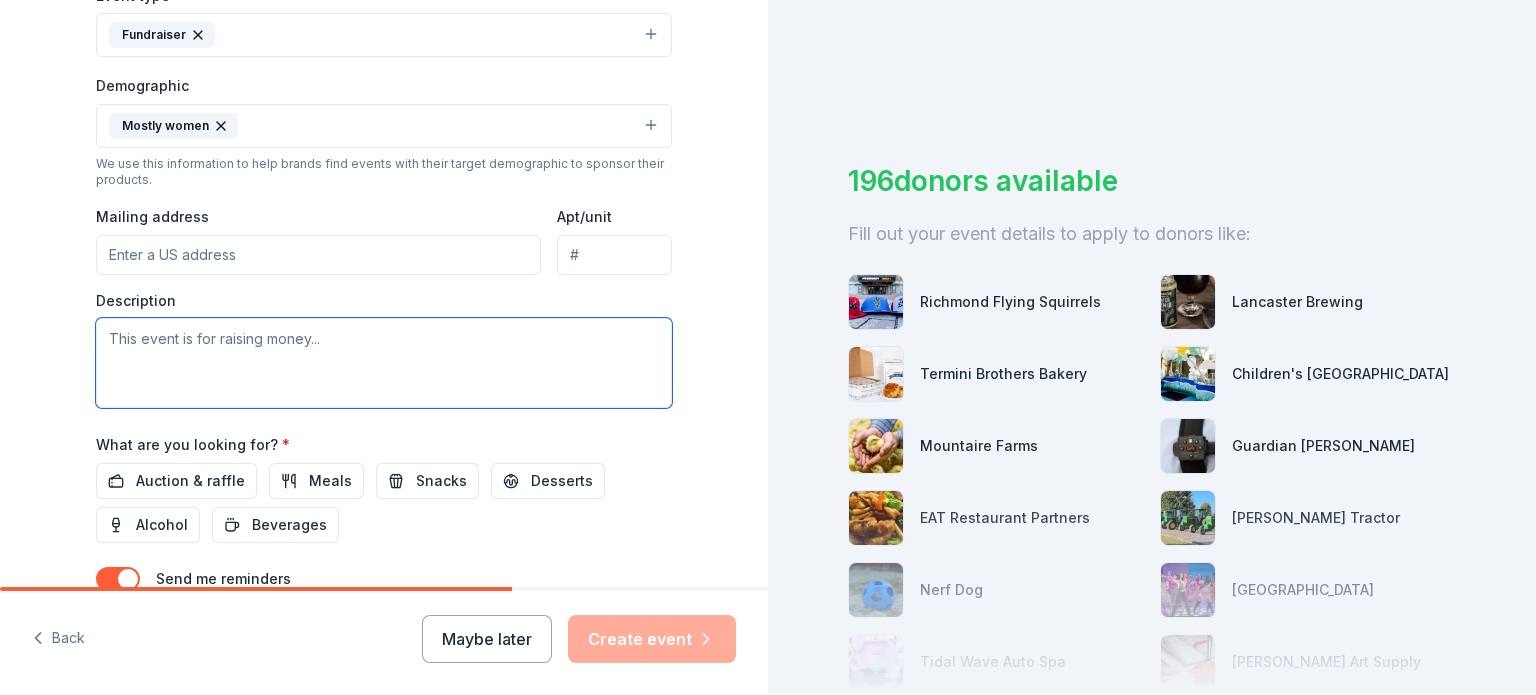 click at bounding box center (384, 363) 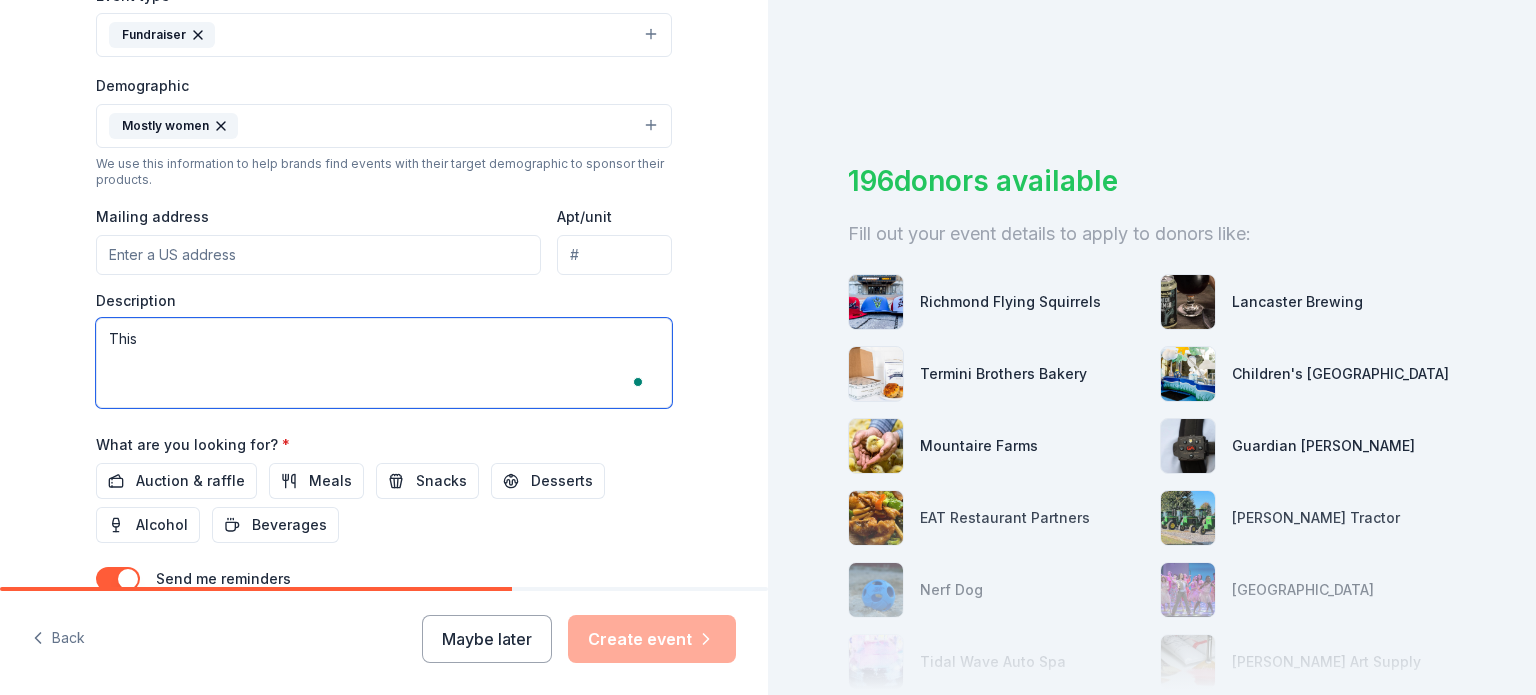 scroll, scrollTop: 588, scrollLeft: 0, axis: vertical 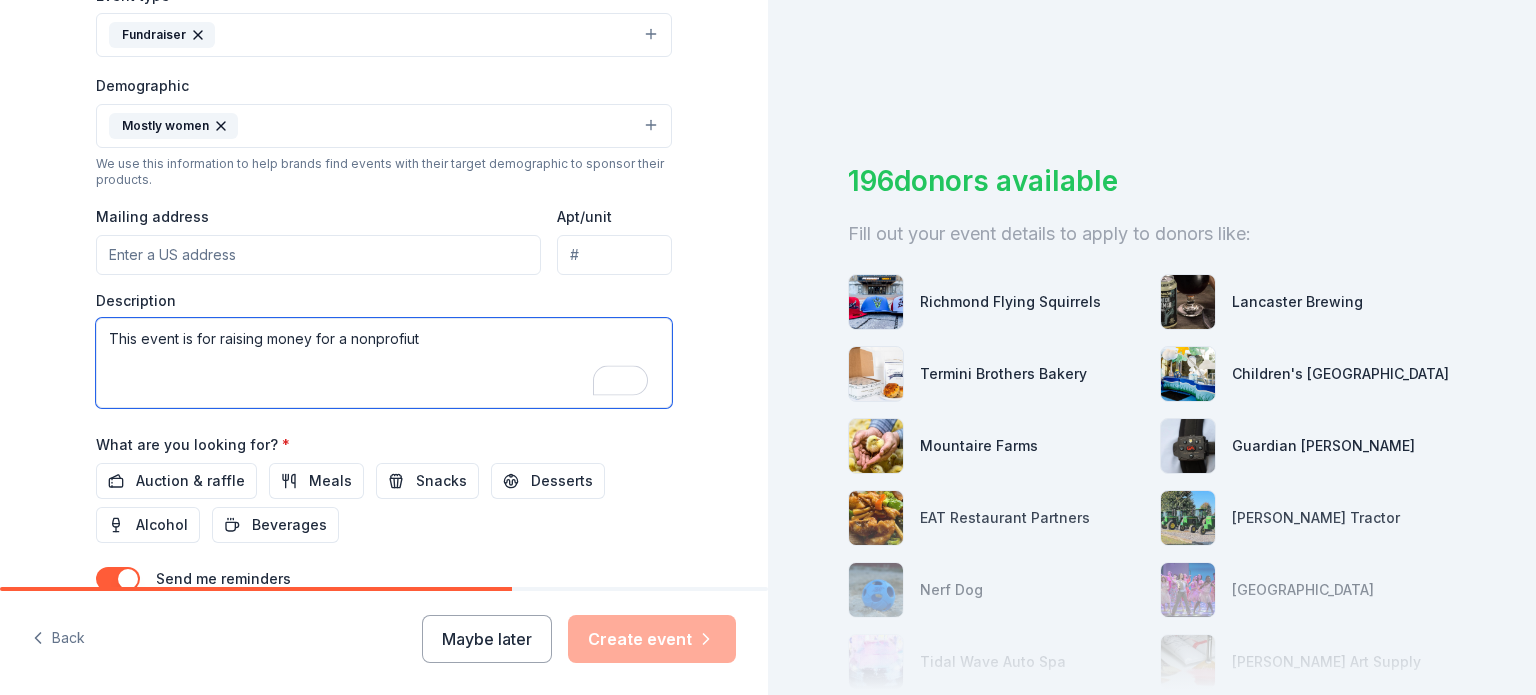 type on "This event is for raising money for a nonprofiut" 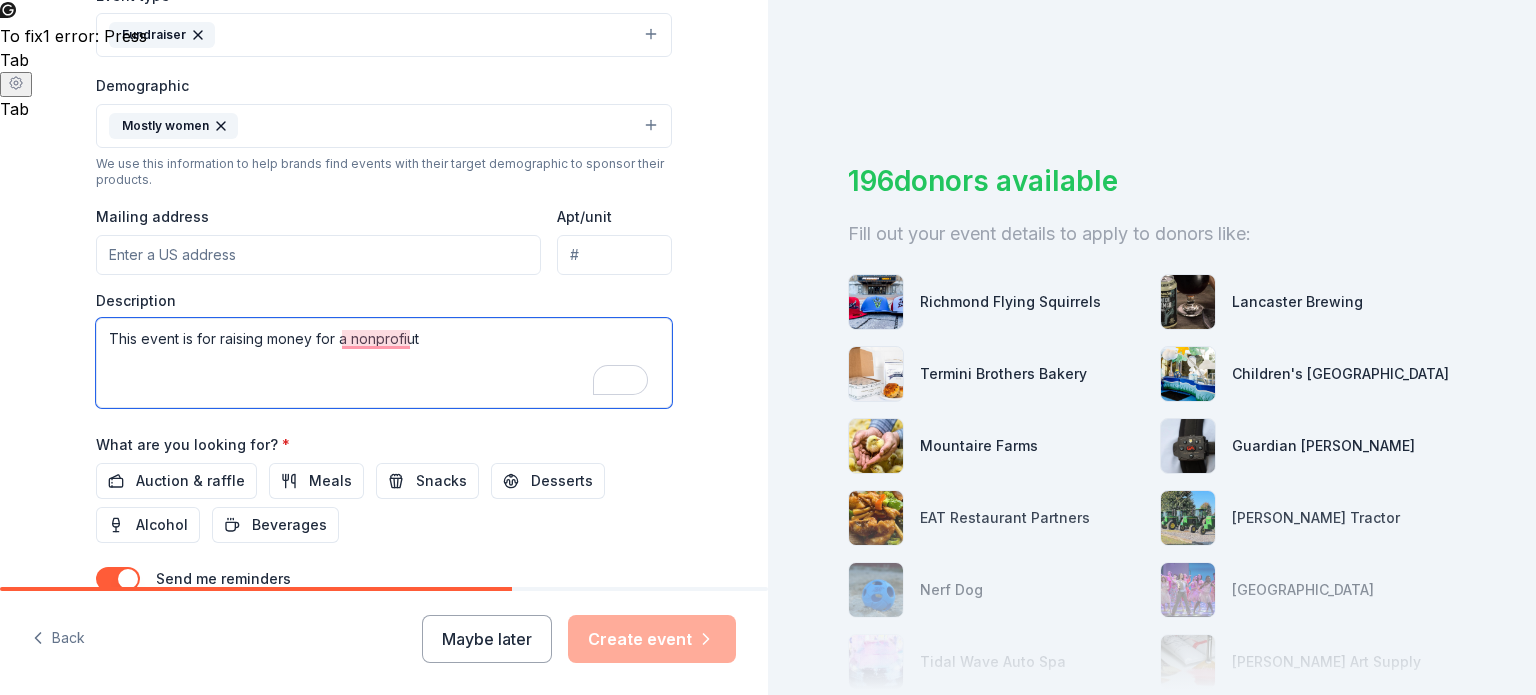 scroll, scrollTop: 488, scrollLeft: 0, axis: vertical 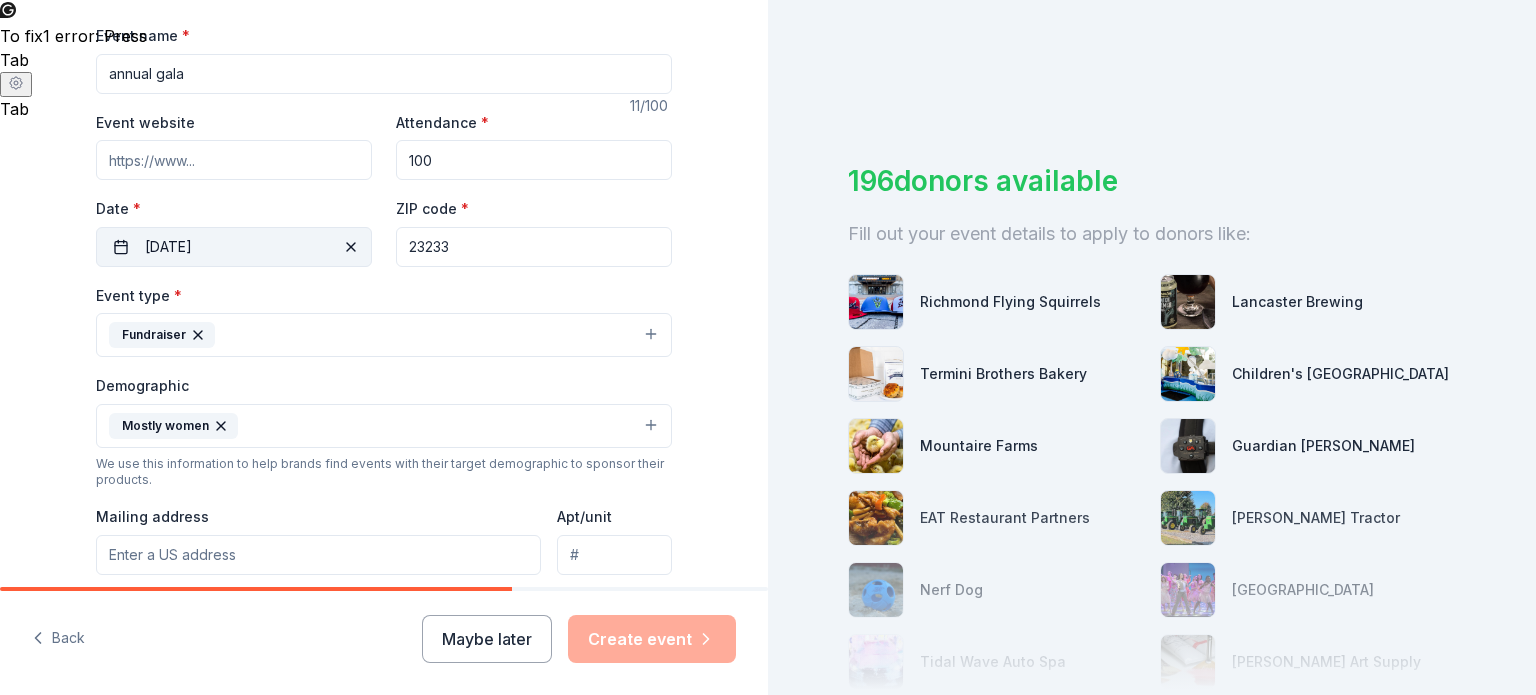 click on "[DATE]" at bounding box center (234, 247) 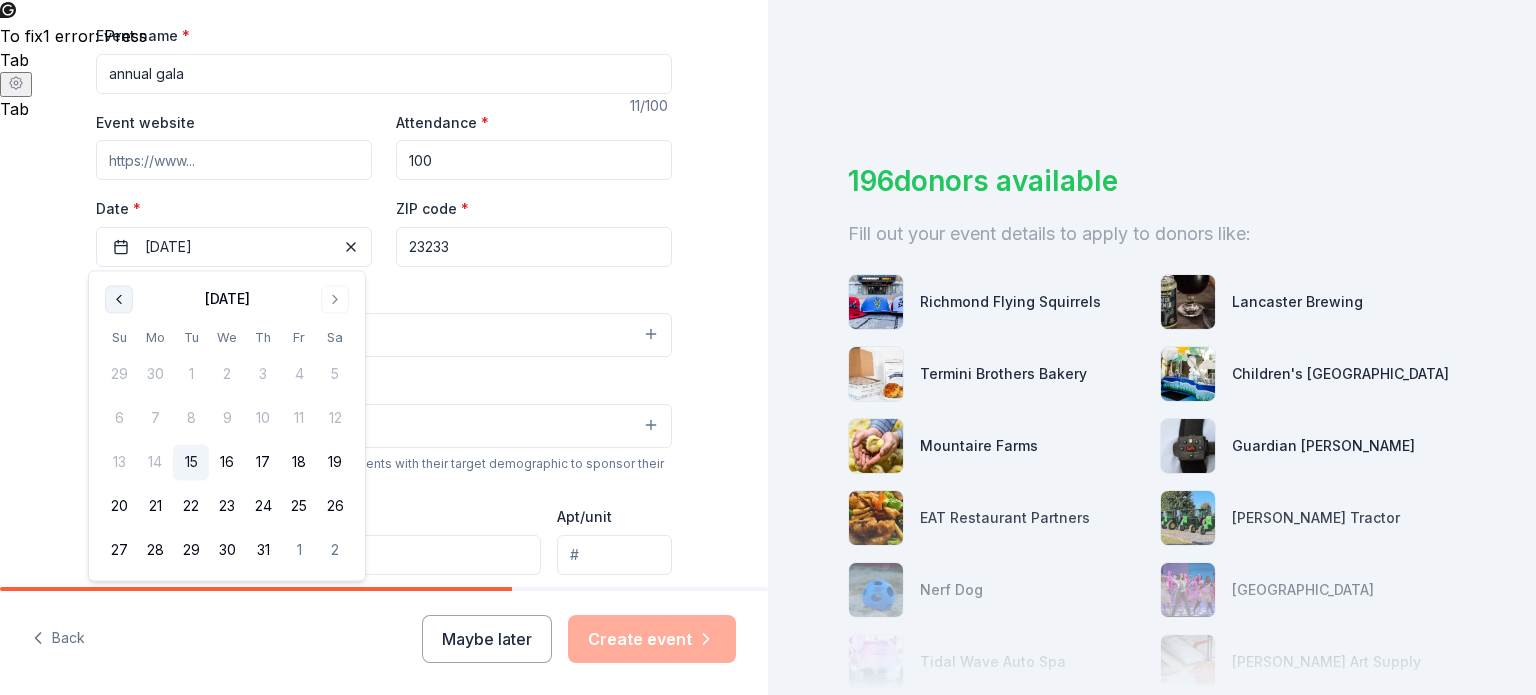 click at bounding box center (119, 299) 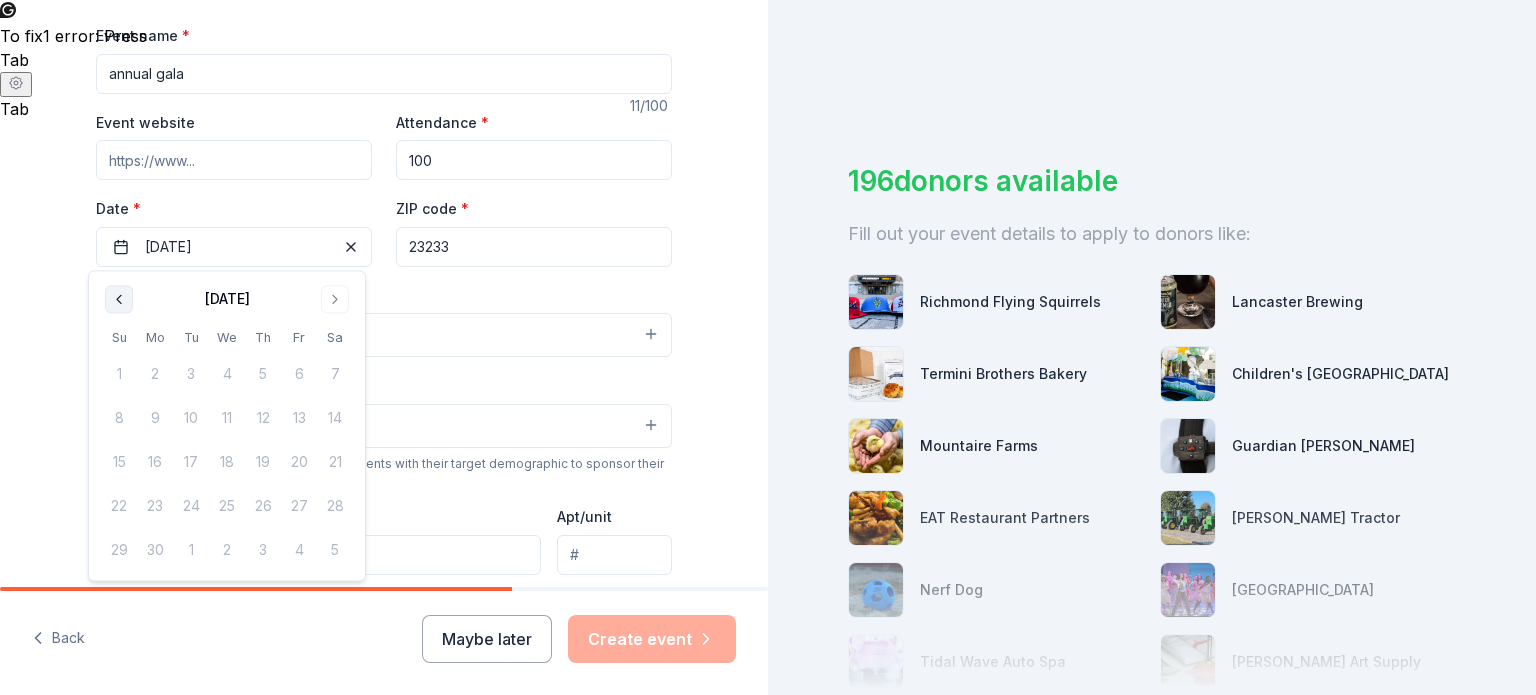 click at bounding box center [119, 299] 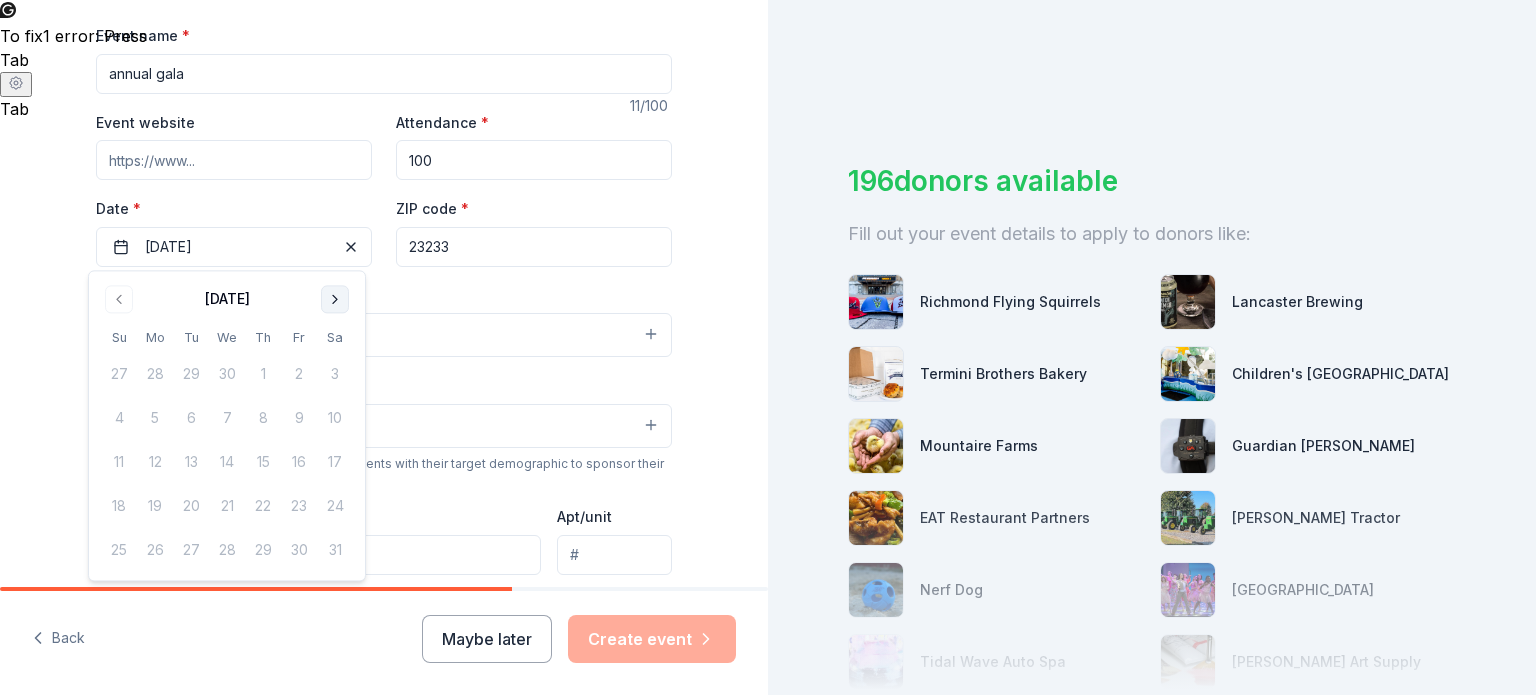 click at bounding box center [335, 299] 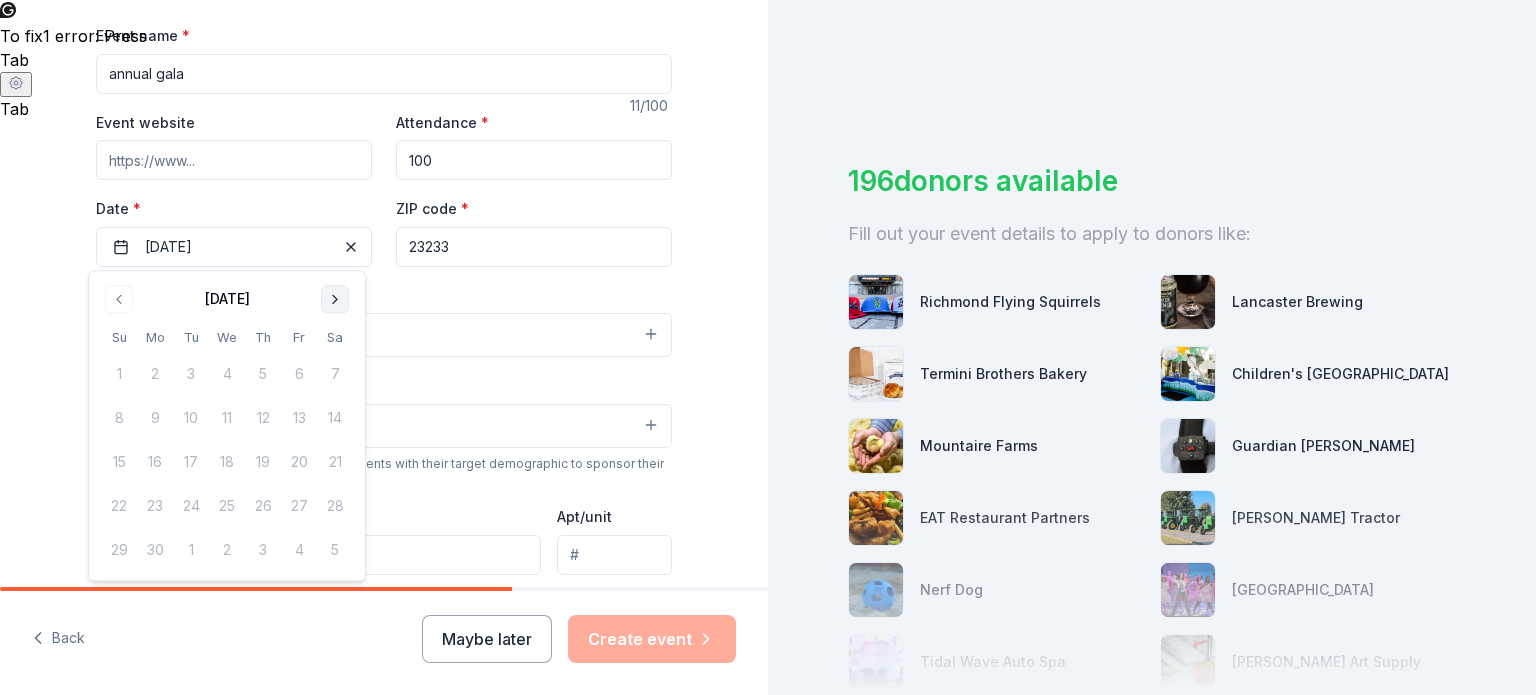 click at bounding box center [335, 299] 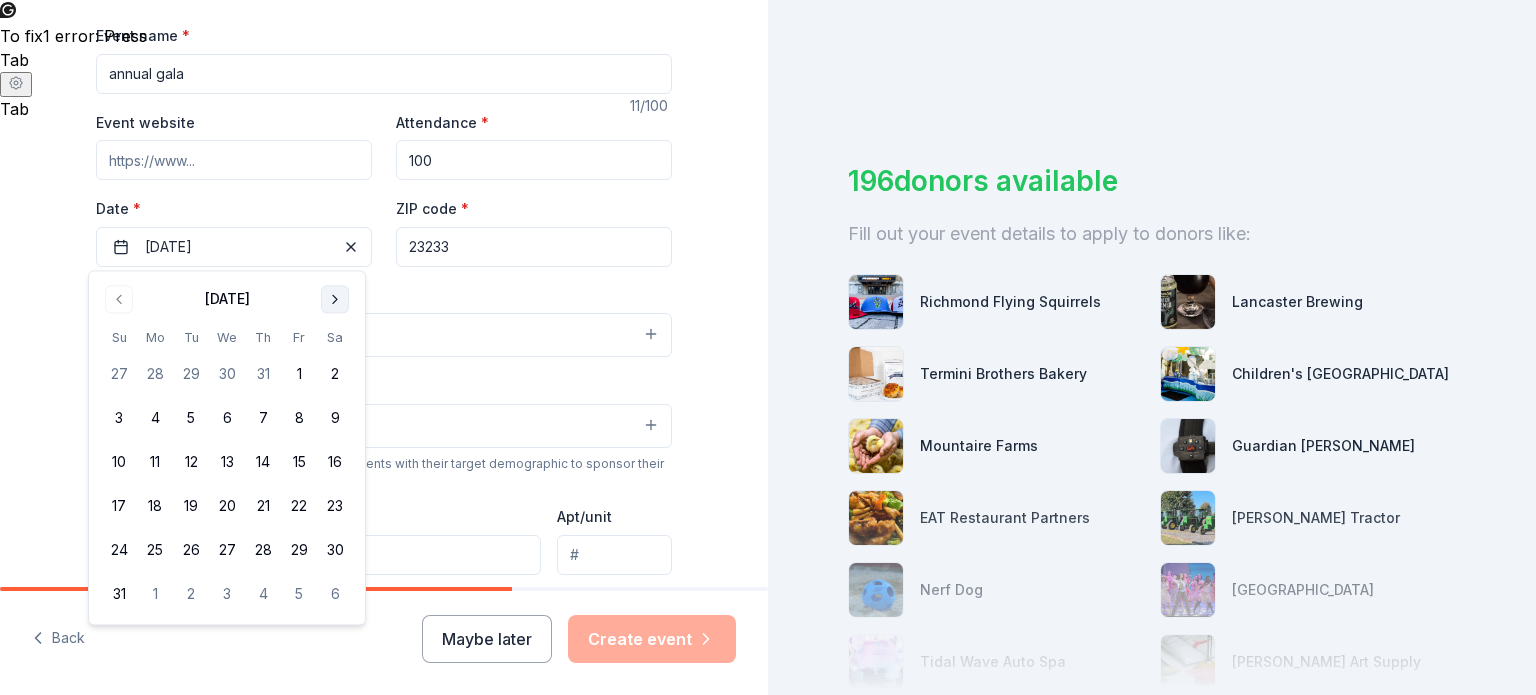click at bounding box center [335, 299] 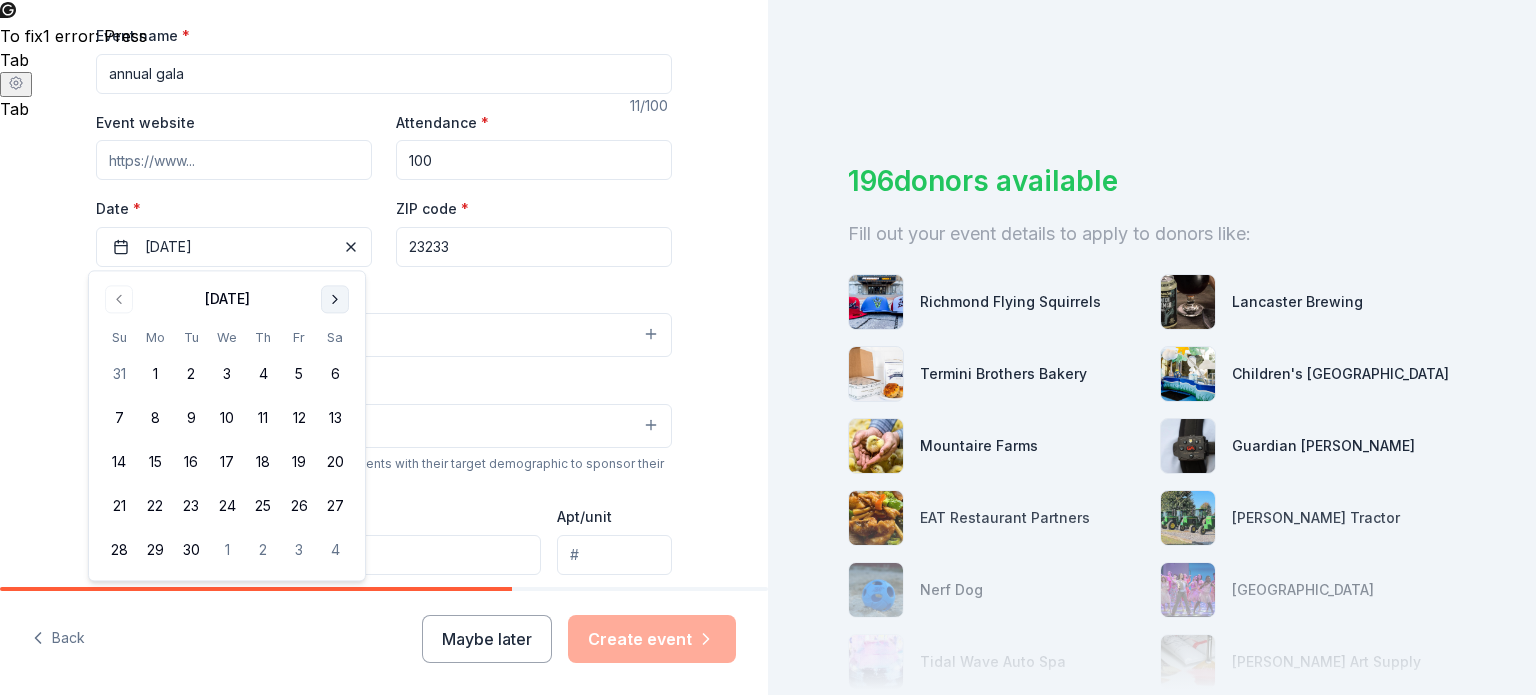 click at bounding box center (335, 299) 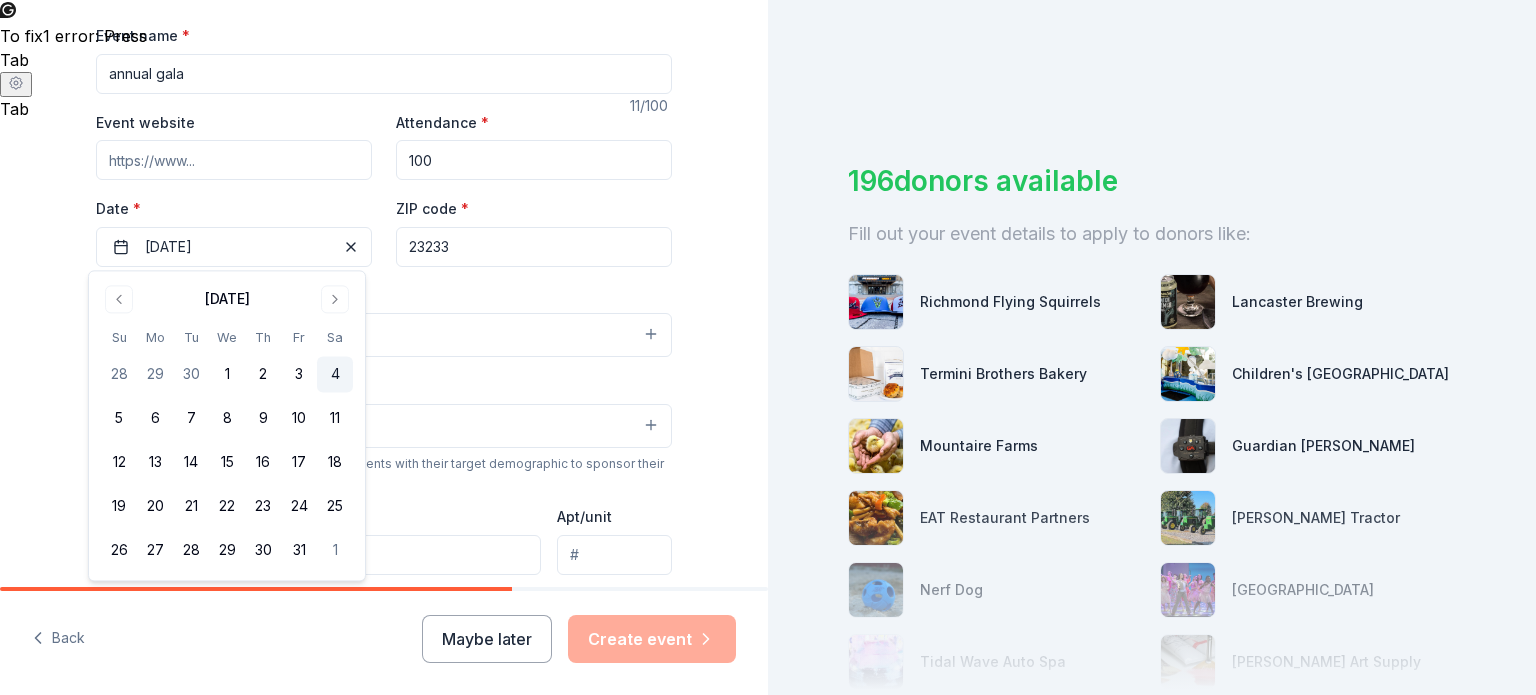 click on "4" at bounding box center [335, 375] 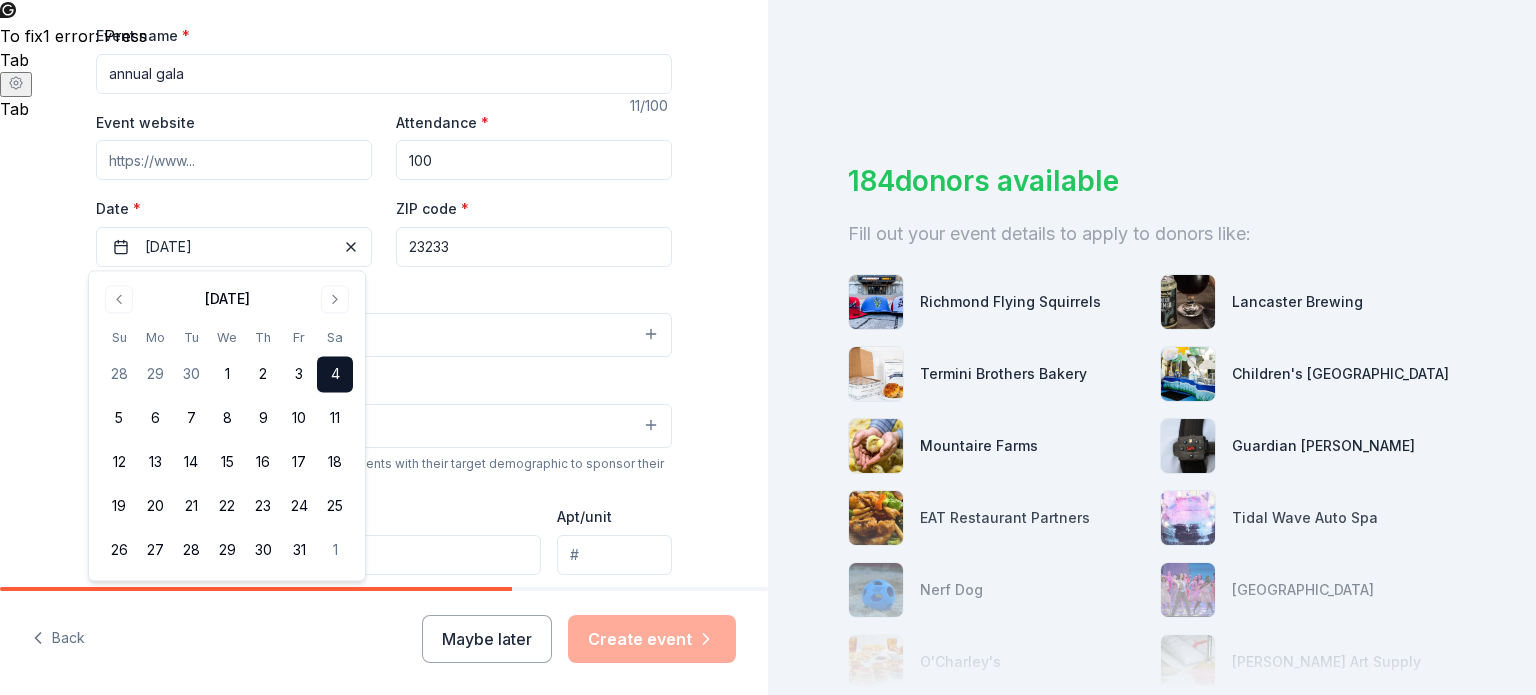 click on "Event type * Fundraiser" at bounding box center [384, 320] 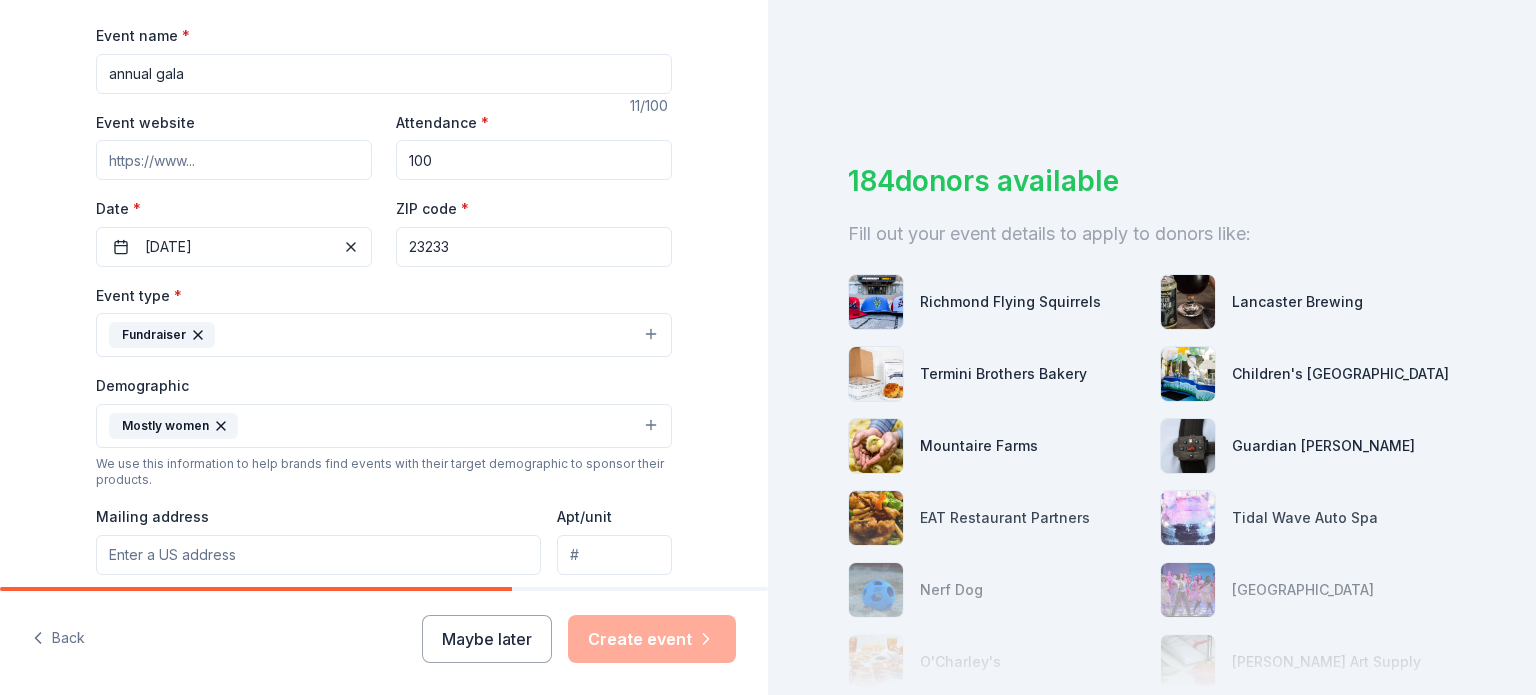 click on "23233" at bounding box center [534, 247] 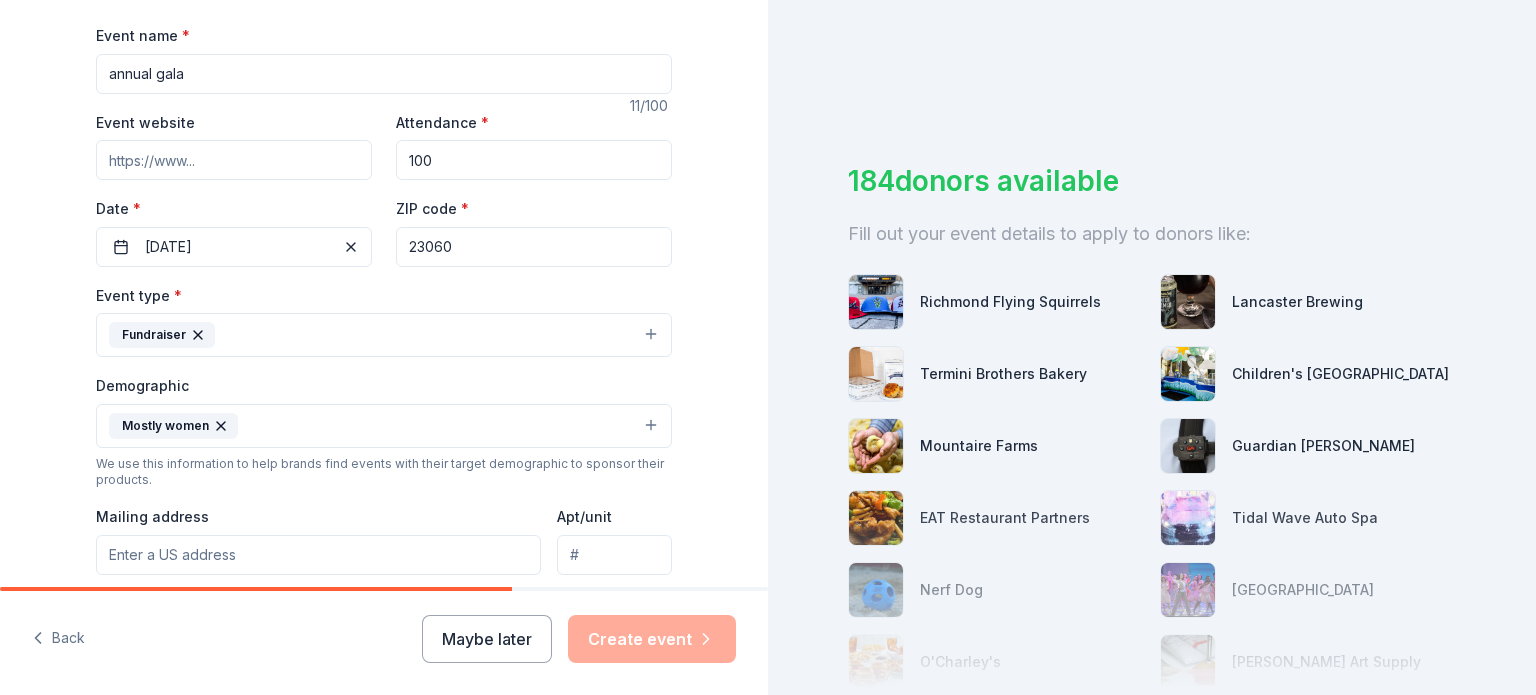 scroll, scrollTop: 363, scrollLeft: 0, axis: vertical 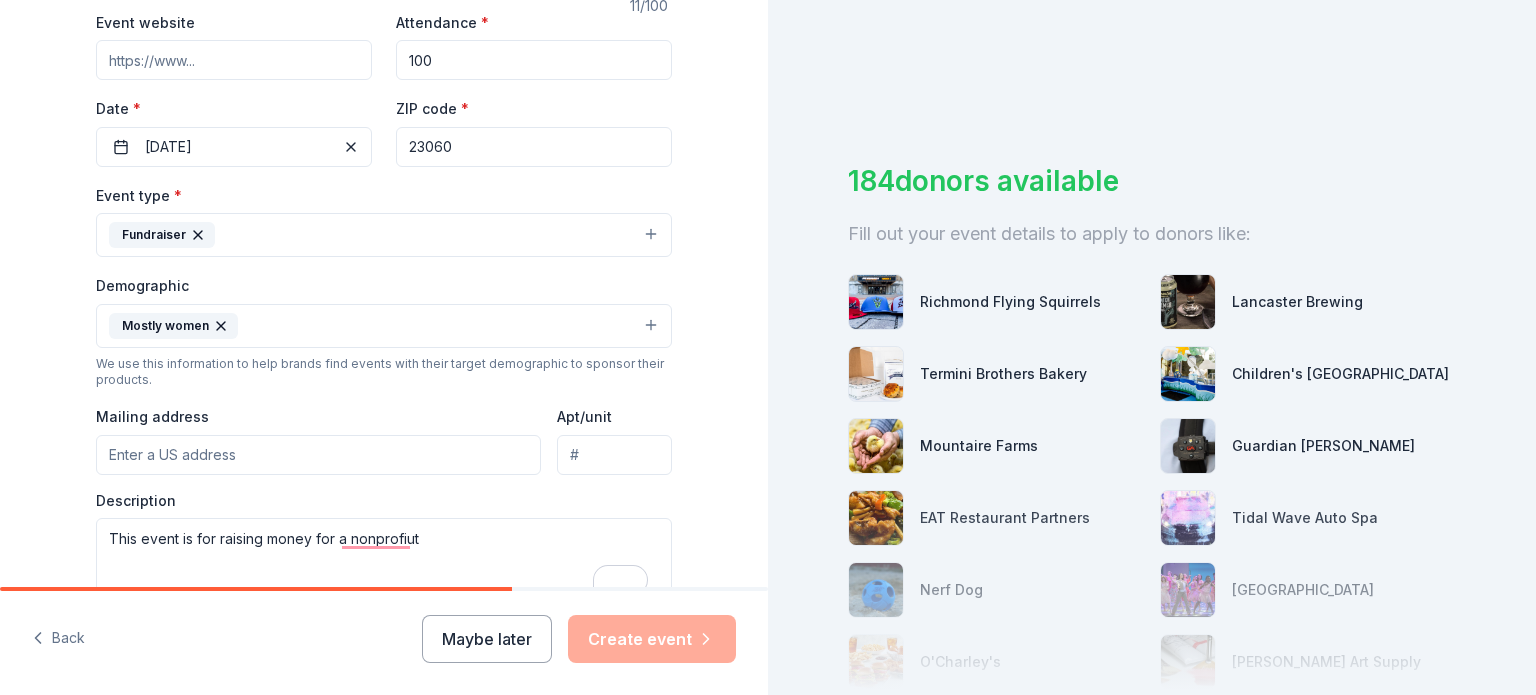 type on "23060" 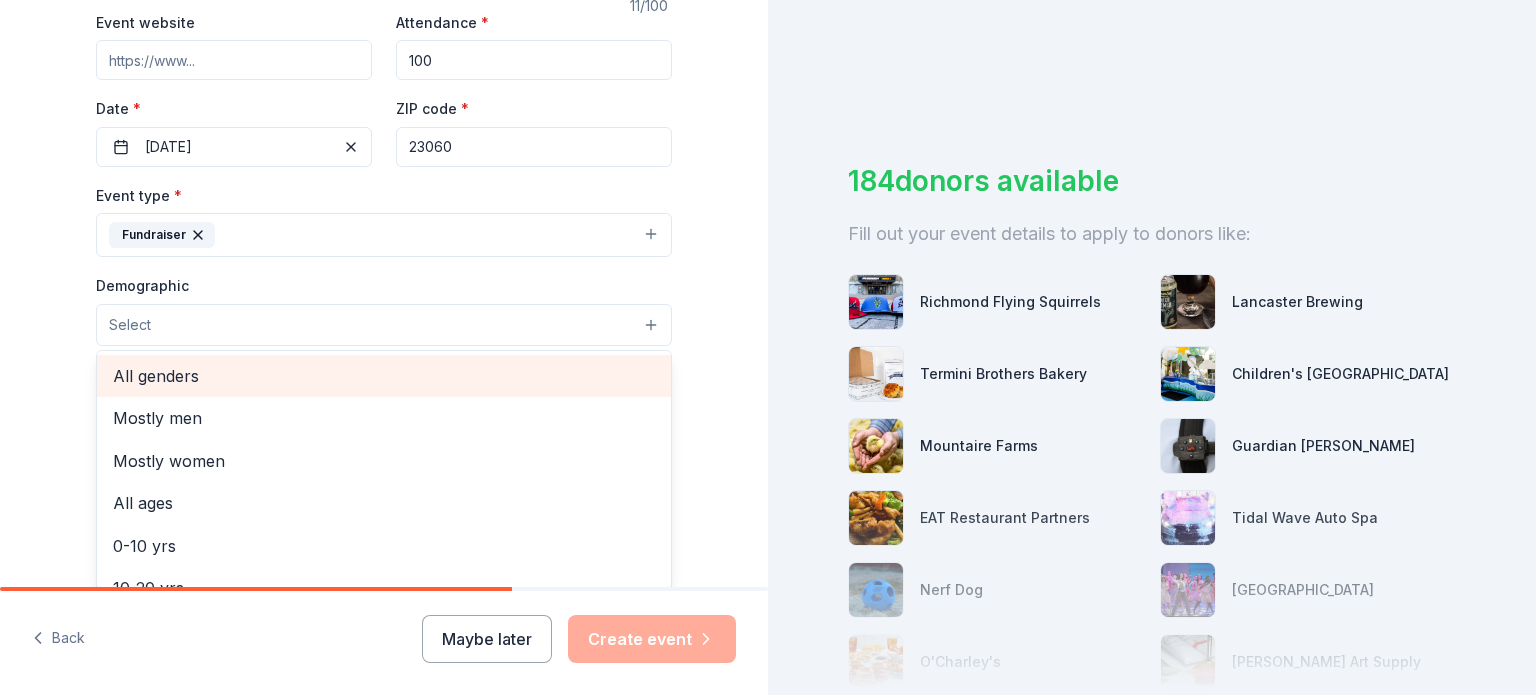 click on "All genders" at bounding box center (384, 376) 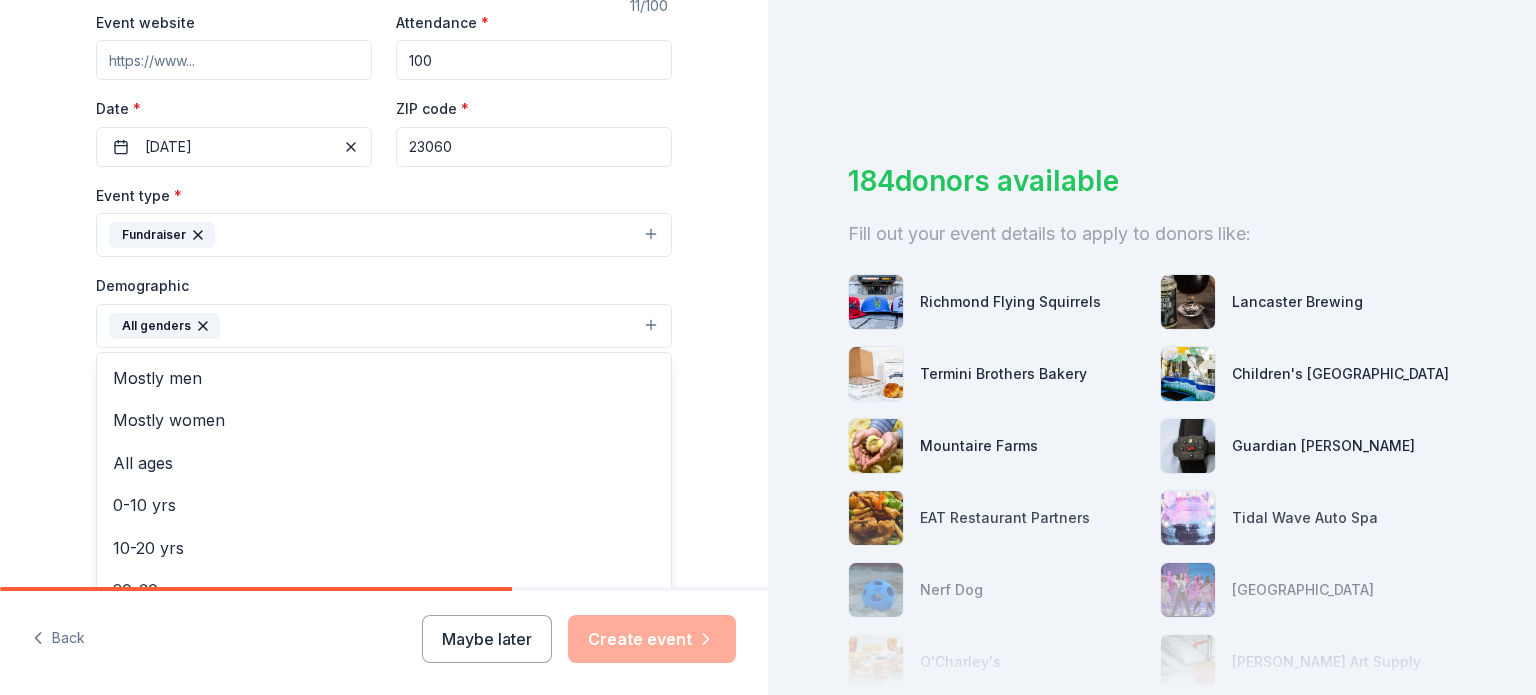 click on "Tell us about your event. We'll find in-kind donations you can apply for. Event name * annual gala 11 /100 Event website Attendance * 100 Date * 10/04/2025 ZIP code * 23060 Event type * Fundraiser Demographic All genders Mostly men Mostly women All ages 0-10 yrs 10-20 yrs 20-30 yrs 30-40 yrs 40-50 yrs 50-60 yrs 60-70 yrs 70-80 yrs 80+ yrs We use this information to help brands find events with their target demographic to sponsor their products. Mailing address Apt/unit Description This event is for raising money for a nonprofiut What are you looking for? * Auction & raffle Meals Snacks Desserts Alcohol Beverages Send me reminders Email me reminders of donor application deadlines Recurring event" at bounding box center [384, 279] 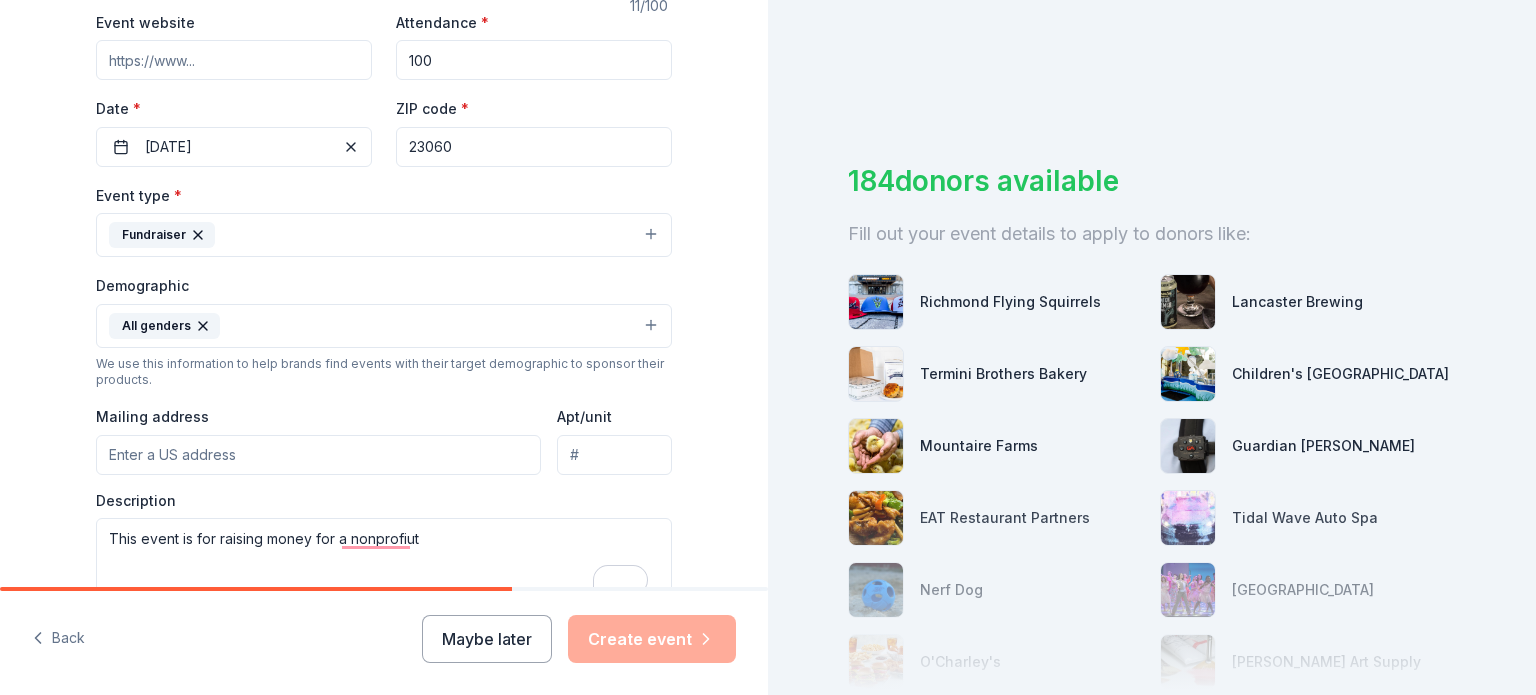 scroll, scrollTop: 458, scrollLeft: 0, axis: vertical 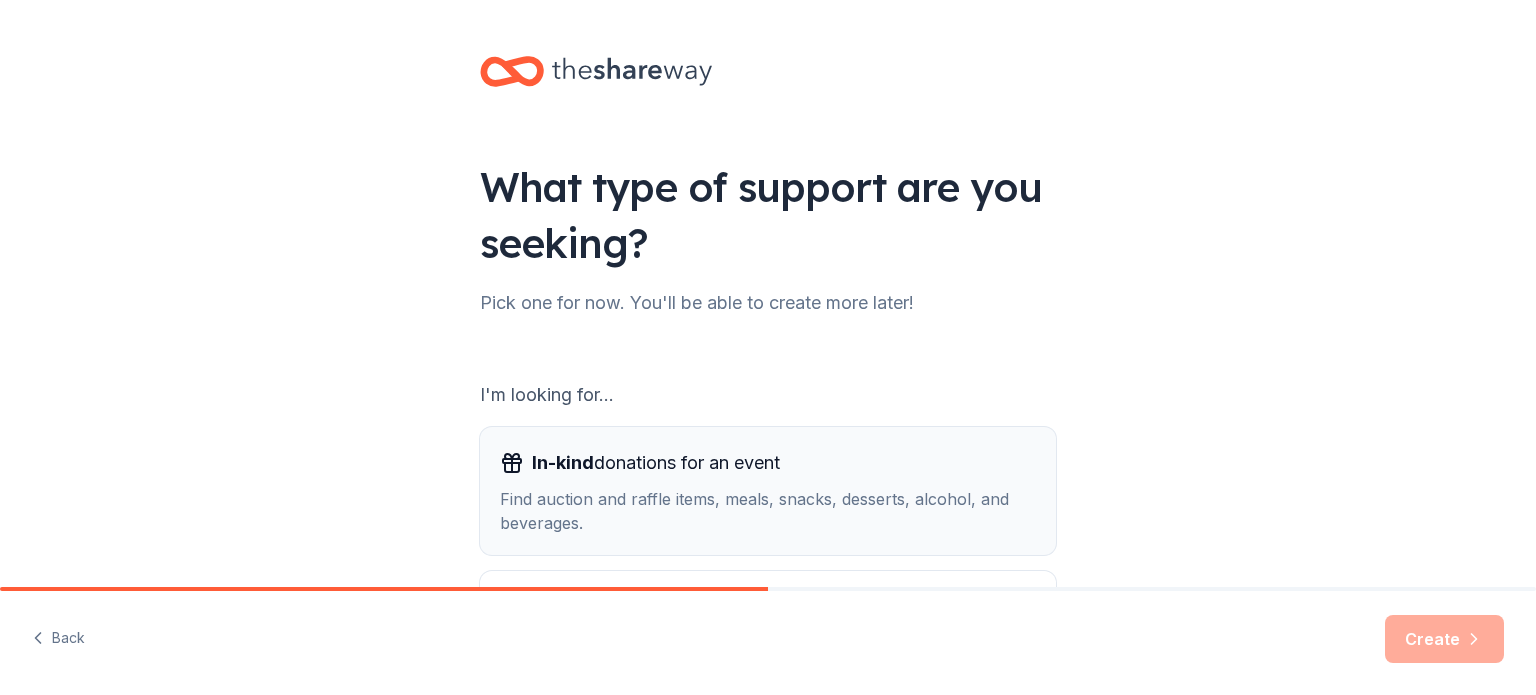click on "In-kind  donations for an event Find auction and raffle items, meals, snacks, desserts, alcohol, and beverages." at bounding box center (768, 491) 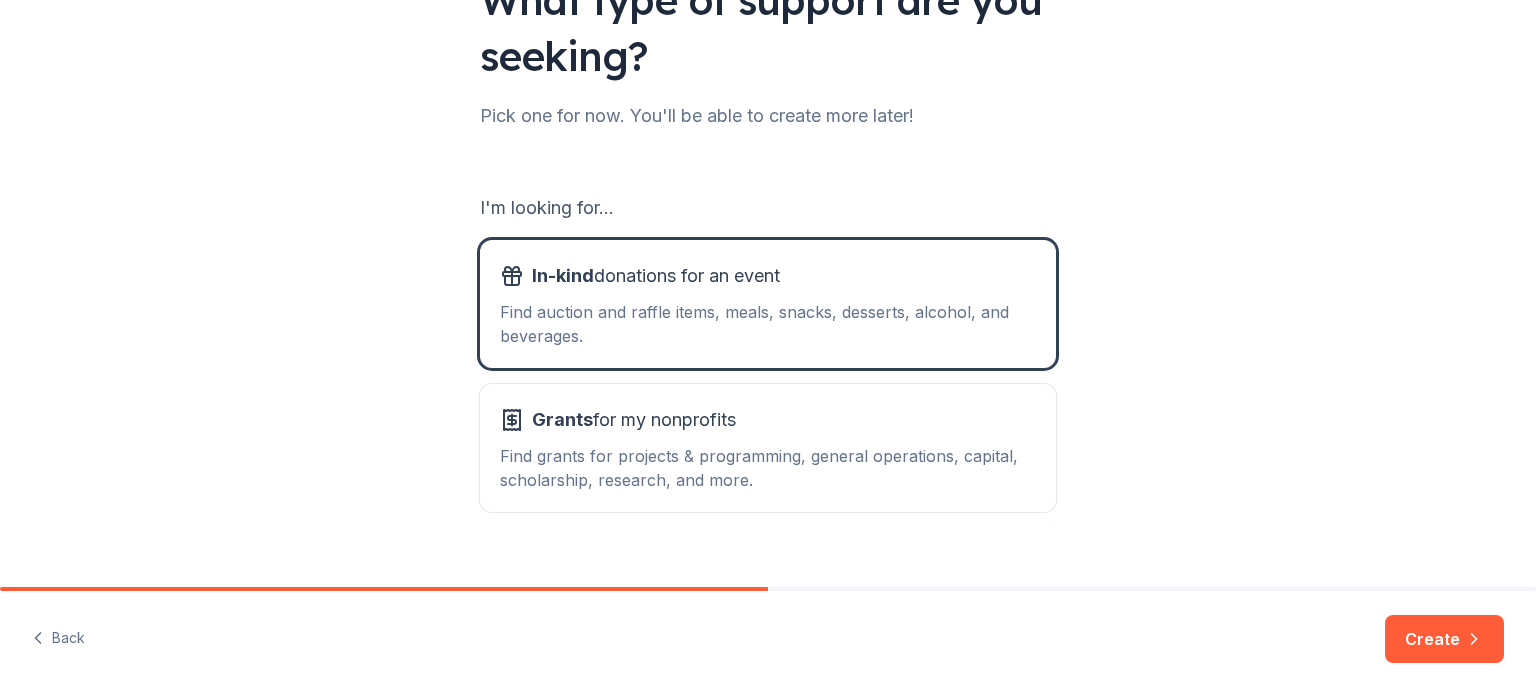 scroll, scrollTop: 220, scrollLeft: 0, axis: vertical 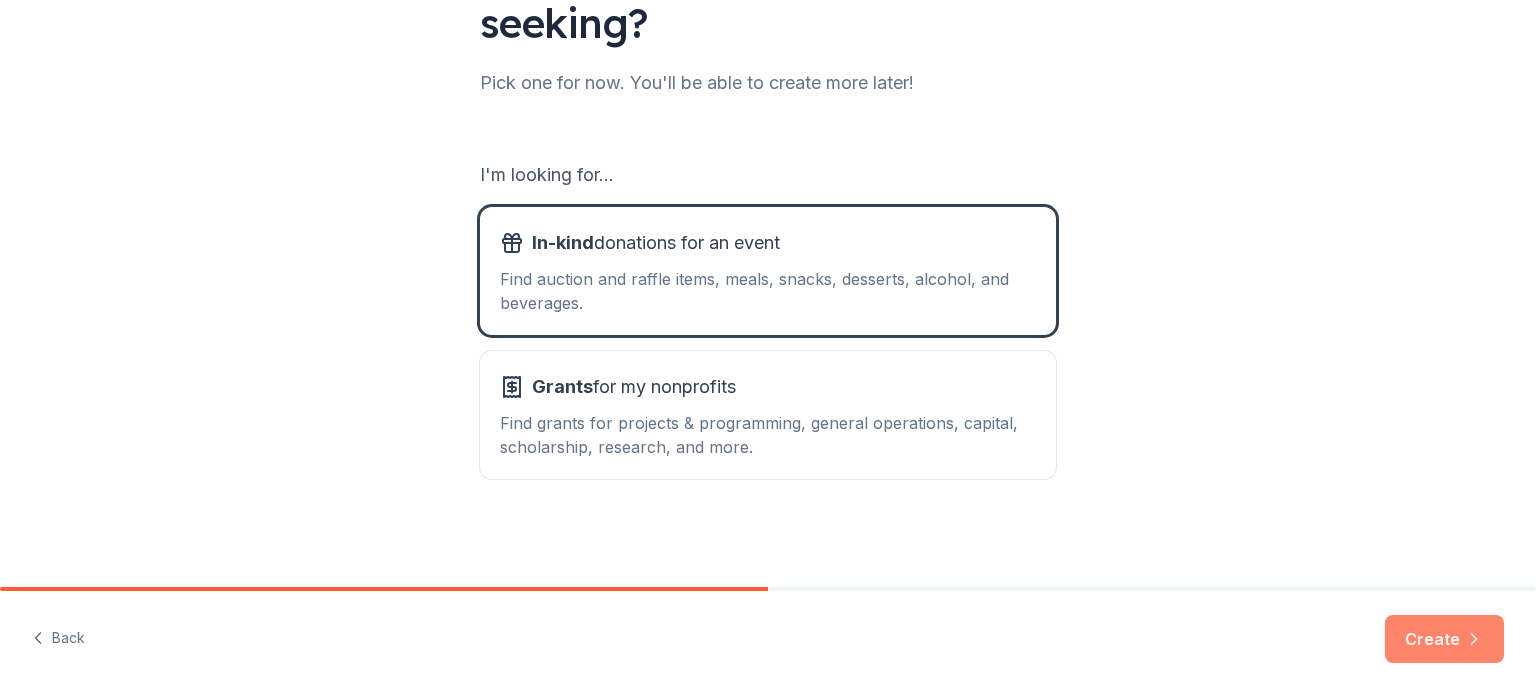 click on "Create" at bounding box center [1444, 639] 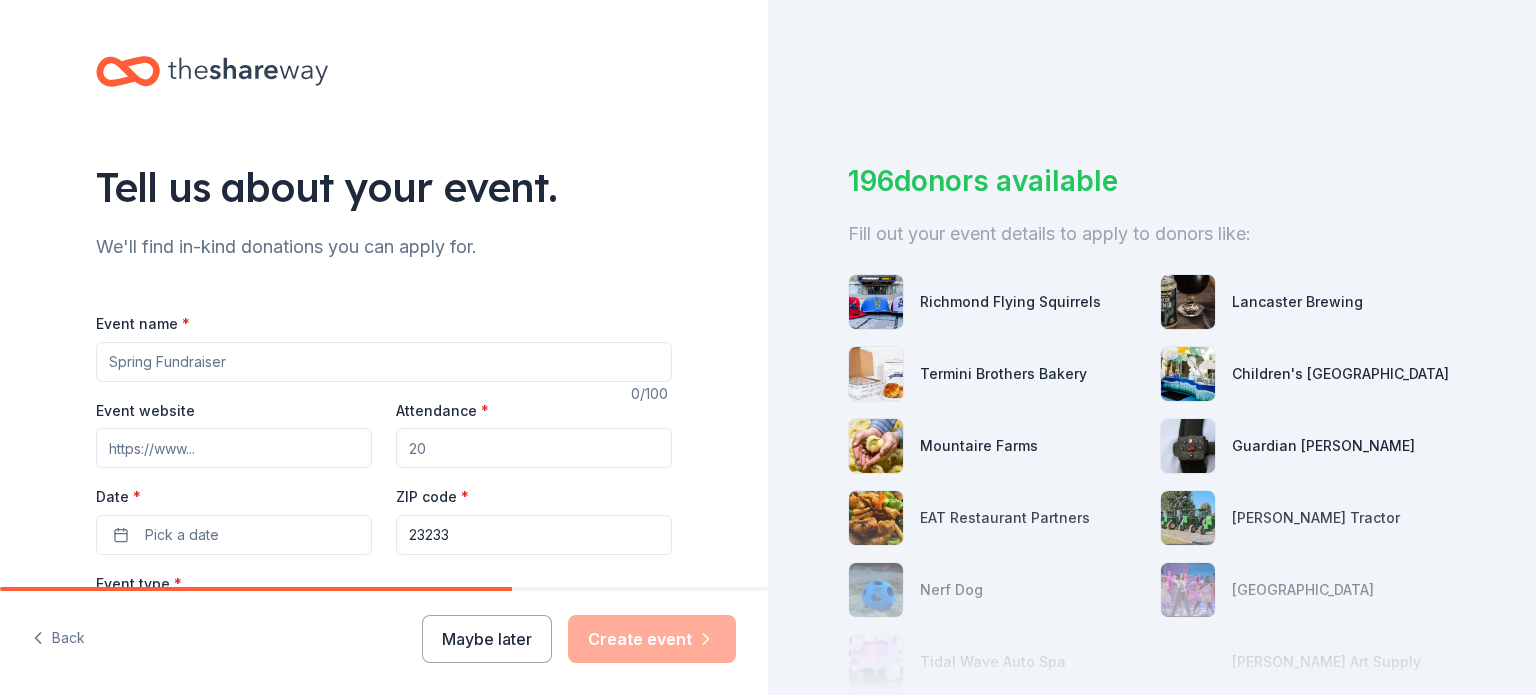 click on "Event name *" at bounding box center [384, 362] 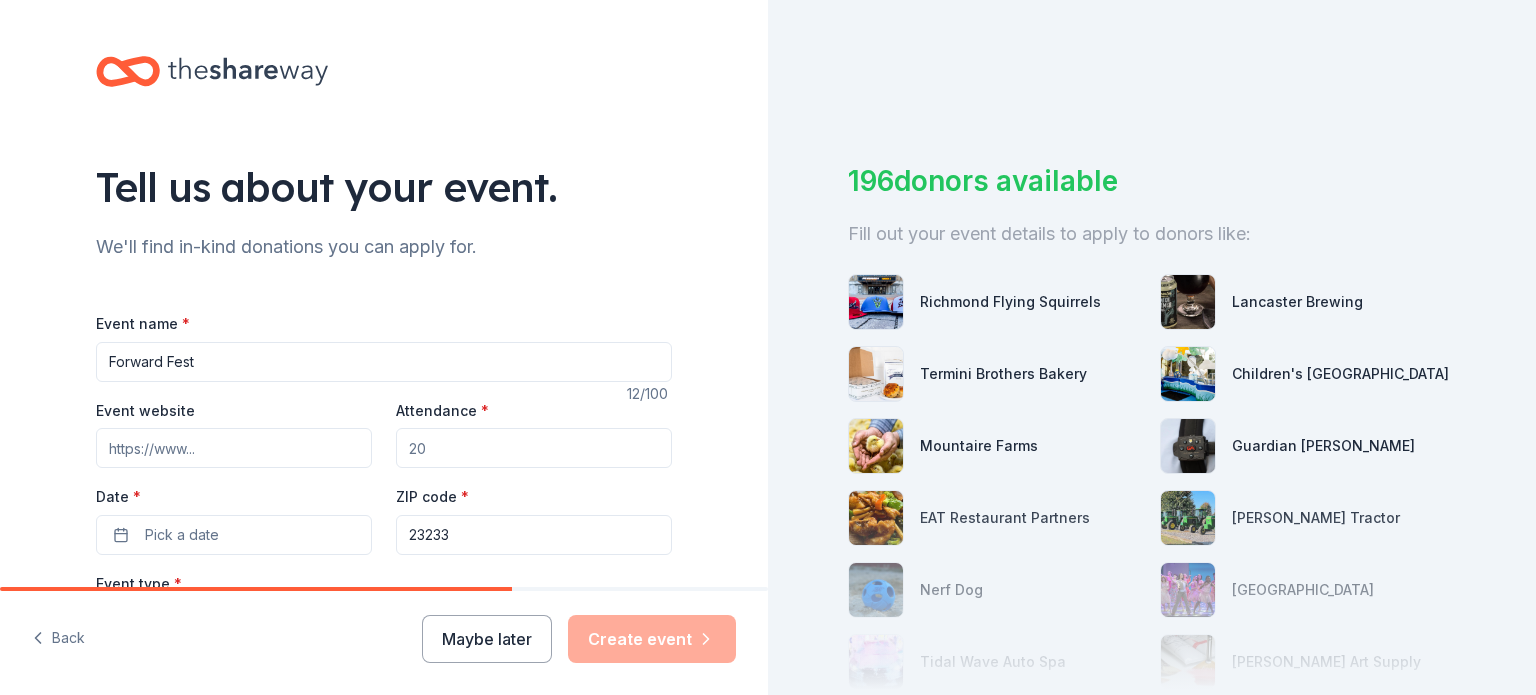type on "Forward Fest" 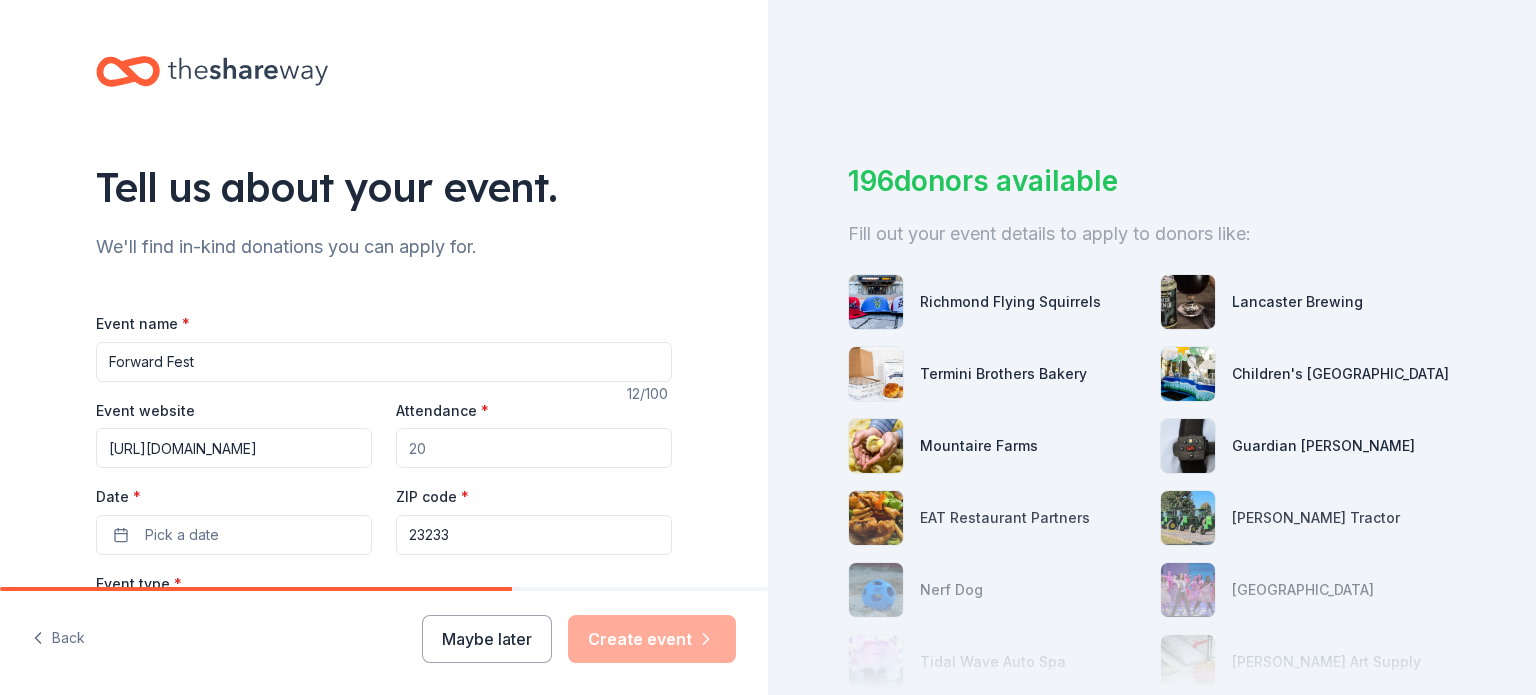scroll, scrollTop: 0, scrollLeft: 3, axis: horizontal 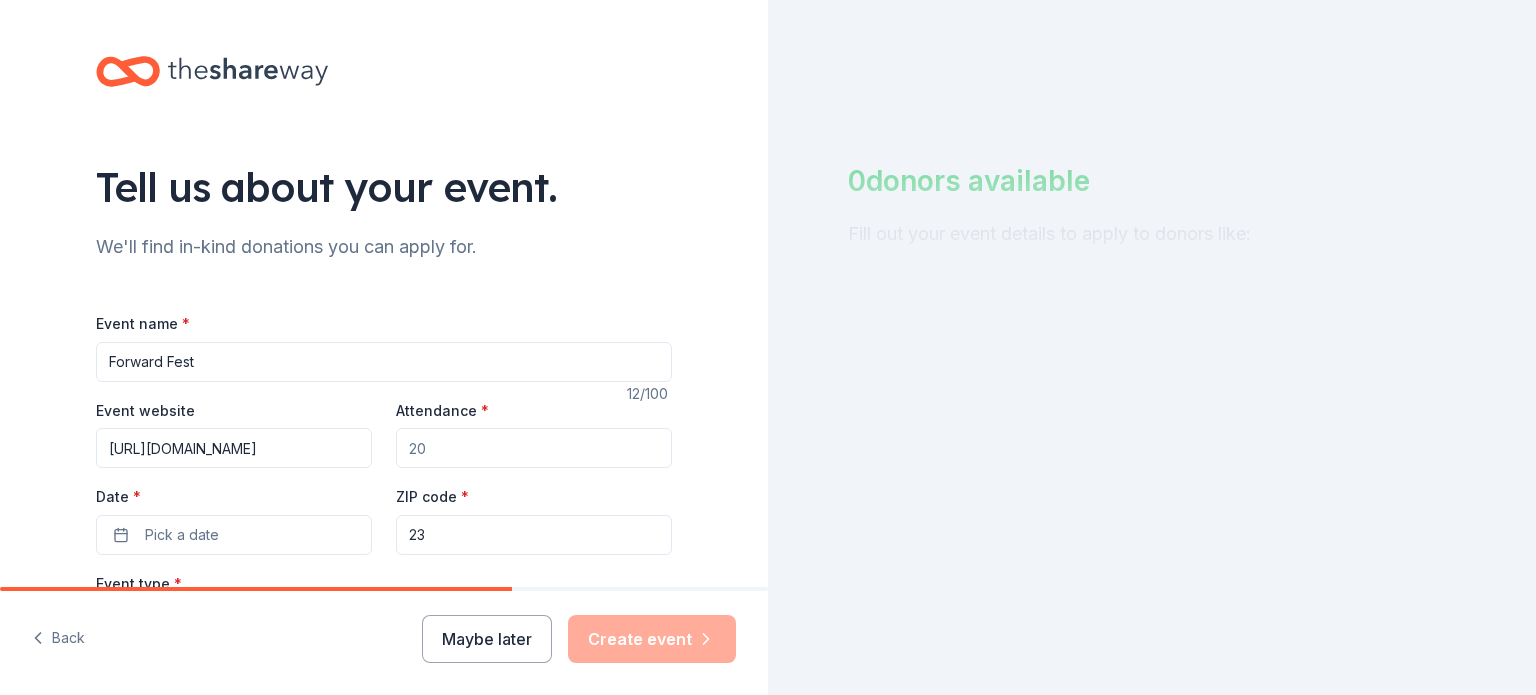 type on "2" 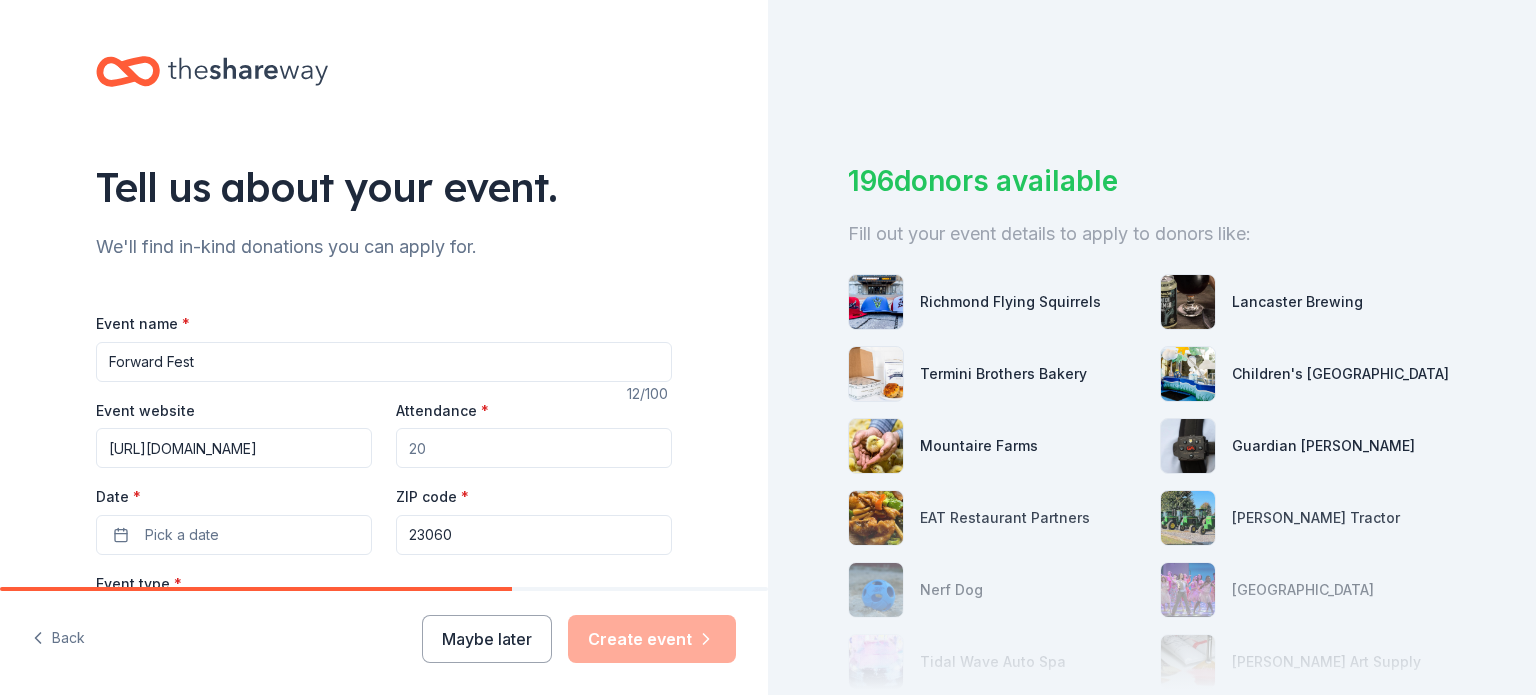 type on "23060" 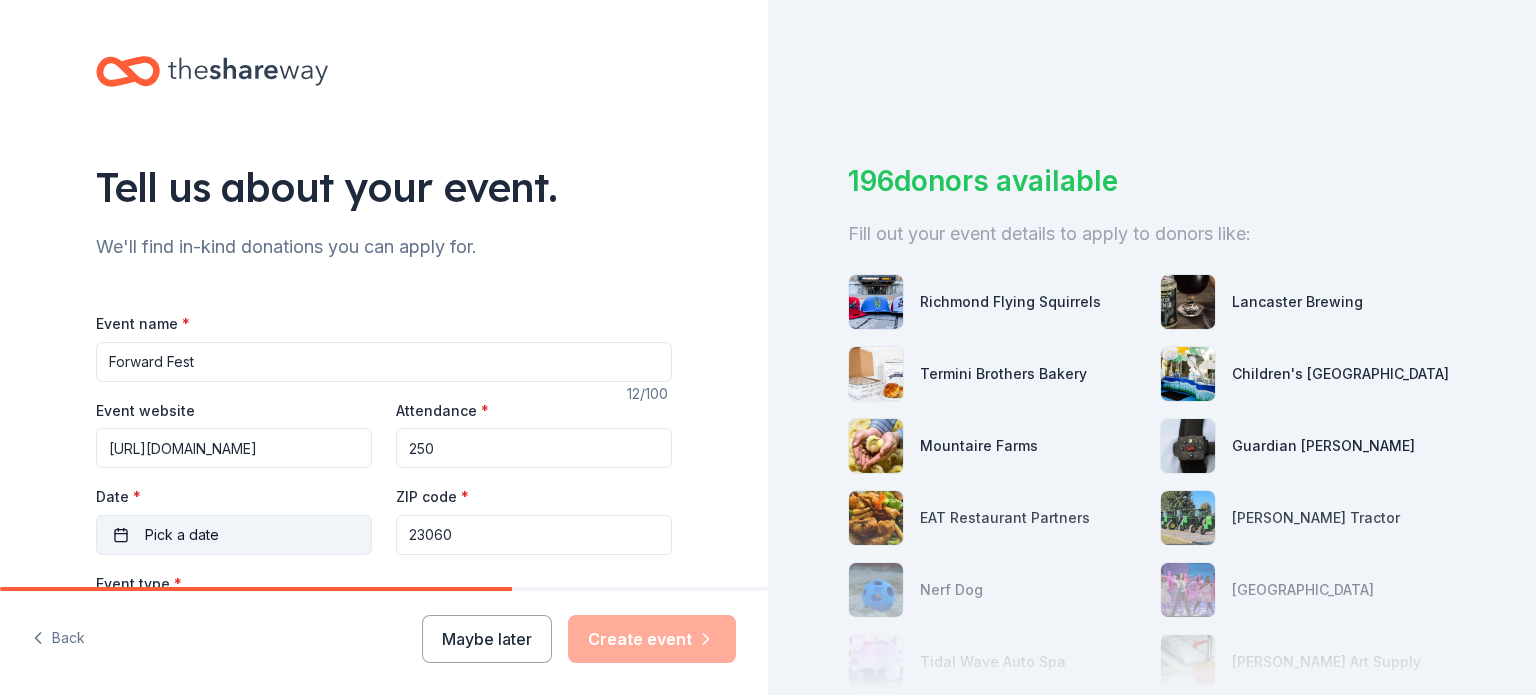 type on "250" 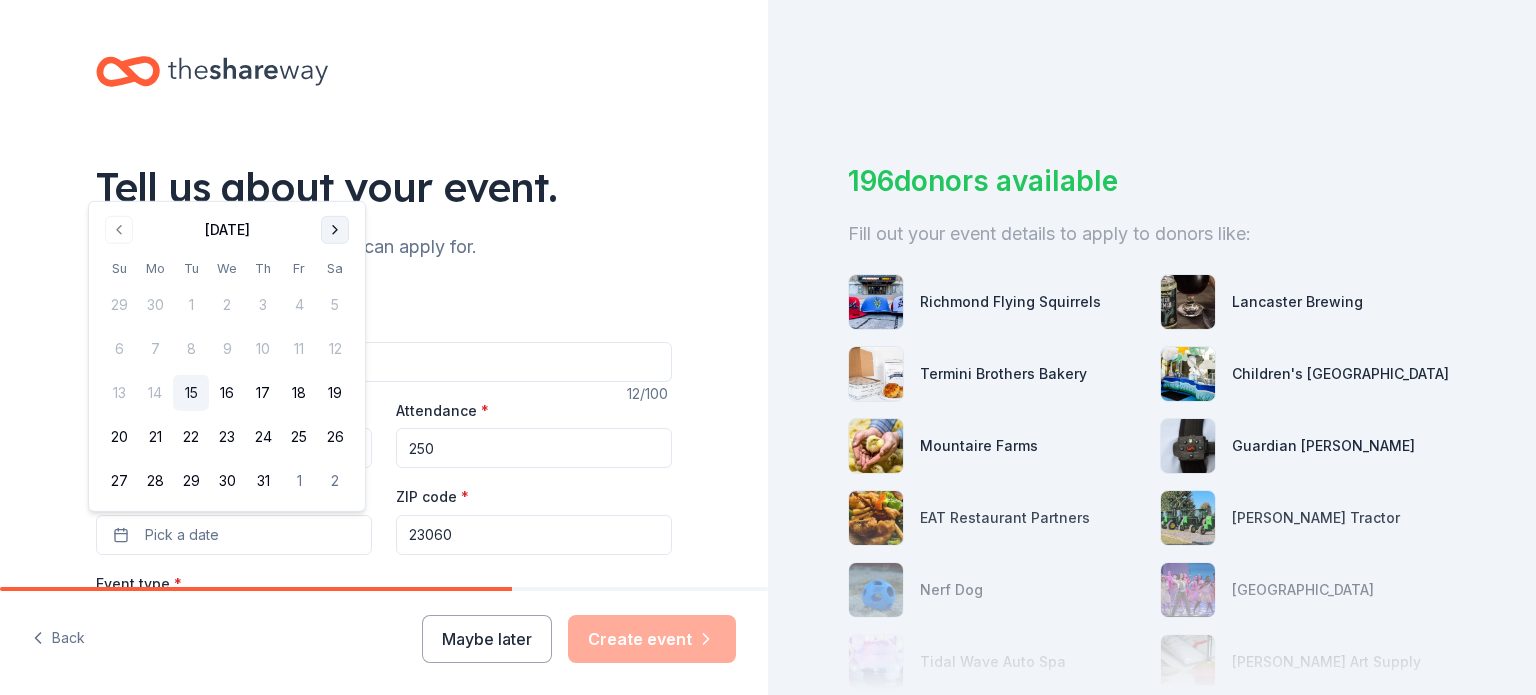 click at bounding box center [335, 230] 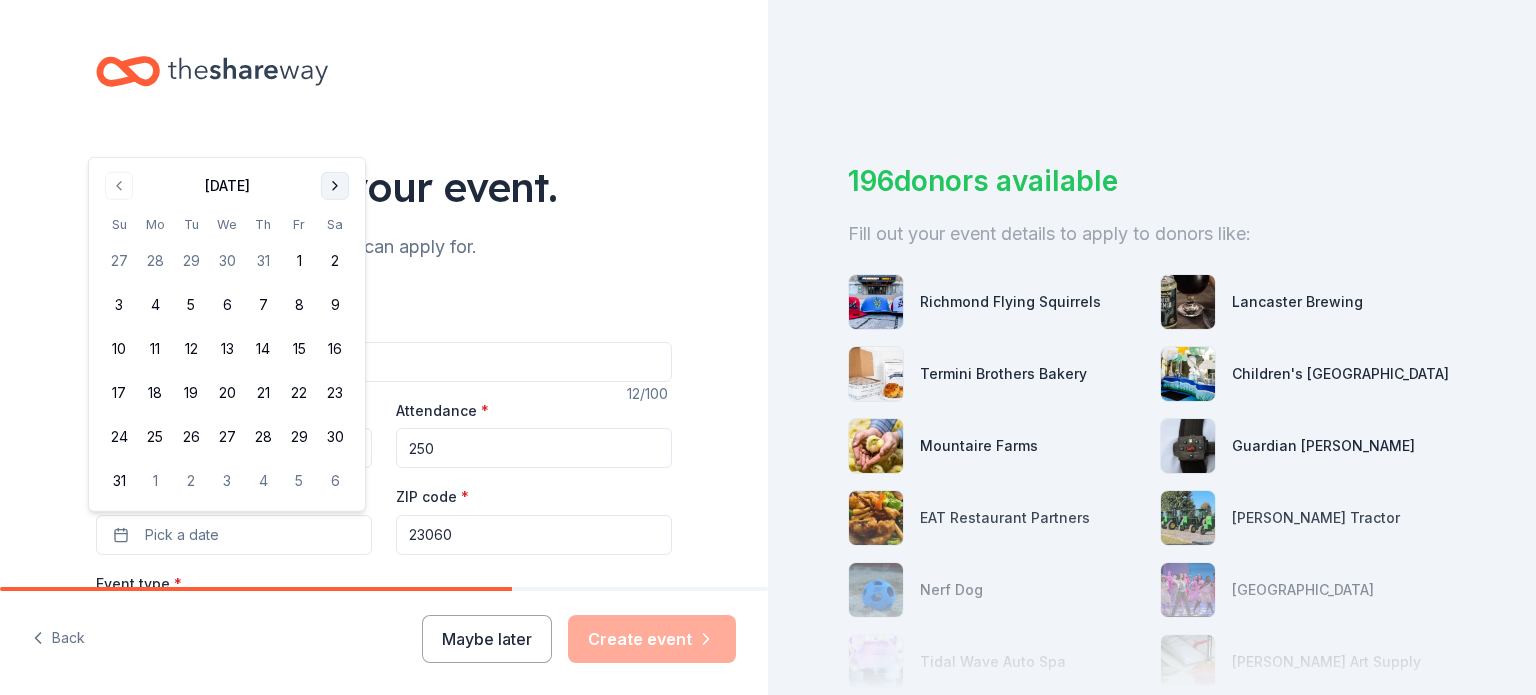 click on "Sa" at bounding box center [335, 224] 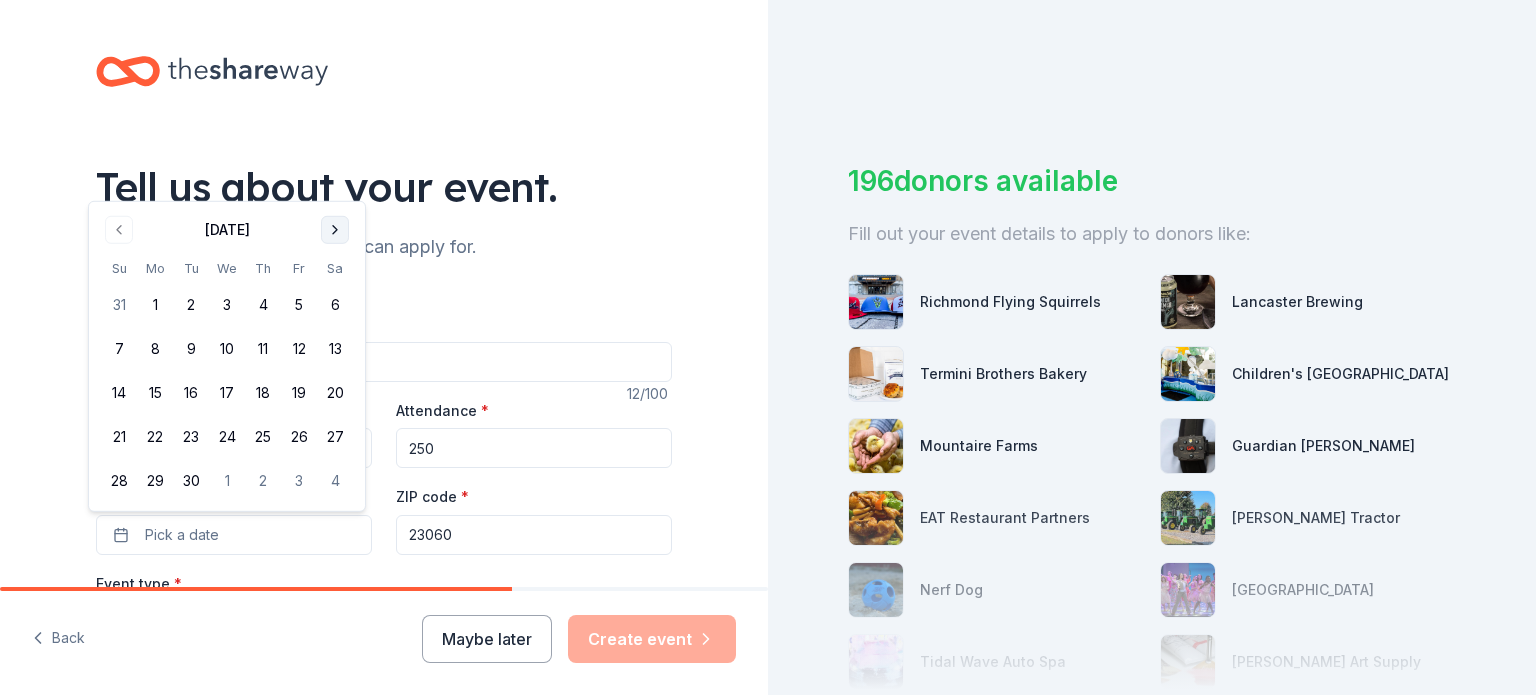 click at bounding box center (335, 230) 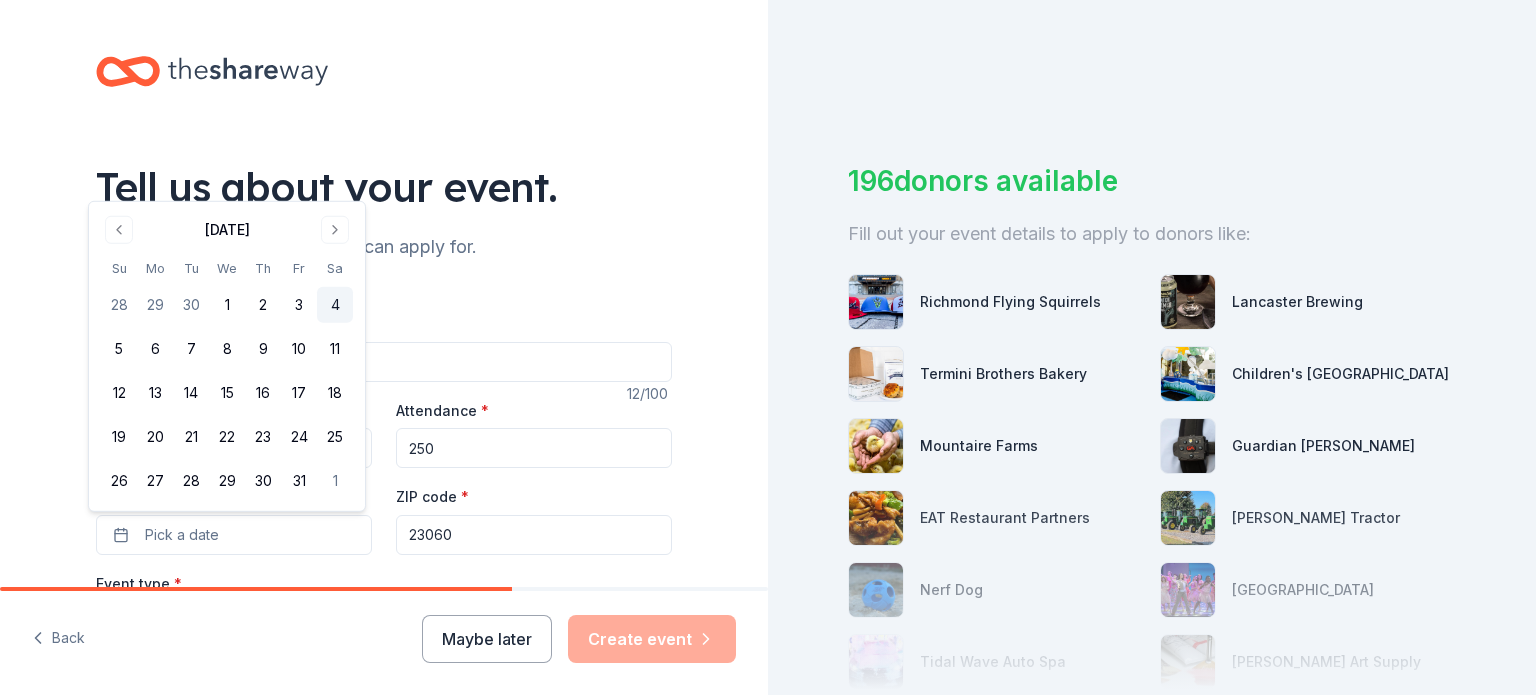 click on "4" at bounding box center [335, 305] 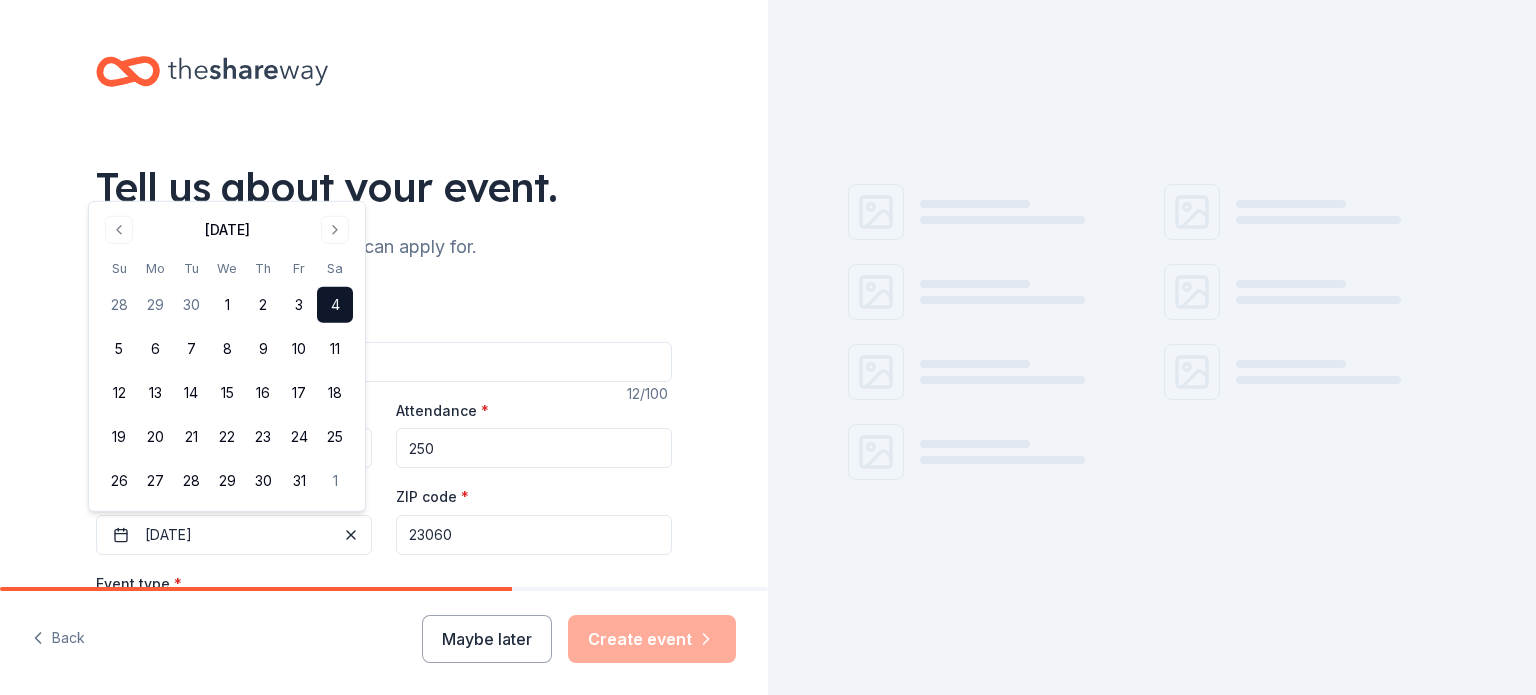 click on "Event name * Forward Fest" at bounding box center [384, 346] 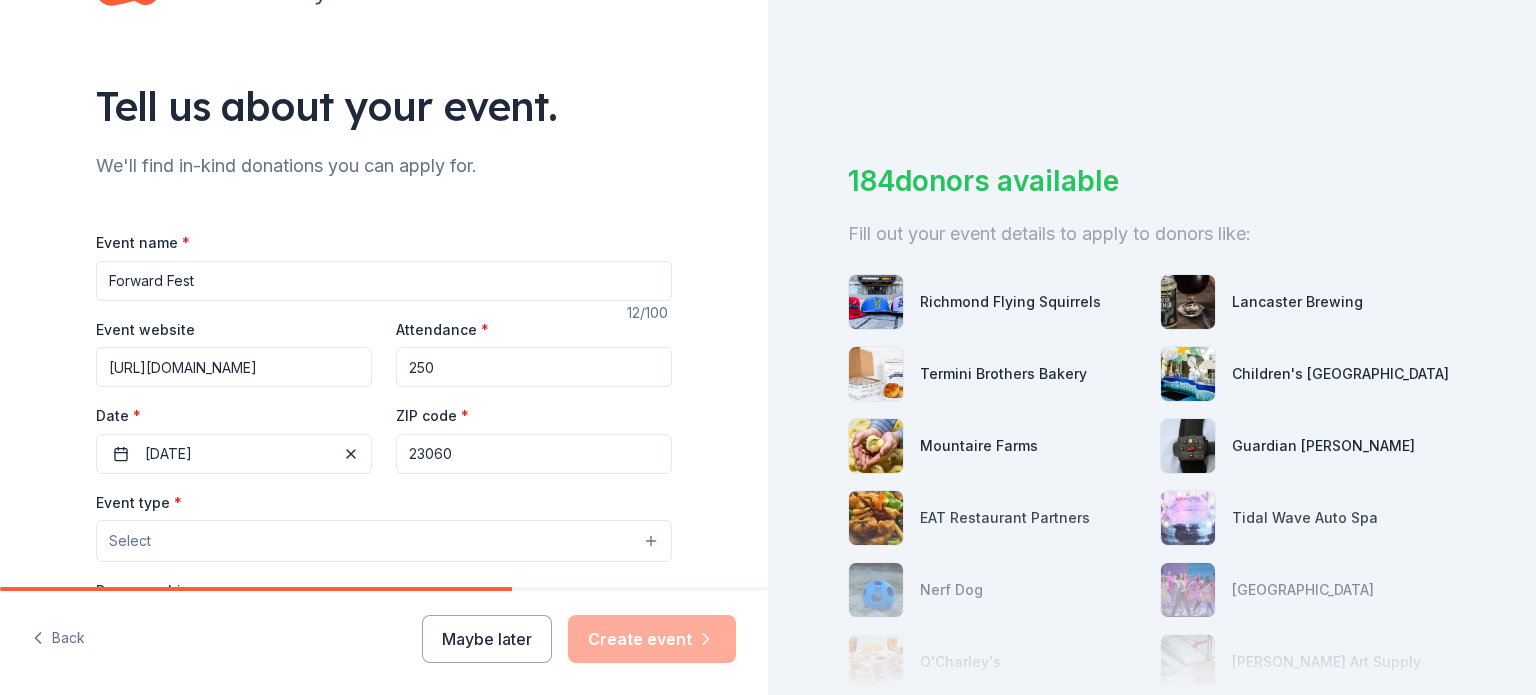 scroll, scrollTop: 200, scrollLeft: 0, axis: vertical 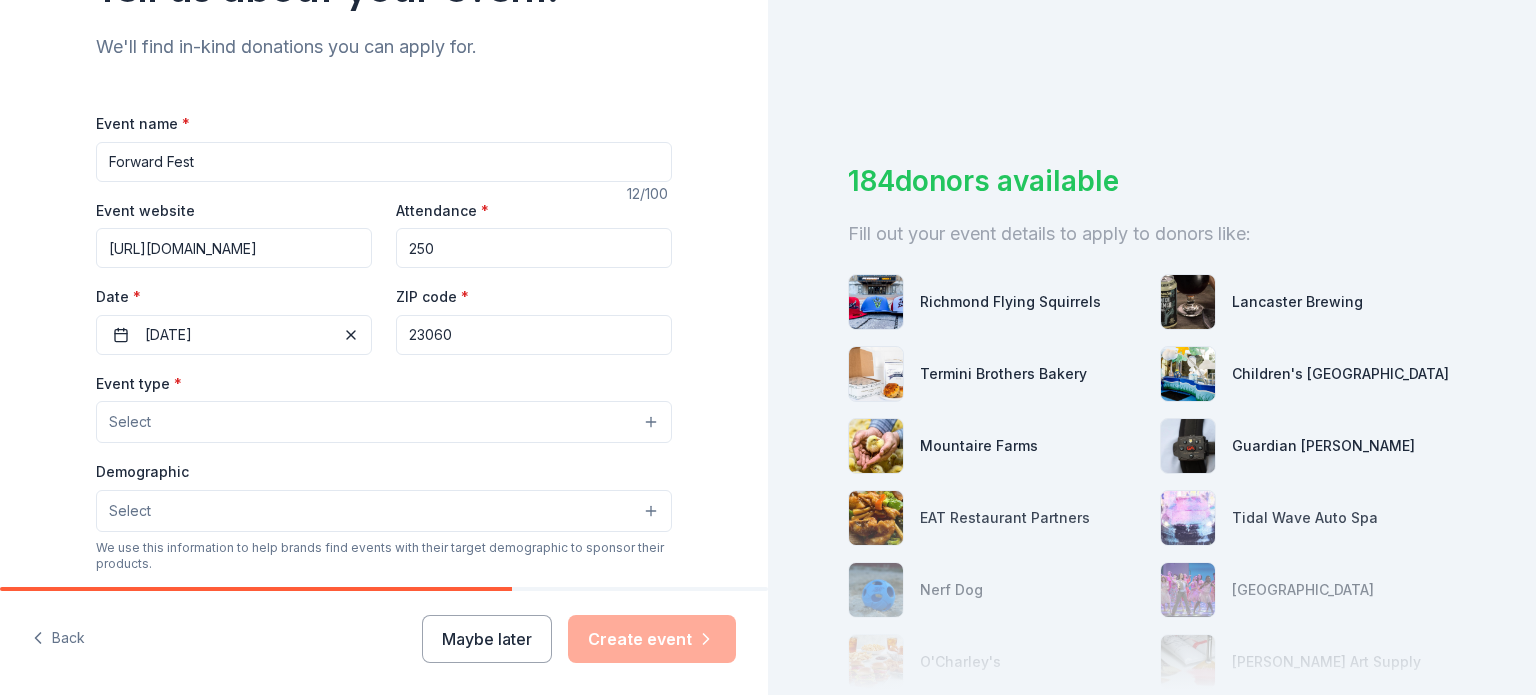 click on "Select" at bounding box center (384, 422) 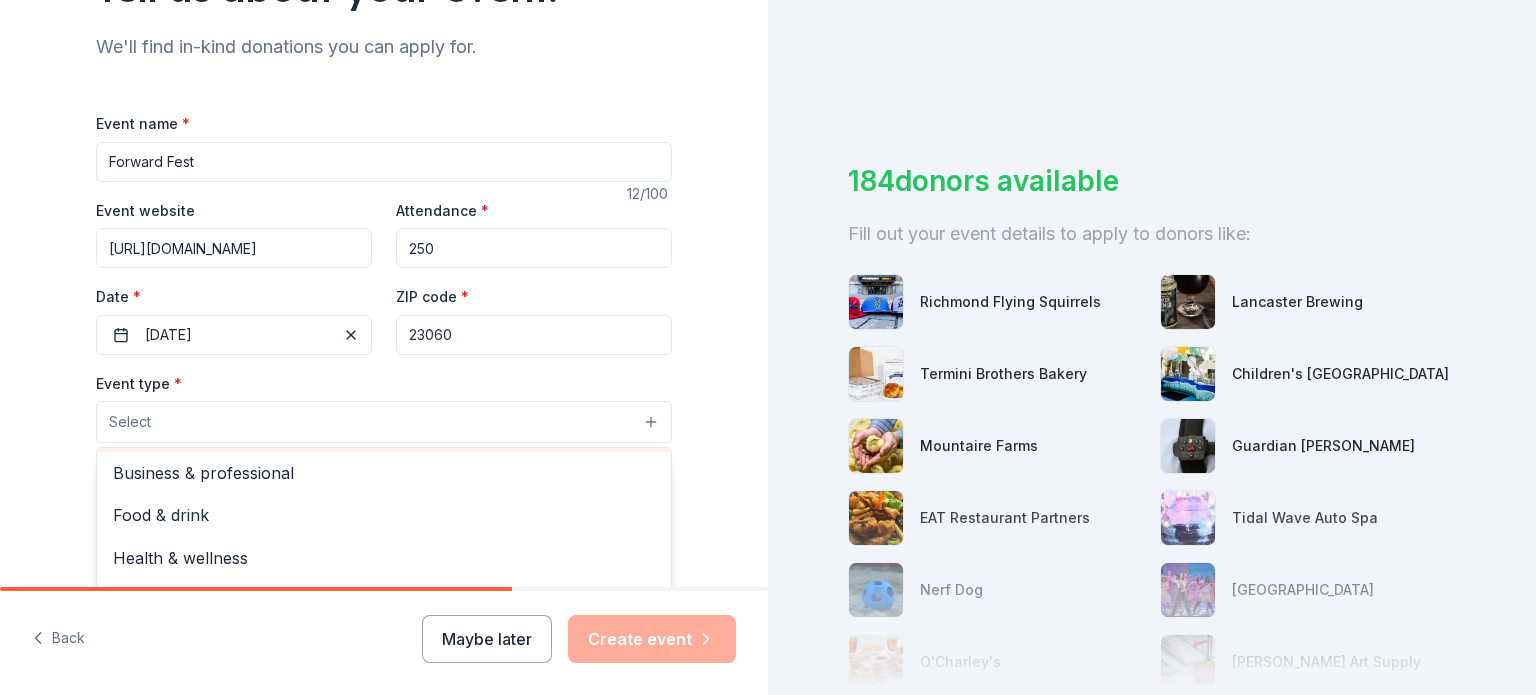scroll, scrollTop: 66, scrollLeft: 0, axis: vertical 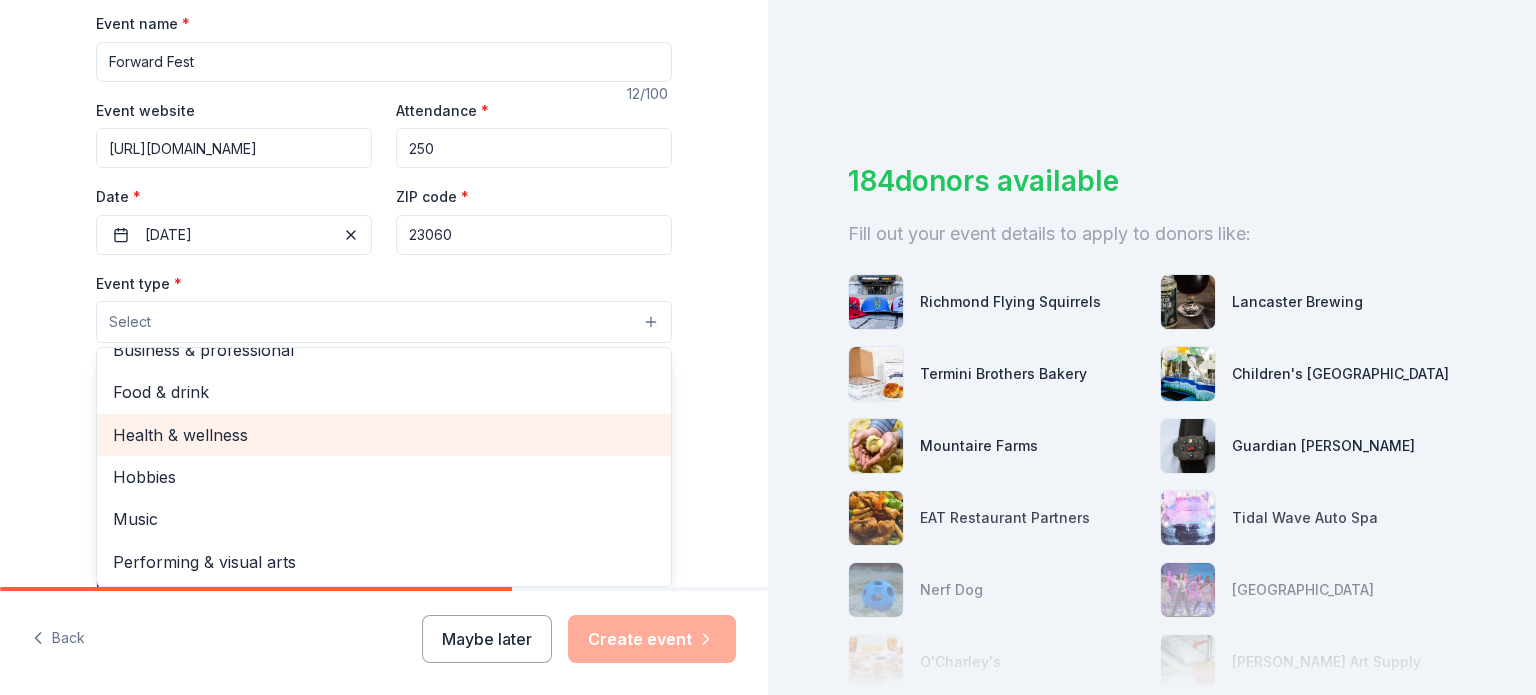 click on "Health & wellness" at bounding box center [384, 435] 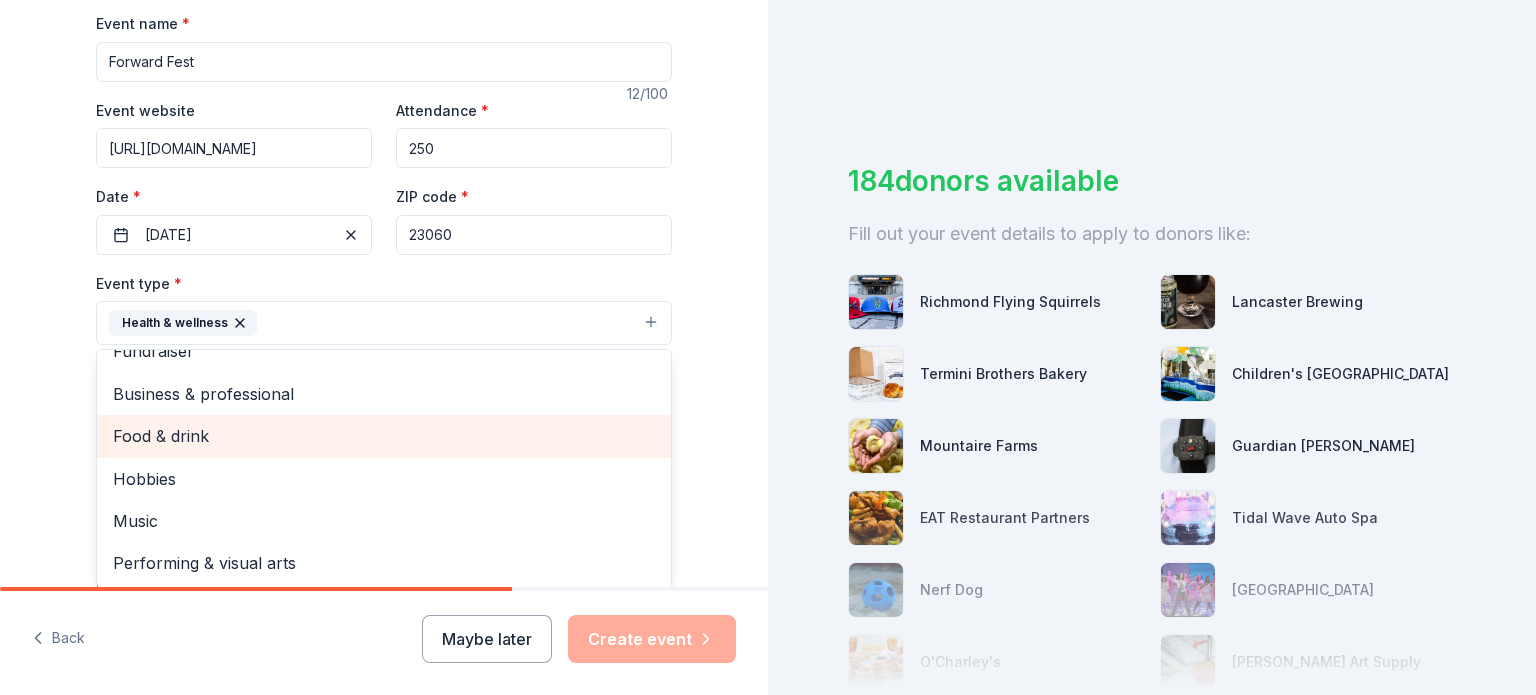 click on "Food & drink" at bounding box center (384, 436) 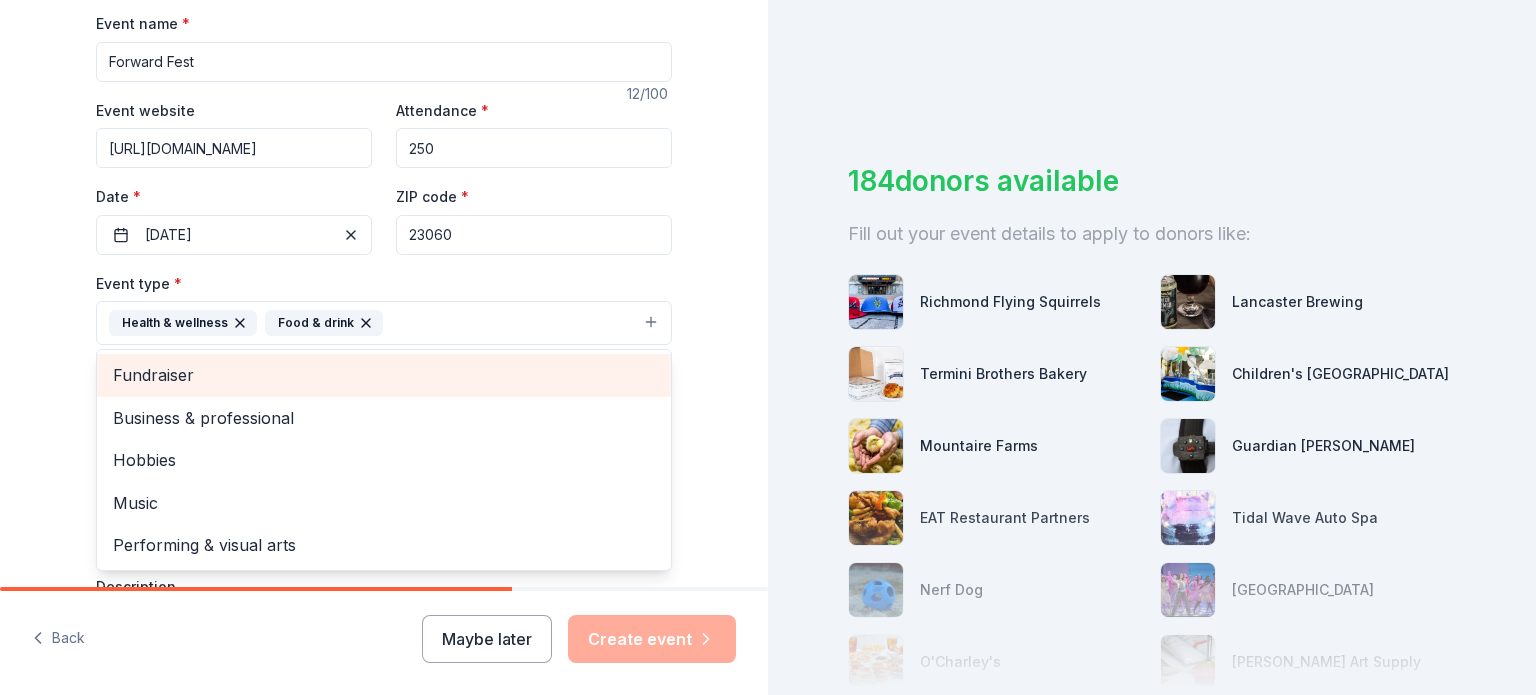 click on "Fundraiser" at bounding box center [384, 375] 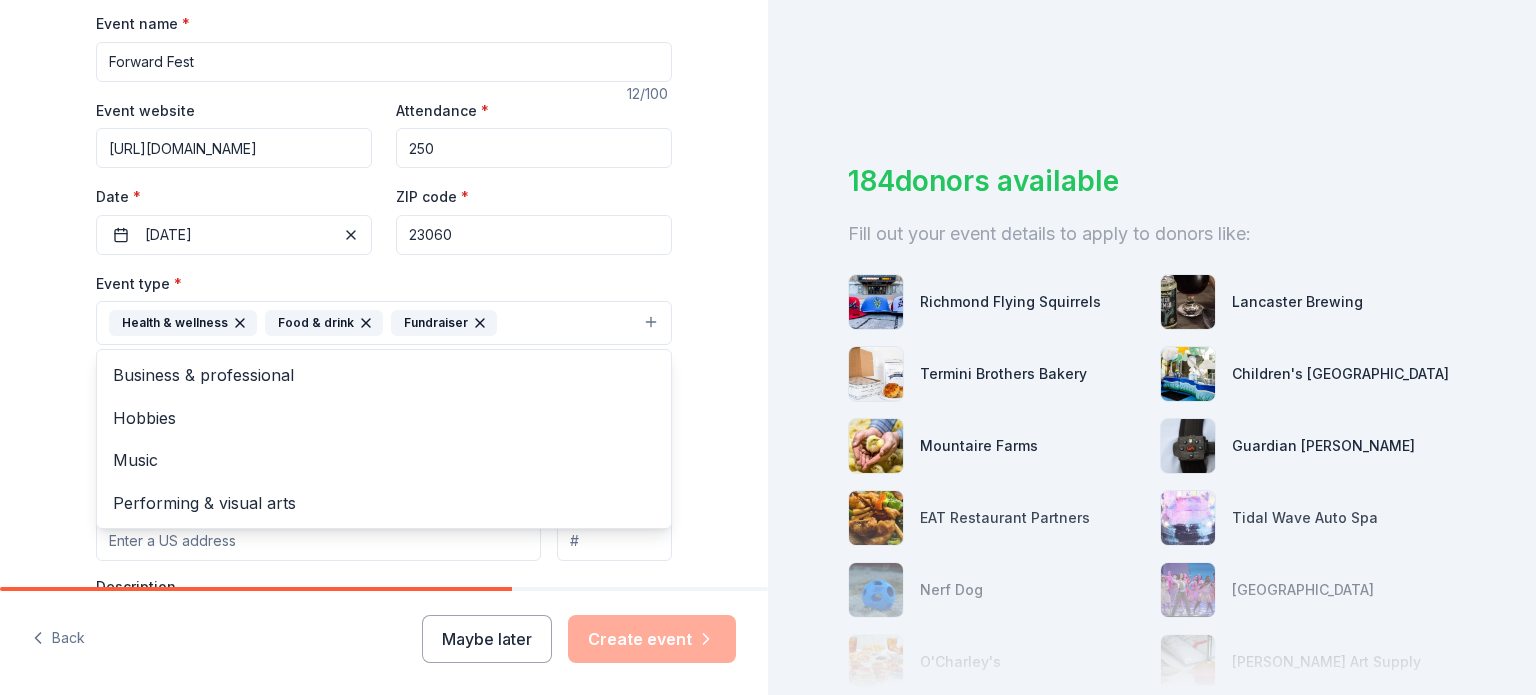 click on "Tell us about your event. We'll find in-kind donations you can apply for. Event name * Forward Fest 12 /100 Event website [URL][DOMAIN_NAME] Attendance * 250 Date * [DATE] ZIP code * 23060 Event type * Health & wellness Food & drink Fundraiser Business & professional Hobbies Music Performing & visual arts Demographic Select We use this information to help brands find events with their target demographic to sponsor their products. Mailing address Apt/unit Description What are you looking for? * Auction & raffle Meals Snacks Desserts Alcohol Beverages Send me reminders Email me reminders of donor application deadlines Recurring event" at bounding box center [384, 366] 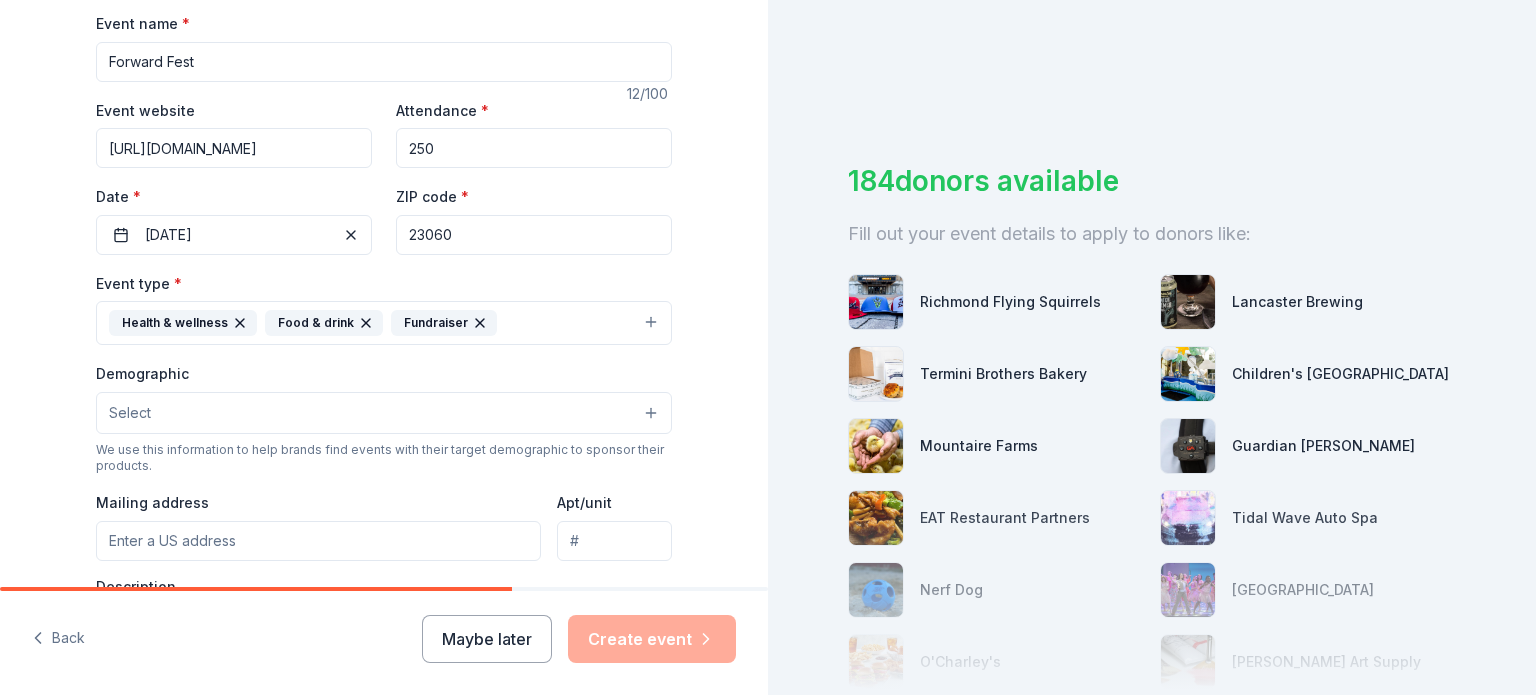 click on "Select" at bounding box center (384, 413) 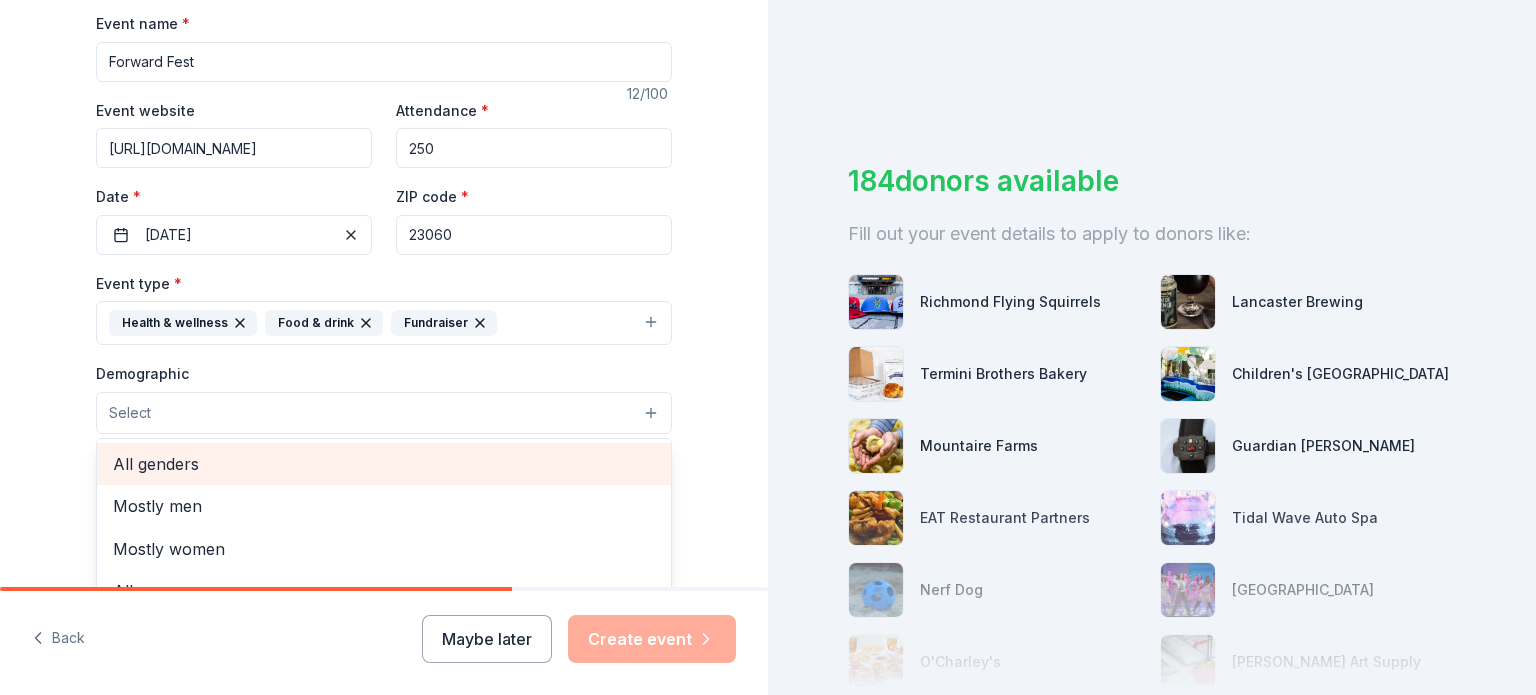 click on "All genders" at bounding box center [384, 464] 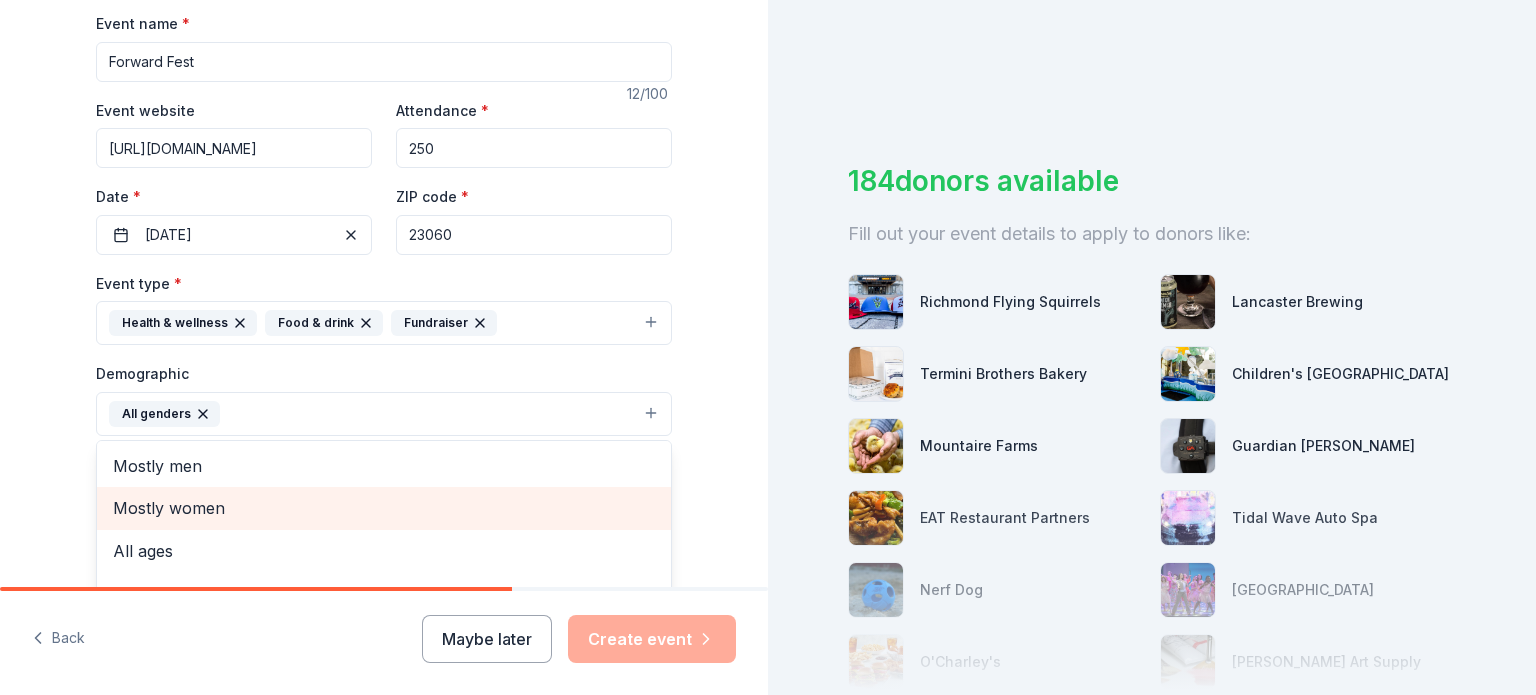 click on "Mostly women" at bounding box center (384, 508) 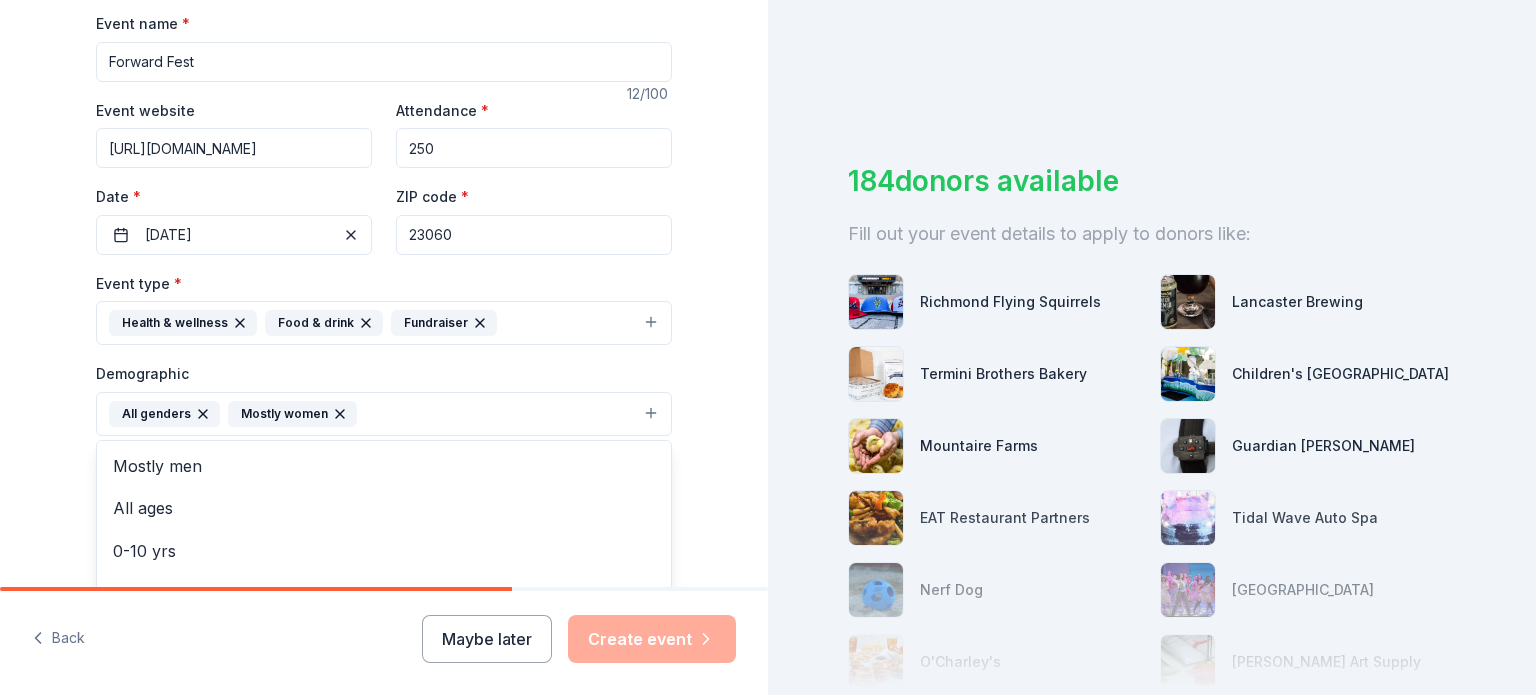 click on "Tell us about your event. We'll find in-kind donations you can apply for. Event name * Forward Fest 12 /100 Event website [URL][DOMAIN_NAME] Attendance * 250 Date * [DATE] ZIP code * 23060 Event type * Health & wellness Food & drink Fundraiser Demographic All genders Mostly women Mostly men All ages [DEMOGRAPHIC_DATA] yrs 10-20 yrs 20-30 yrs 30-40 yrs 40-50 yrs 50-60 yrs 60-70 yrs 70-80 yrs 80+ yrs We use this information to help brands find events with their target demographic to sponsor their products. Mailing address Apt/unit Description What are you looking for? * Auction & raffle Meals Snacks Desserts Alcohol Beverages Send me reminders Email me reminders of donor application deadlines Recurring event" at bounding box center [384, 367] 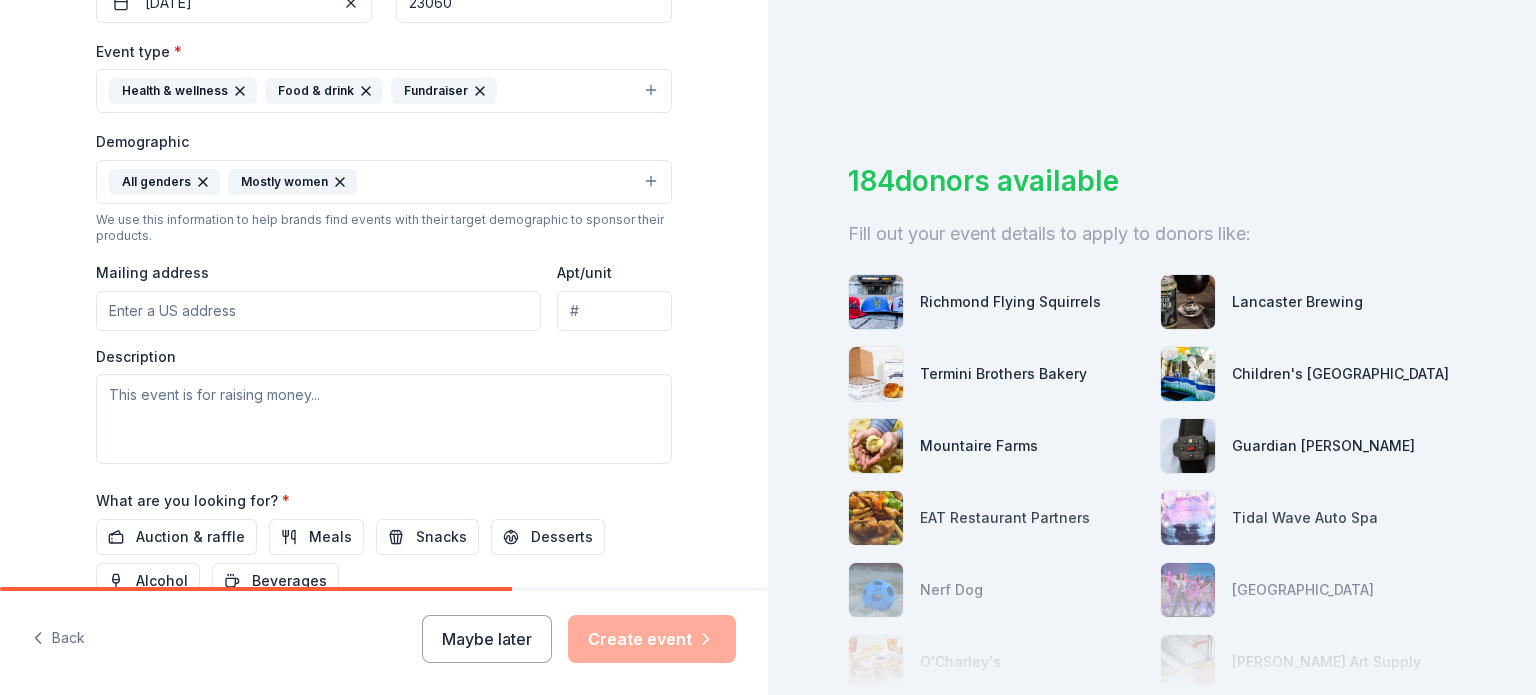 scroll, scrollTop: 536, scrollLeft: 0, axis: vertical 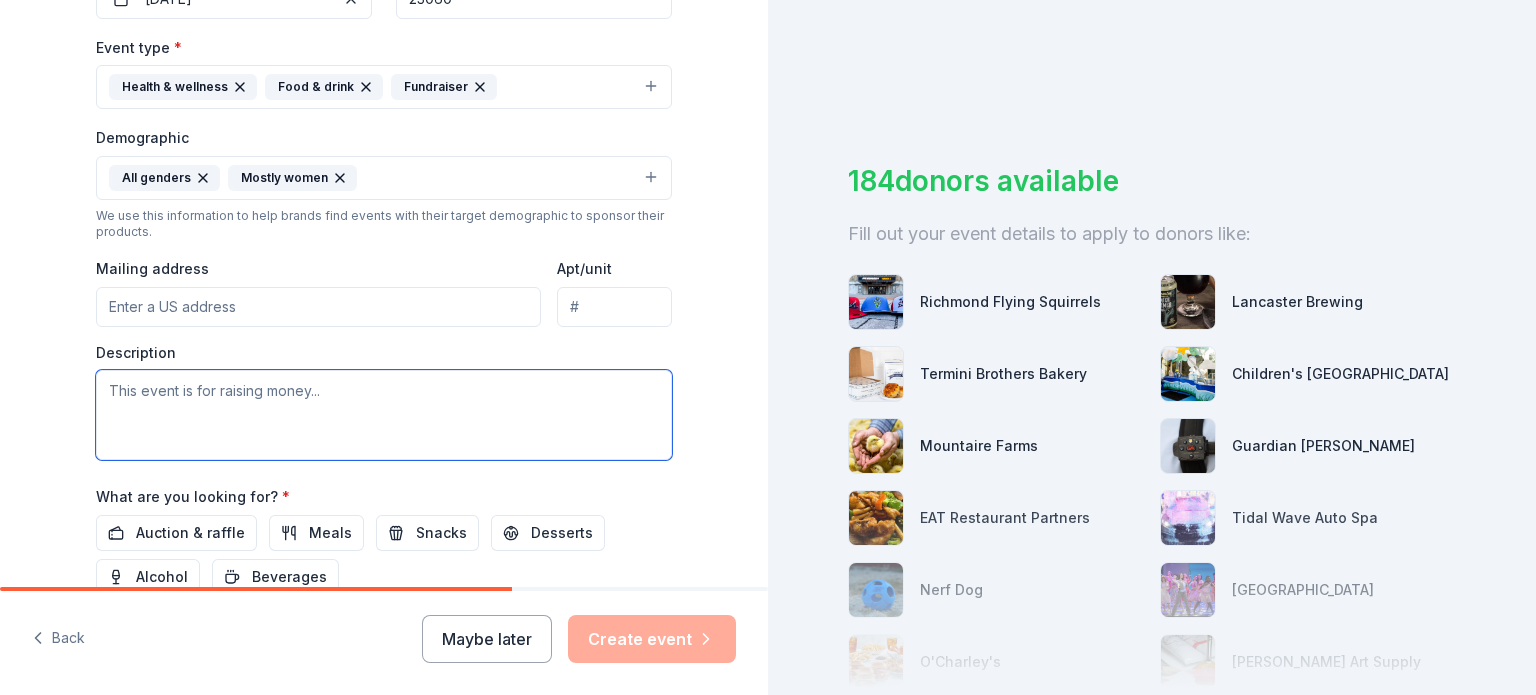click at bounding box center [384, 415] 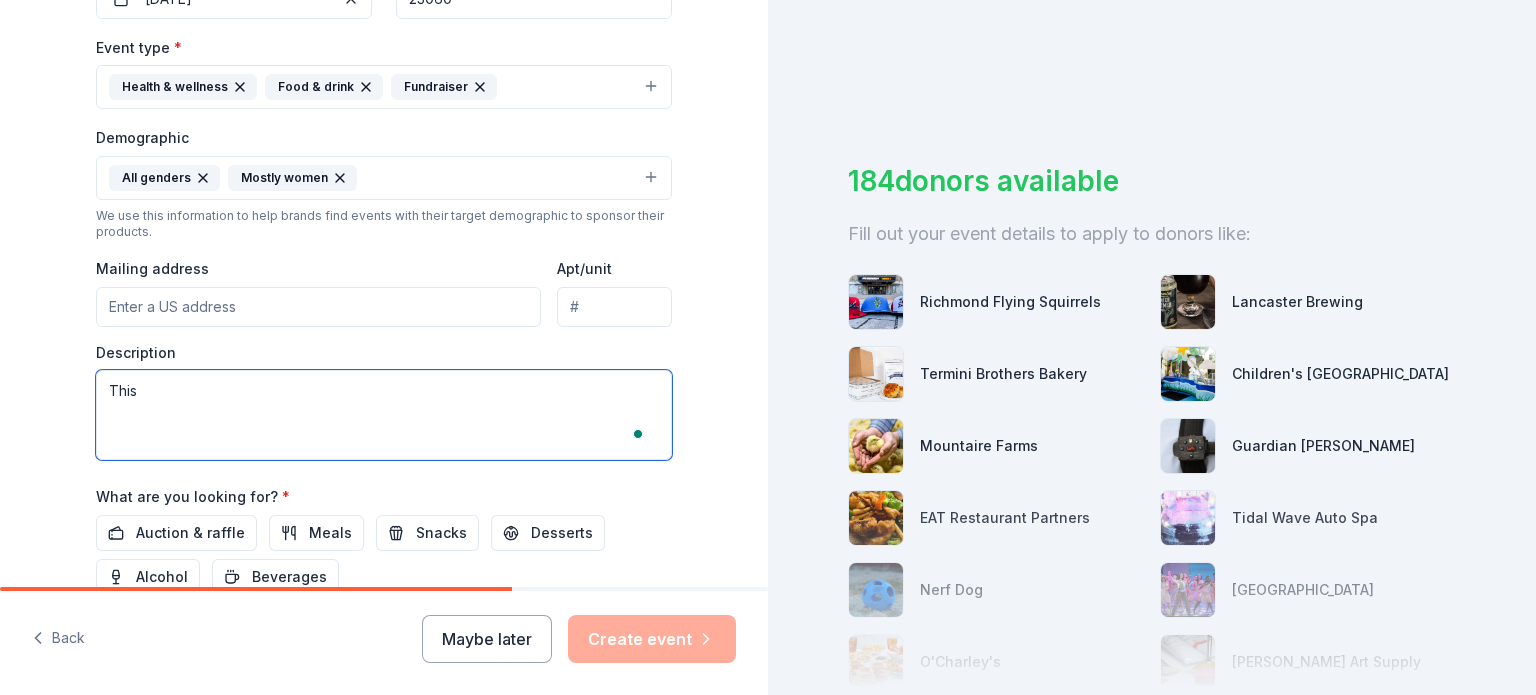 scroll, scrollTop: 536, scrollLeft: 0, axis: vertical 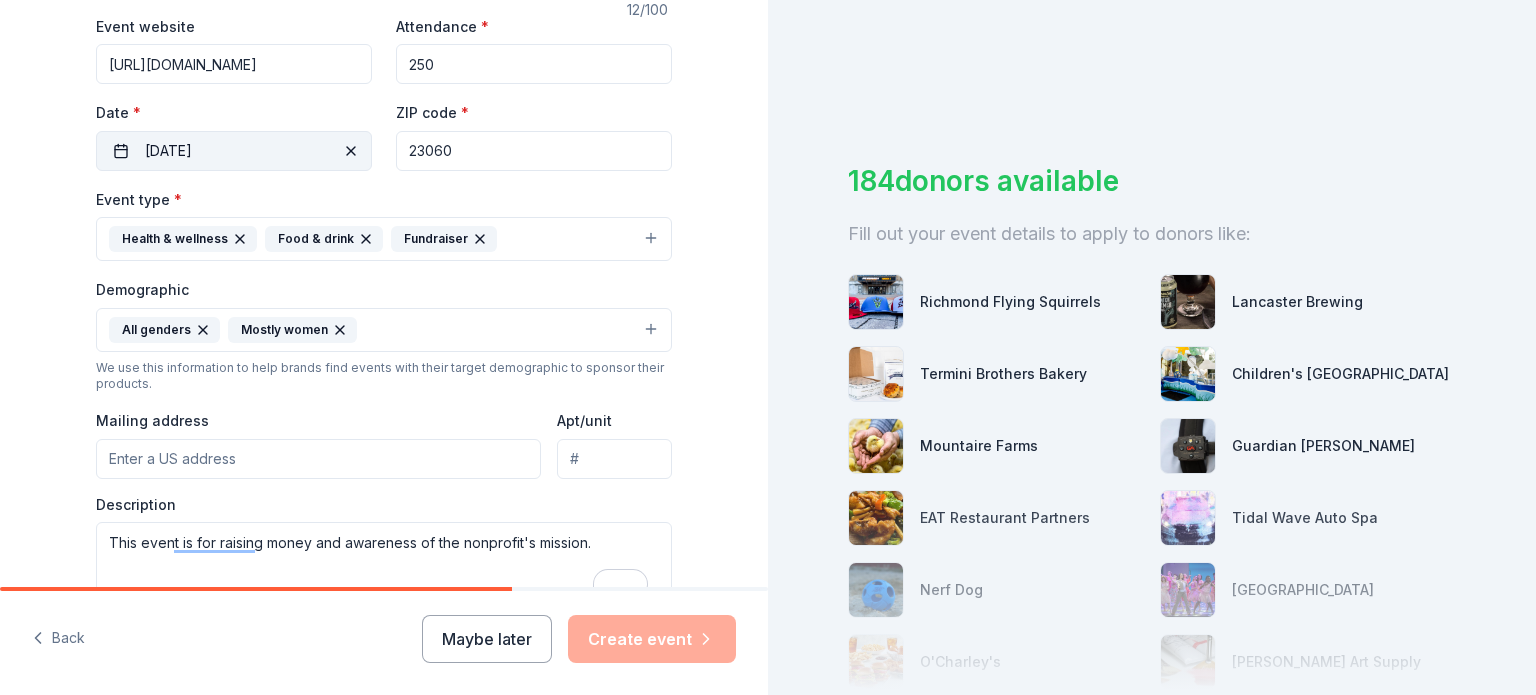 click on "[DATE]" at bounding box center (234, 151) 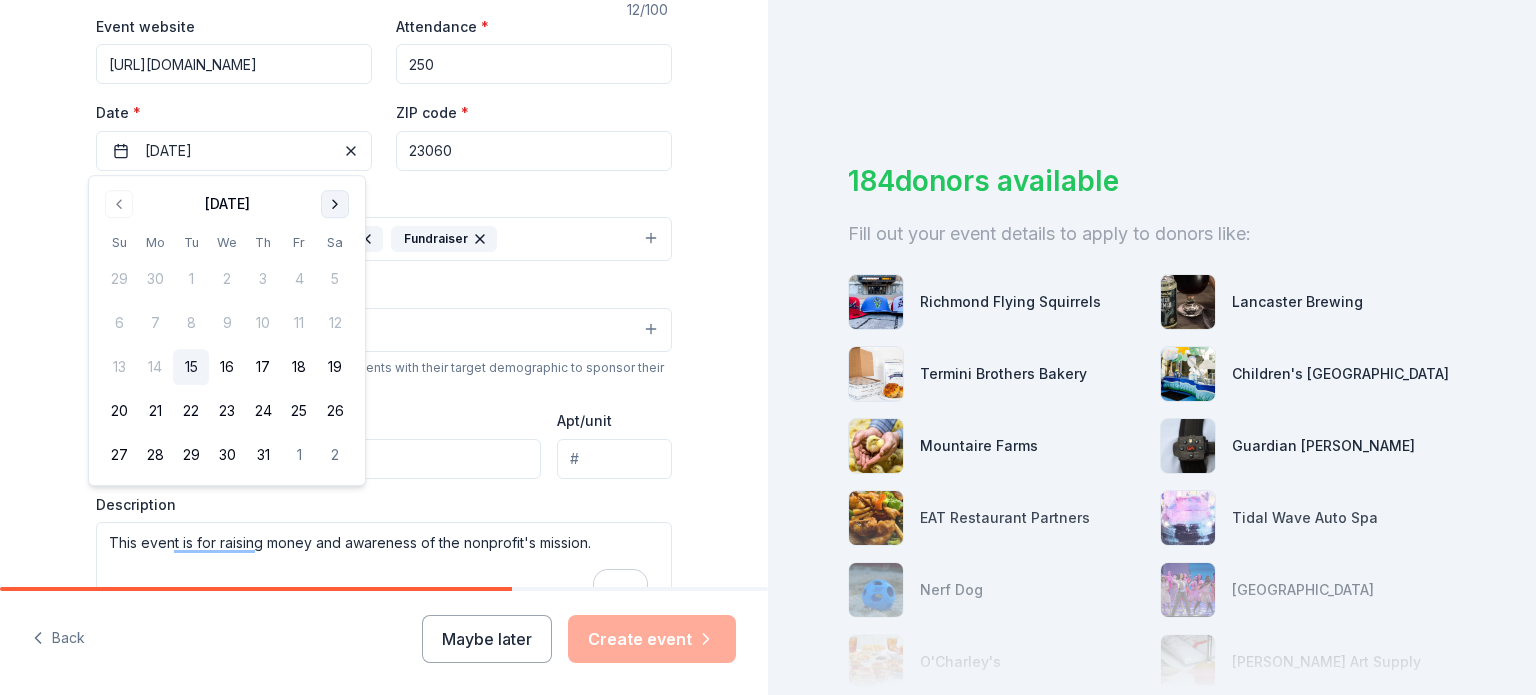 click at bounding box center (335, 204) 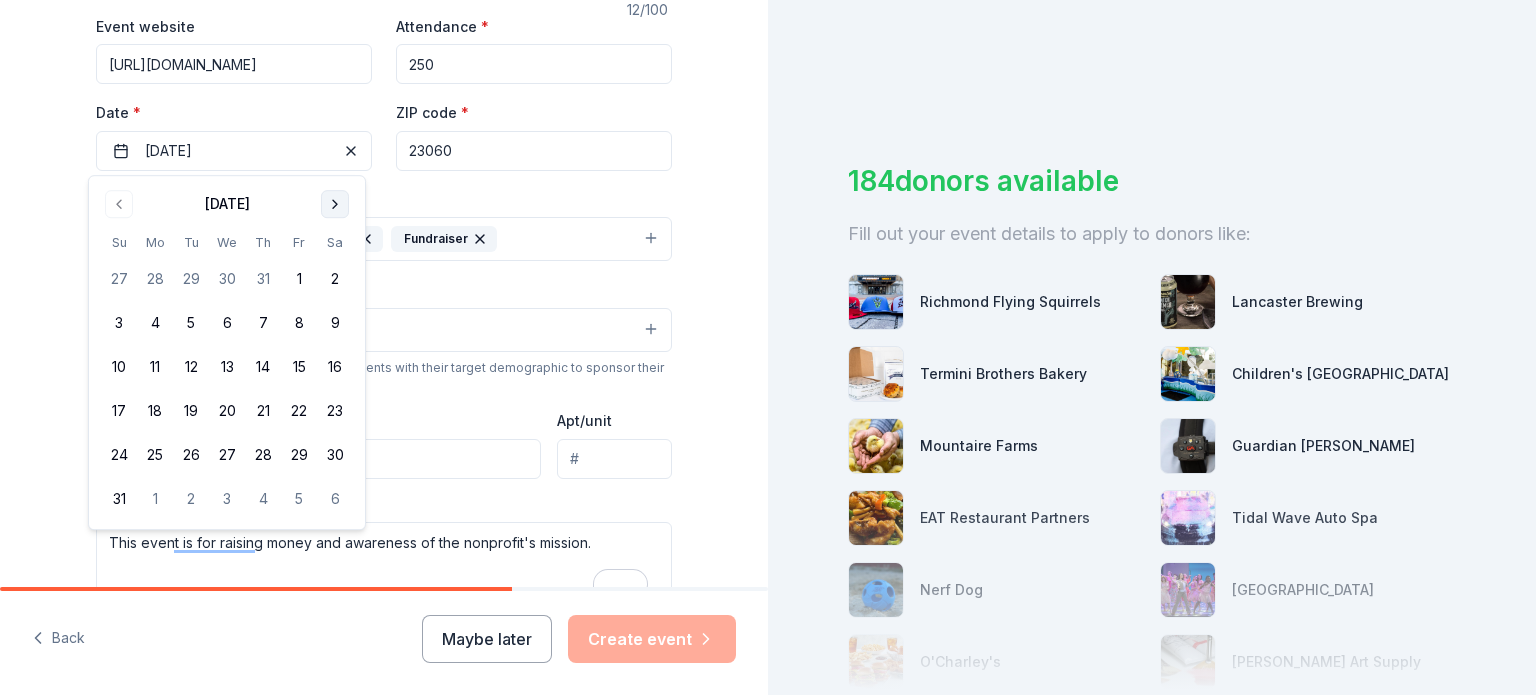 click at bounding box center (335, 204) 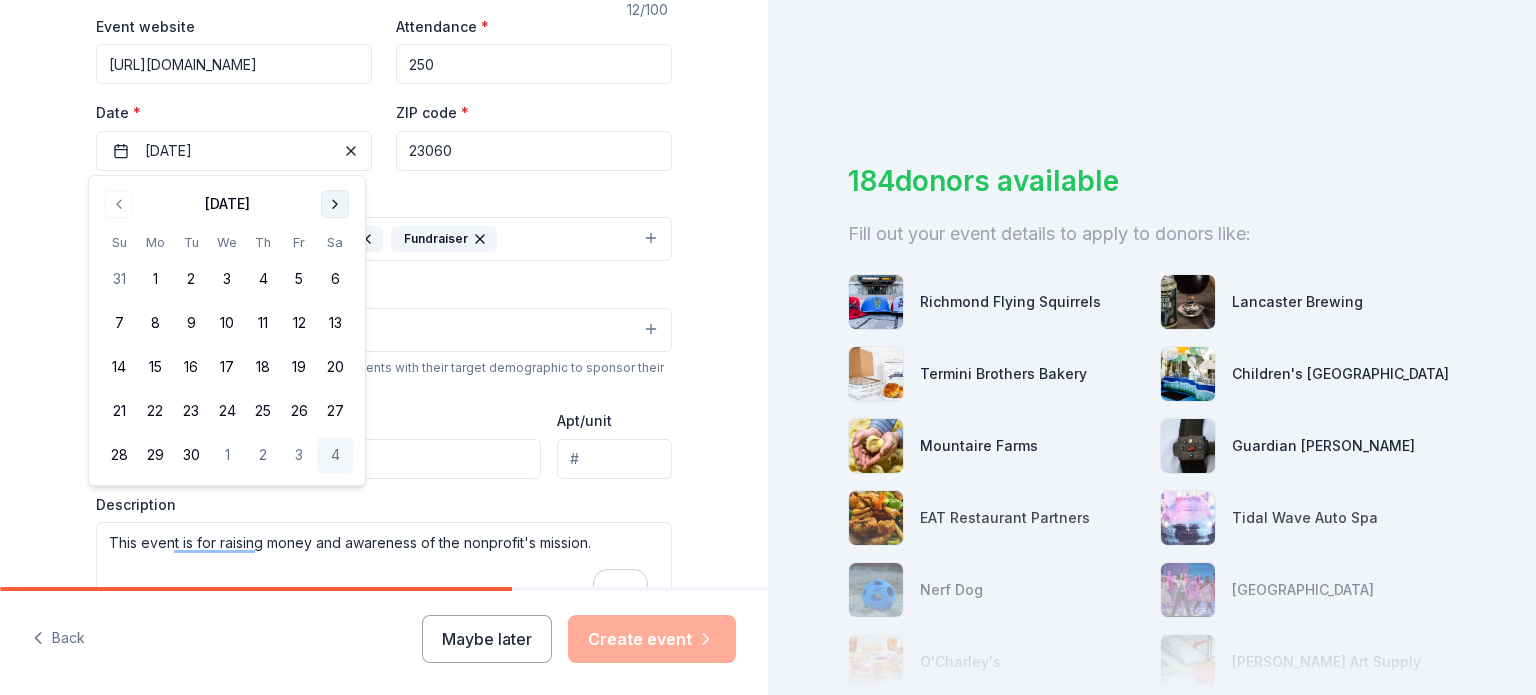 click at bounding box center [335, 204] 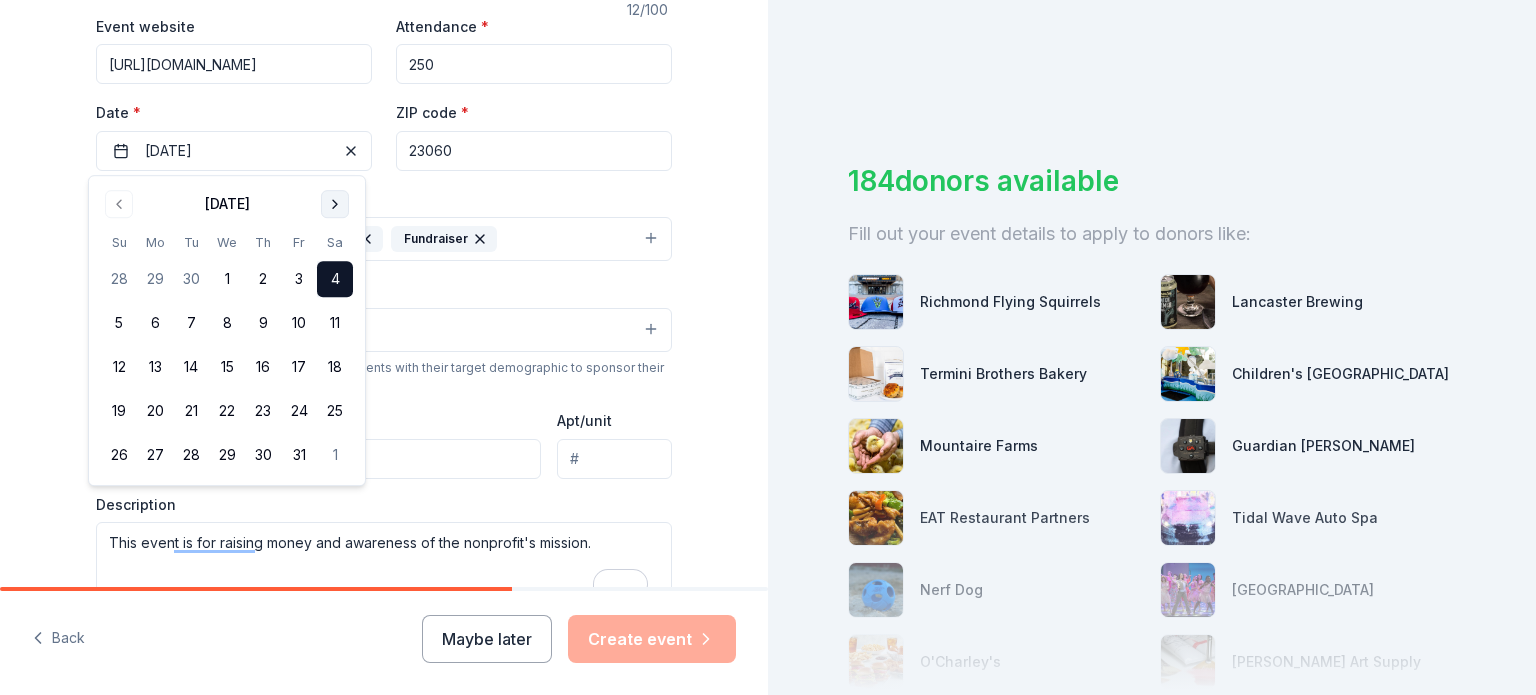 click at bounding box center [335, 204] 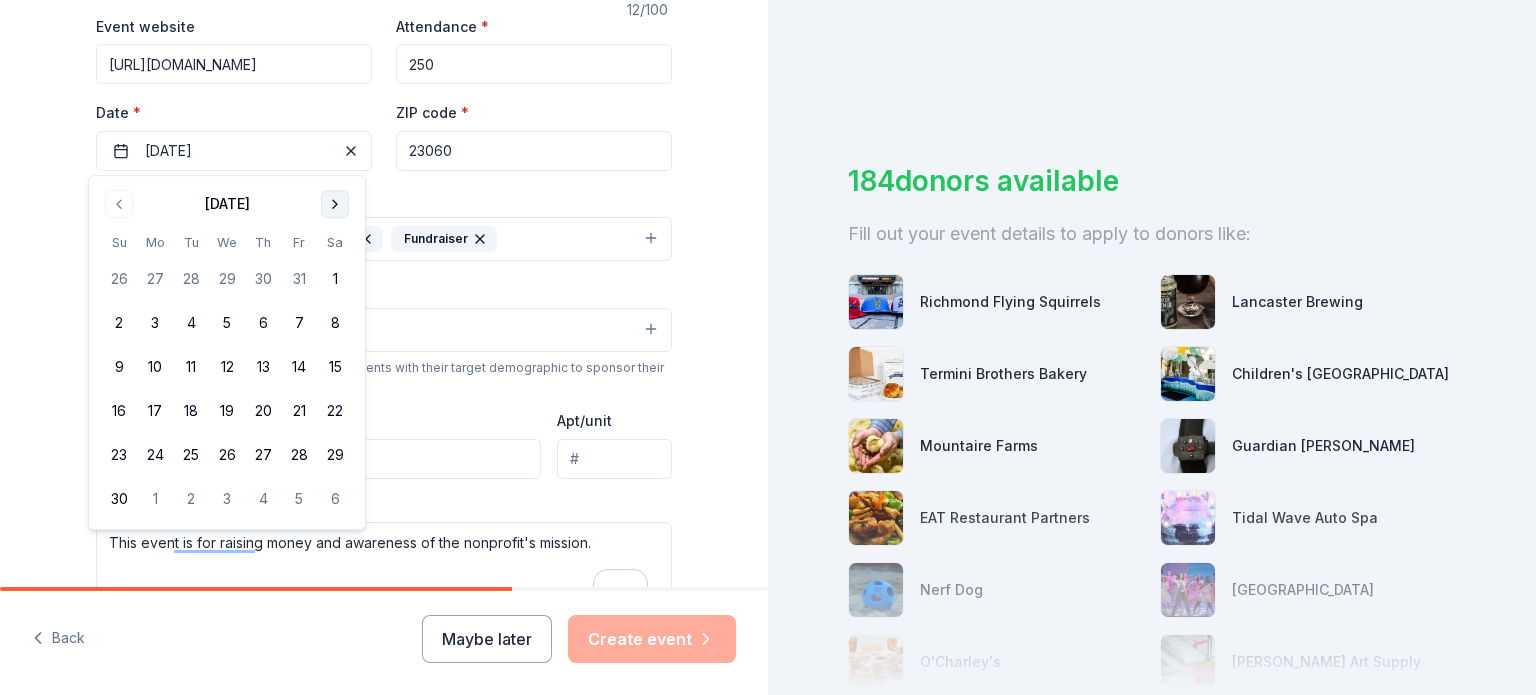 click at bounding box center [335, 204] 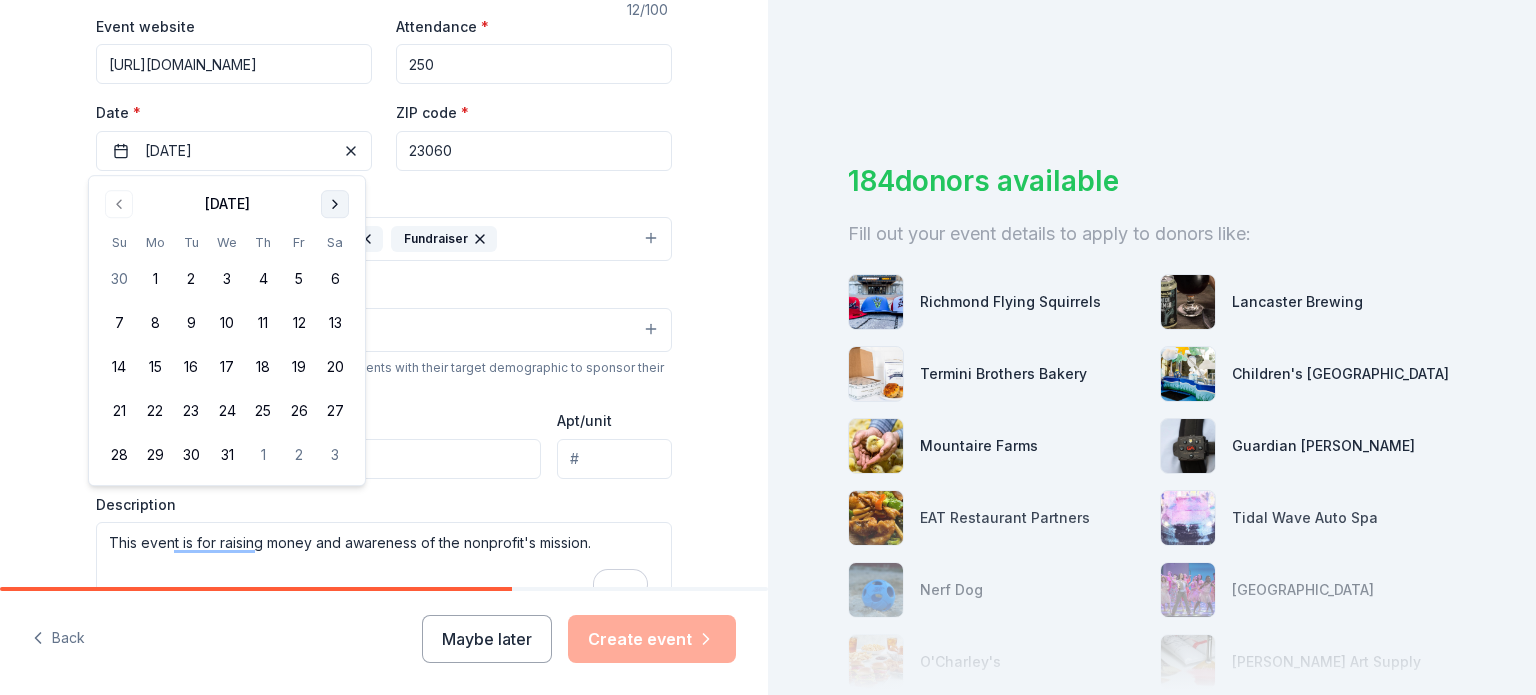 click at bounding box center [335, 204] 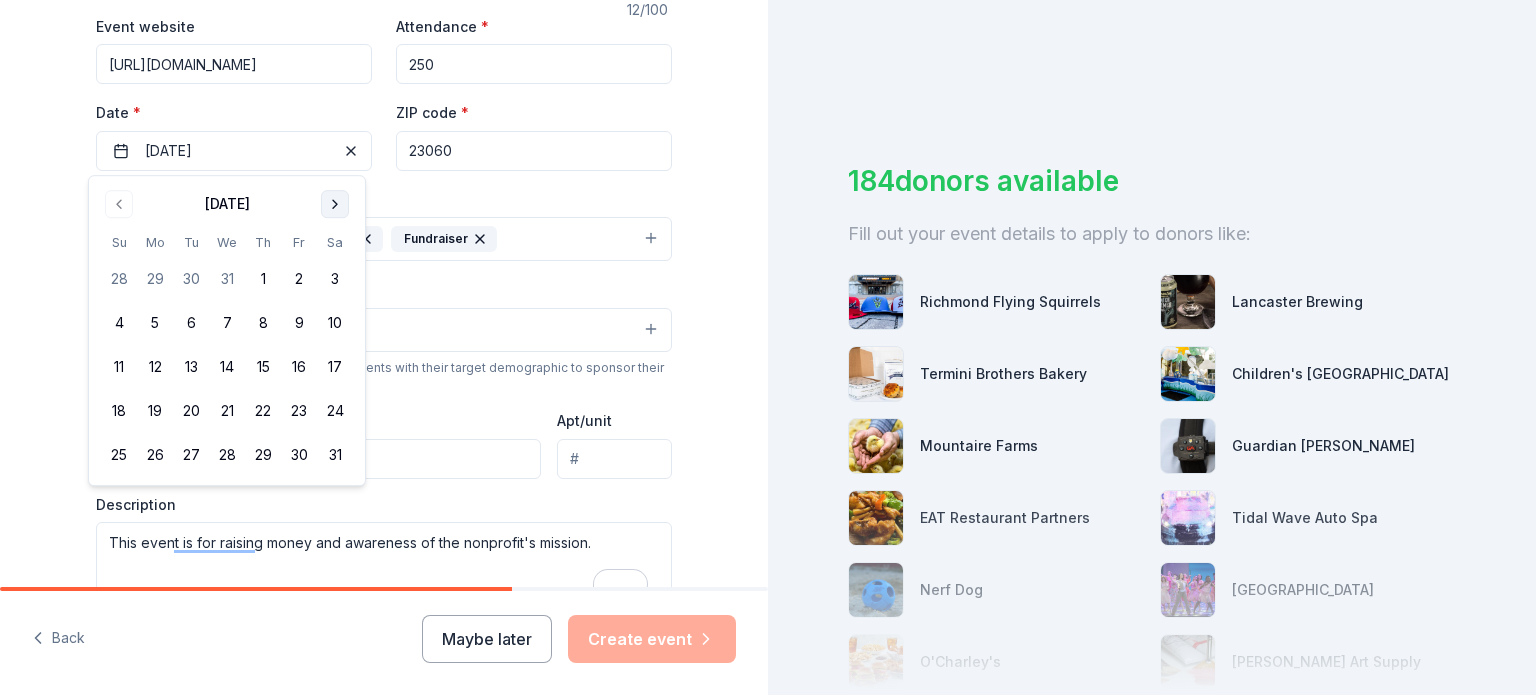 click at bounding box center (335, 204) 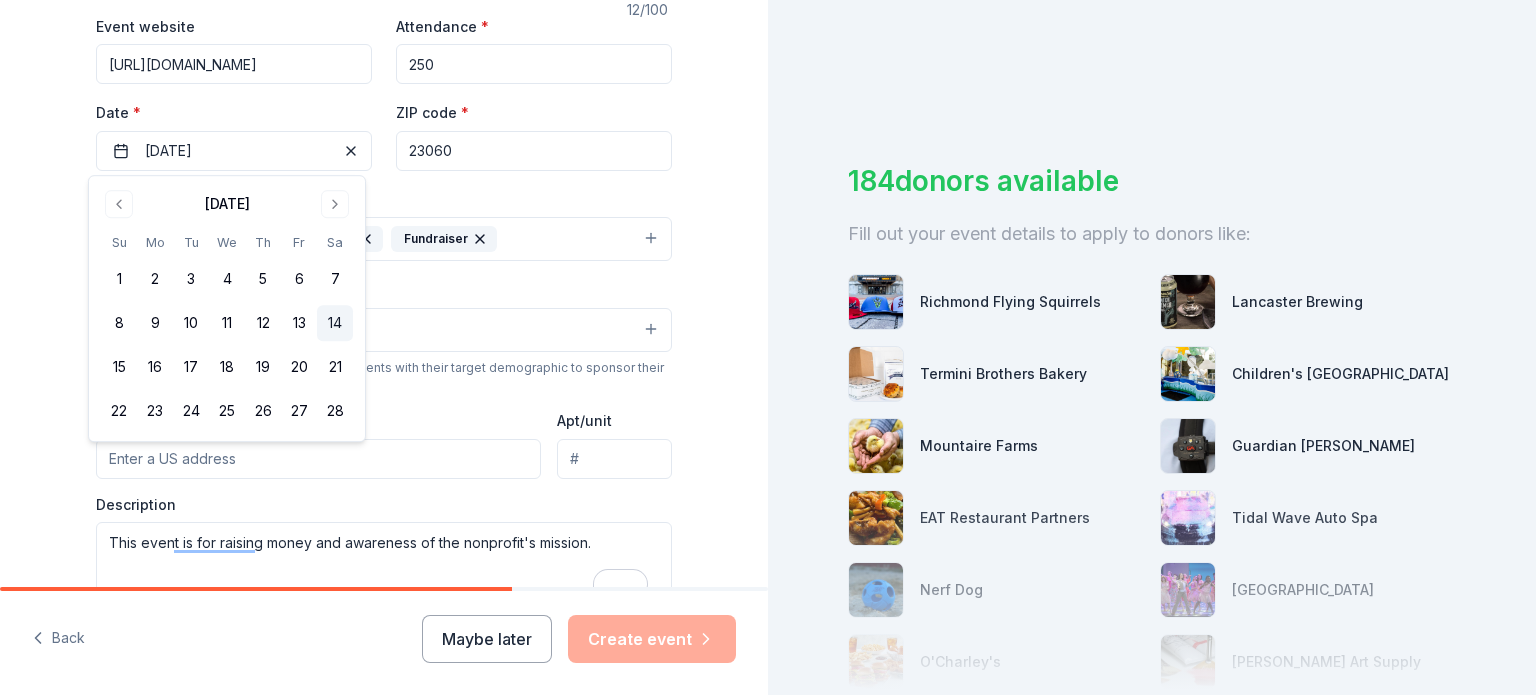 click on "14" at bounding box center (335, 323) 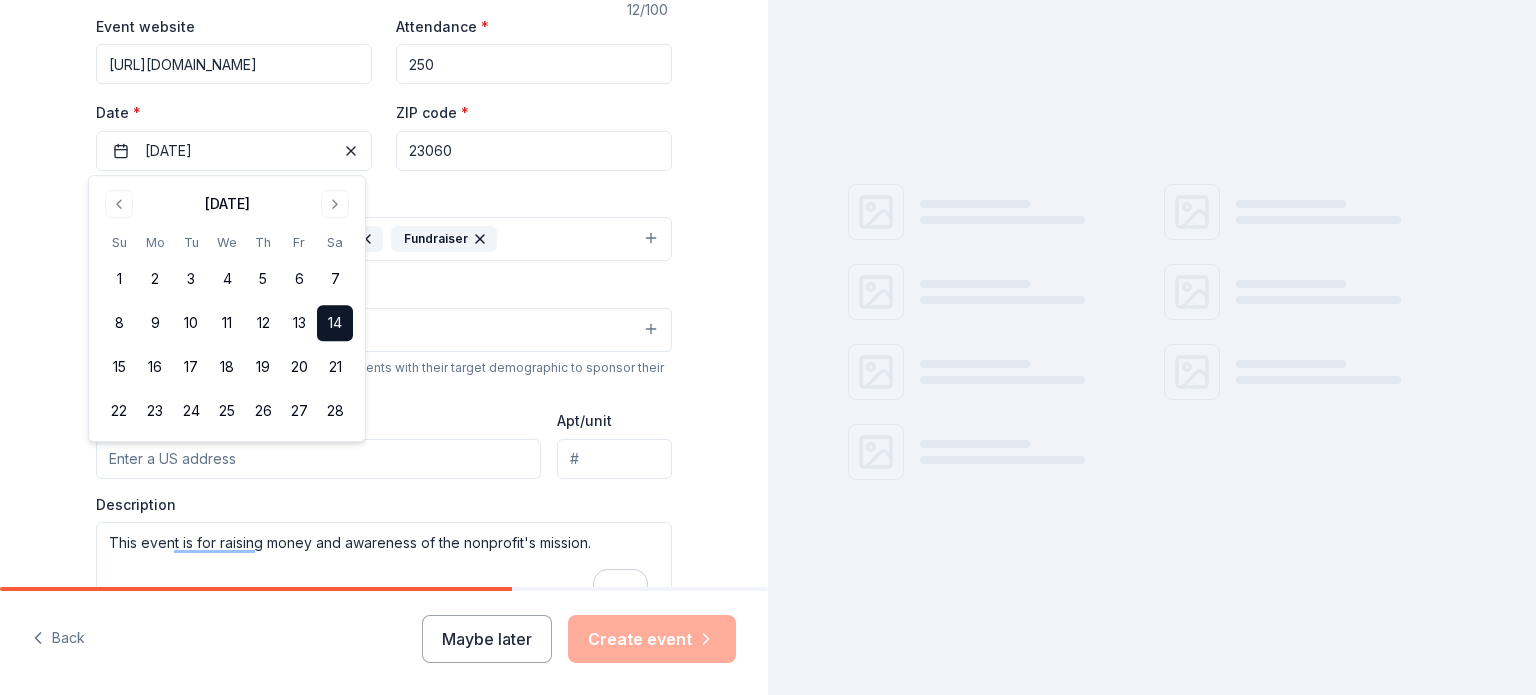 click on "Demographic All genders Mostly women" at bounding box center [384, 314] 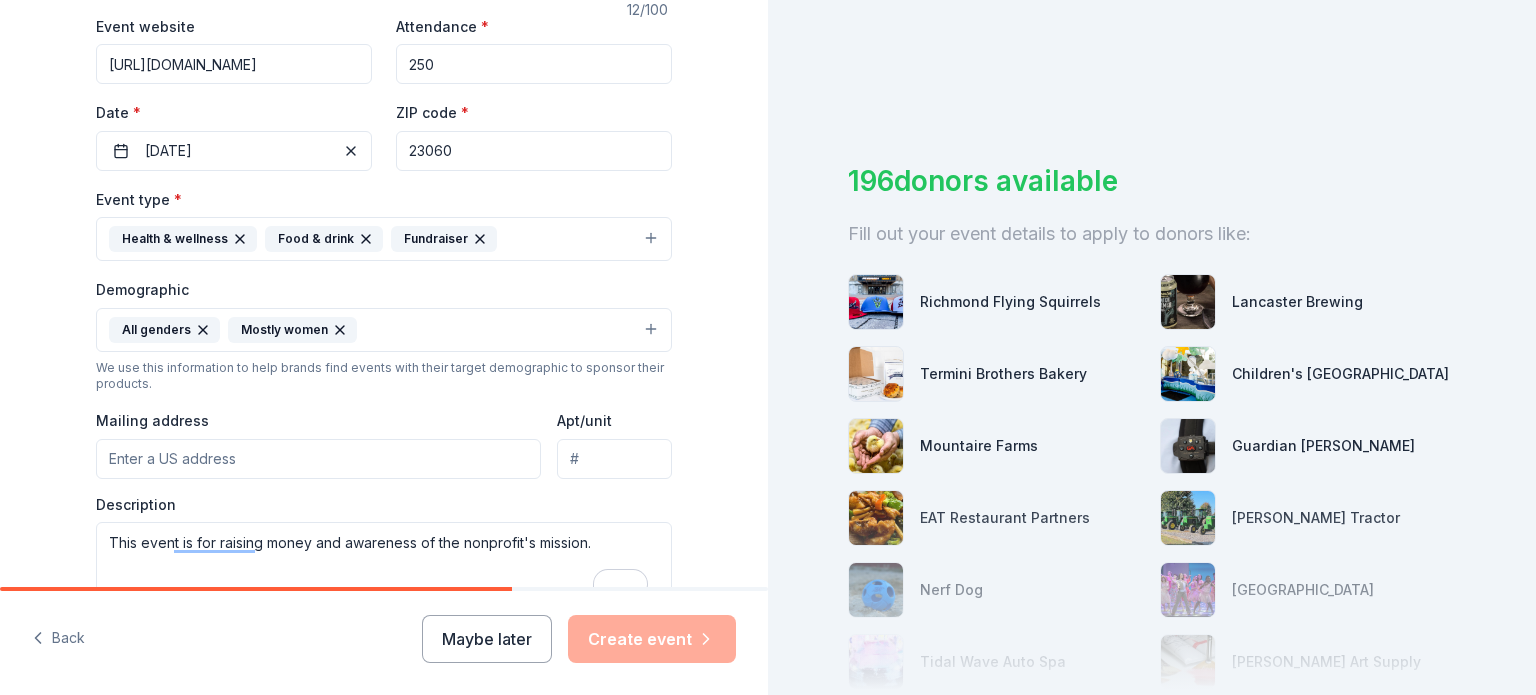 scroll, scrollTop: 441, scrollLeft: 0, axis: vertical 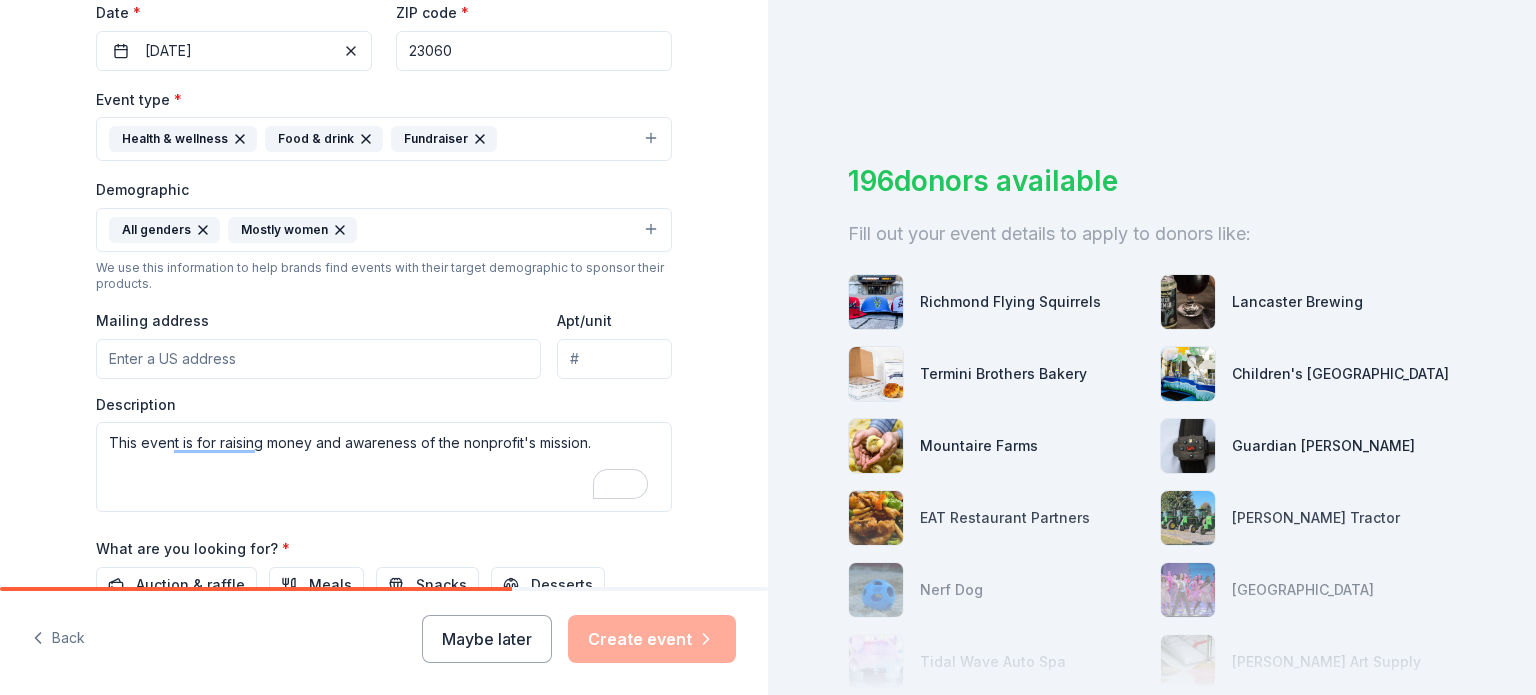 click 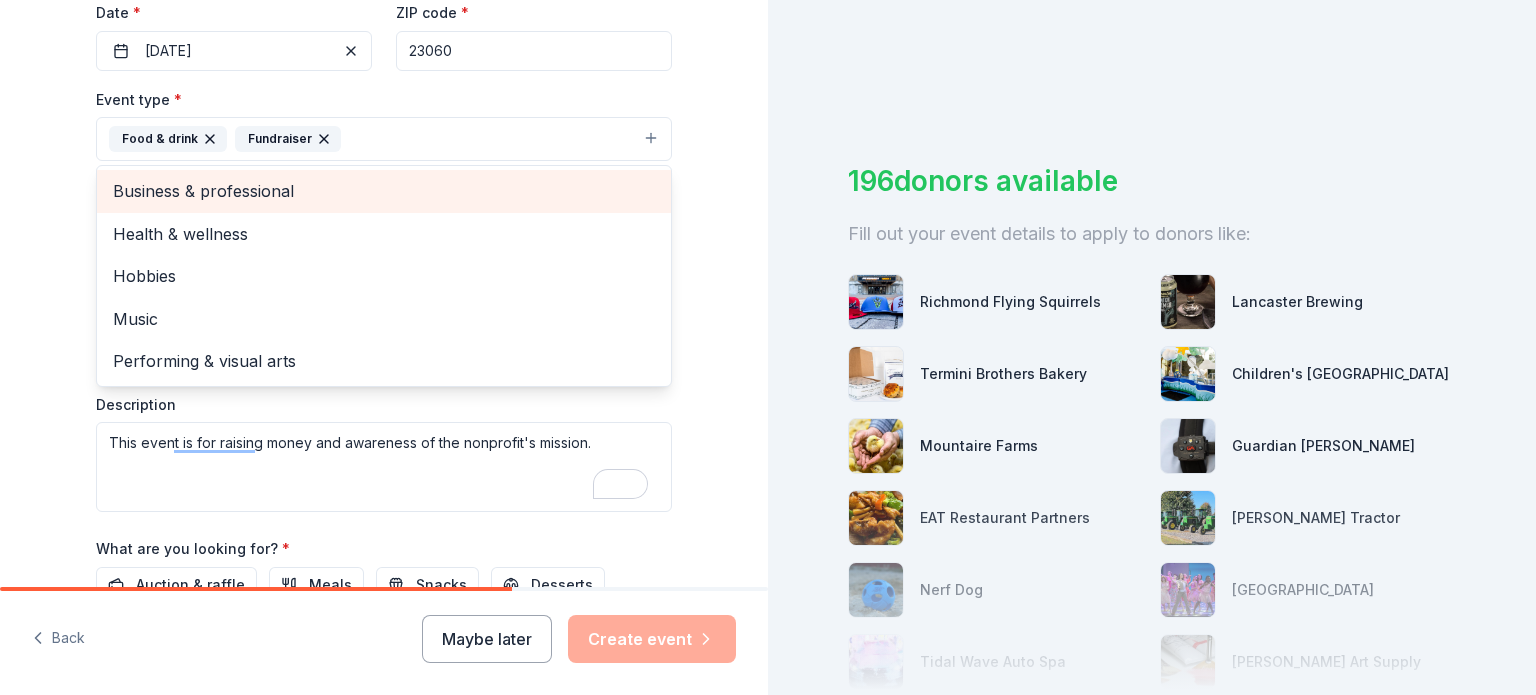 click on "Business & professional" at bounding box center (384, 191) 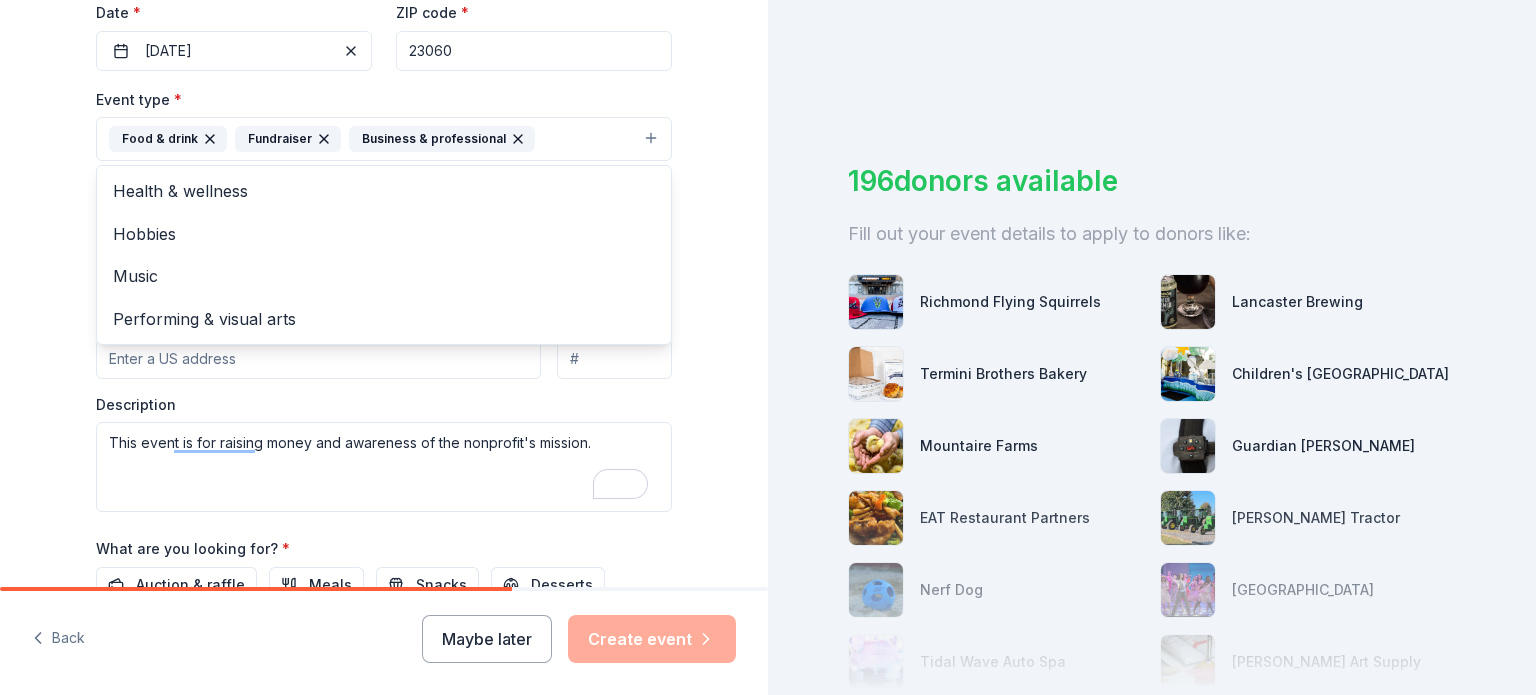 click on "Tell us about your event. We'll find in-kind donations you can apply for. Event name * Forward Fest 12 /100 Event website [URL][DOMAIN_NAME] Attendance * 250 Date * [DATE] ZIP code * 23060 Event type * Food & drink Fundraiser Business & professional Health & wellness Hobbies Music Performing & visual arts Demographic All genders Mostly women We use this information to help brands find events with their target demographic to sponsor their products. Mailing address Apt/unit Description This event is for raising money and awareness of the nonprofit's mission.  What are you looking for? * Auction & raffle Meals Snacks Desserts Alcohol Beverages Send me reminders Email me reminders of donor application deadlines Recurring event" at bounding box center (384, 183) 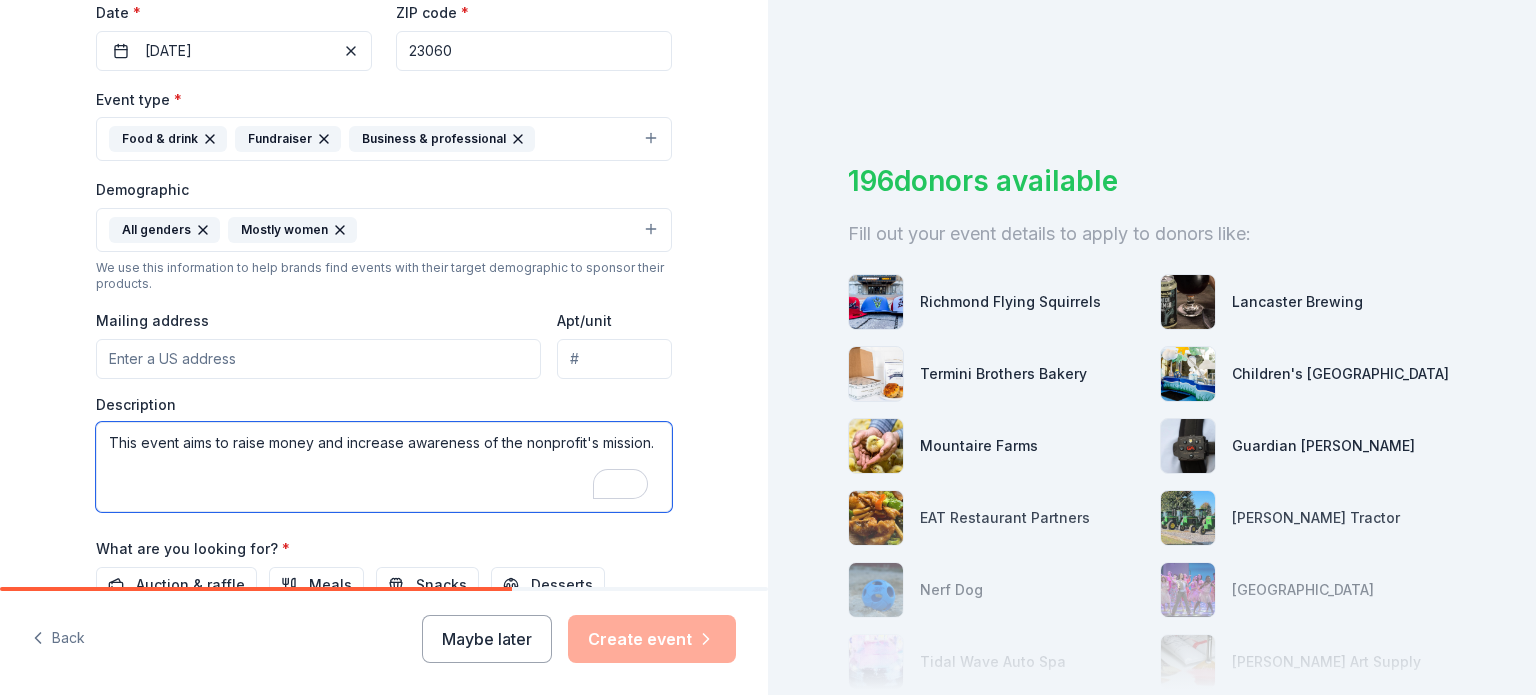scroll, scrollTop: 684, scrollLeft: 0, axis: vertical 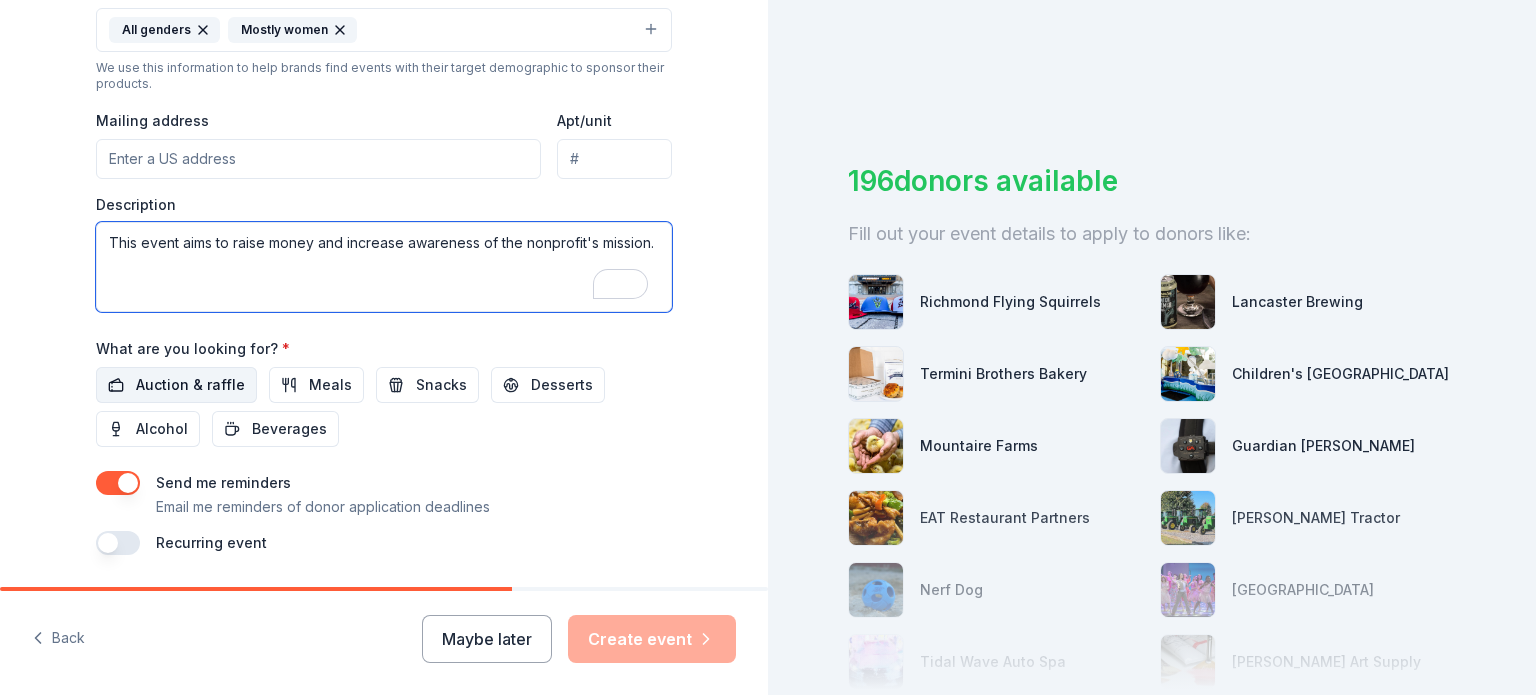 type on "This event aims to raise money and increase awareness of the nonprofit's mission." 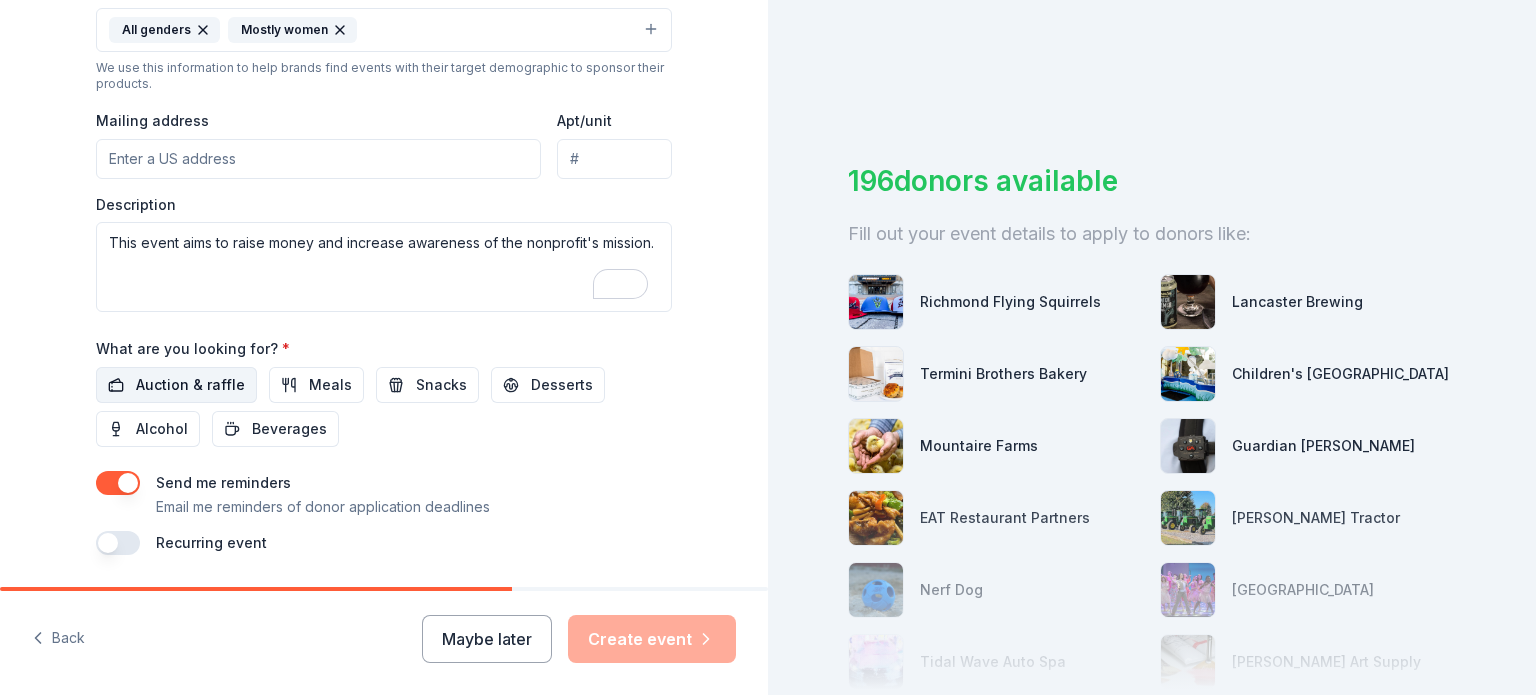 click on "Auction & raffle" at bounding box center [190, 385] 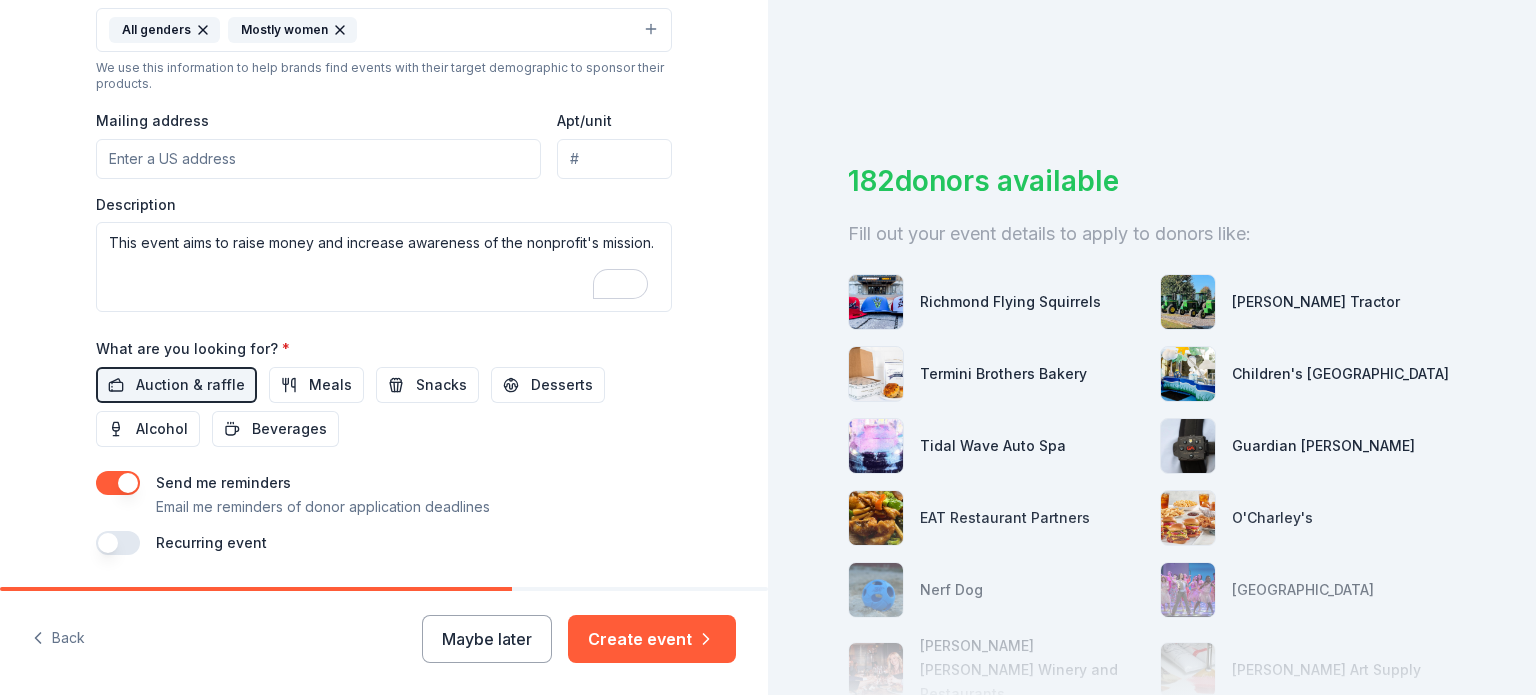 scroll, scrollTop: 484, scrollLeft: 0, axis: vertical 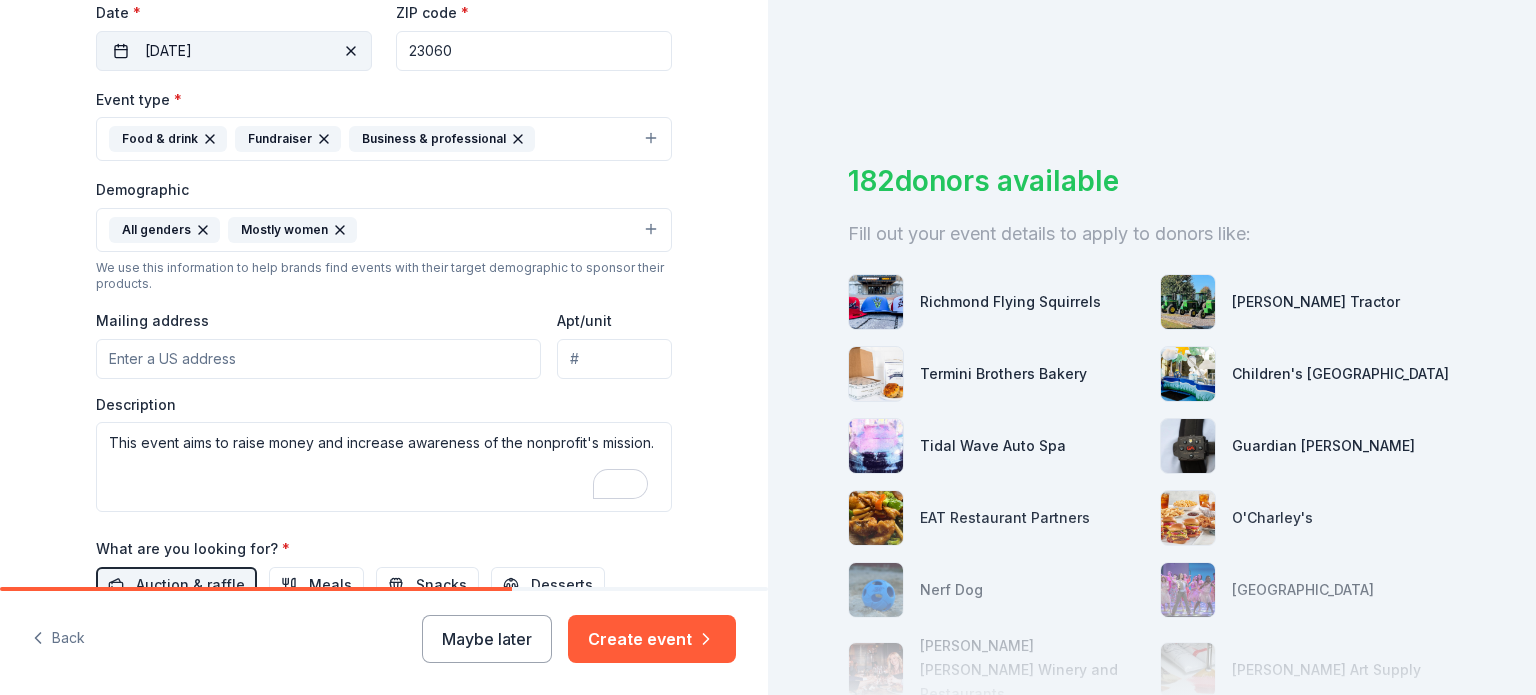 click on "[DATE]" at bounding box center (234, 51) 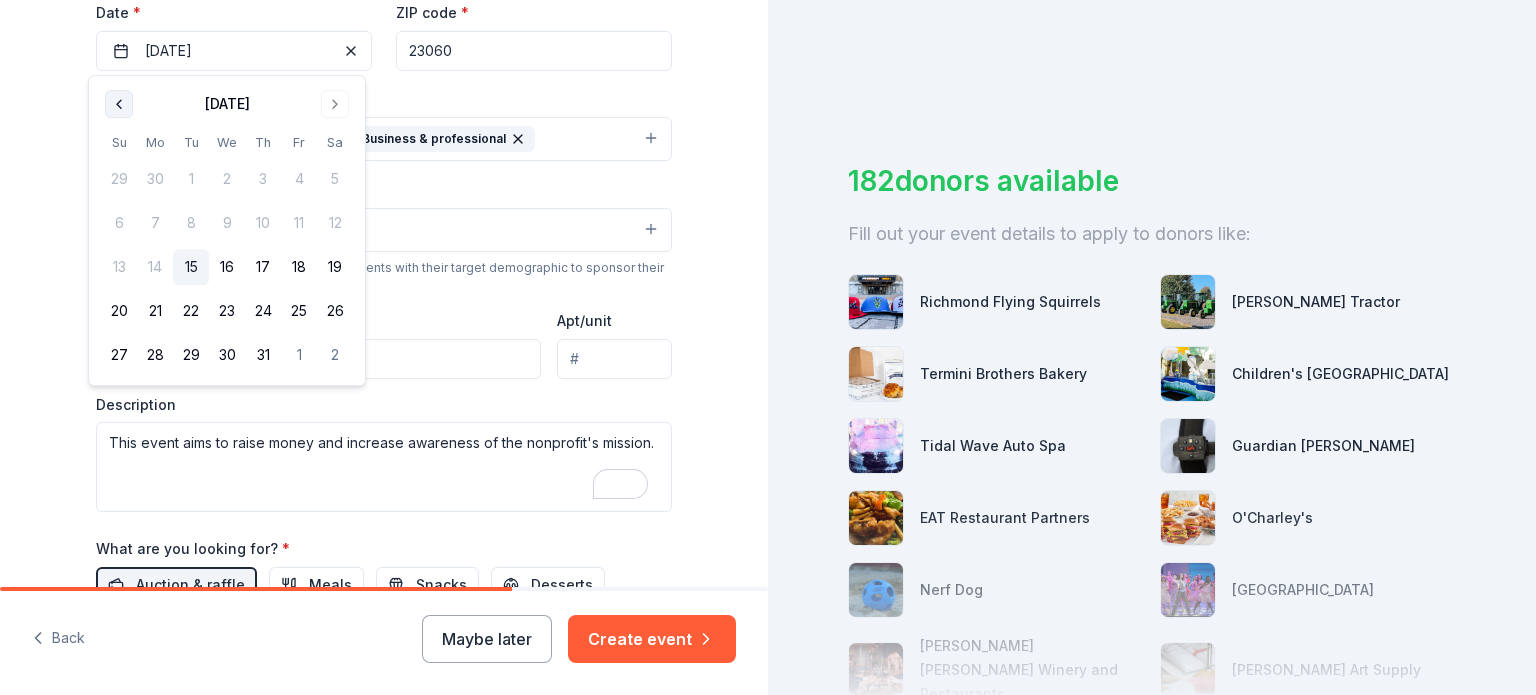 click at bounding box center [119, 104] 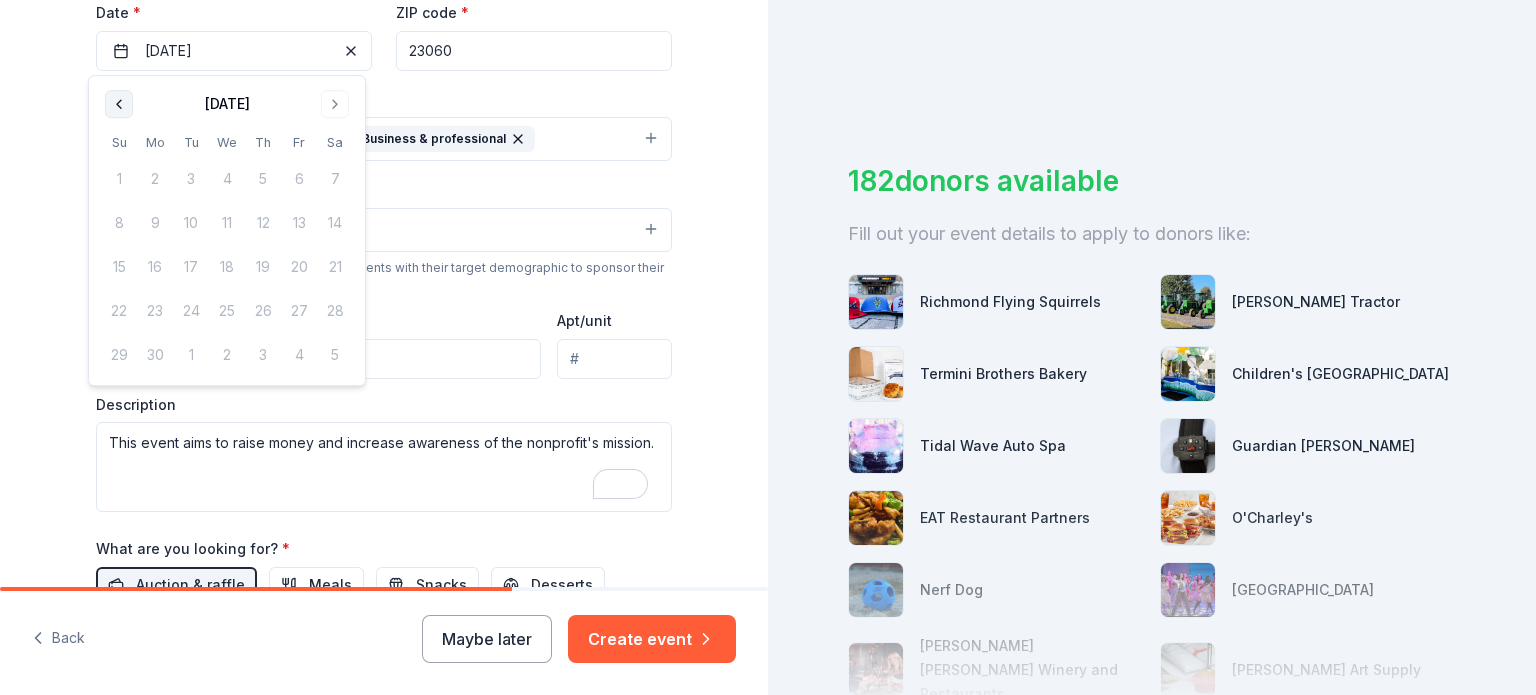 click at bounding box center [119, 104] 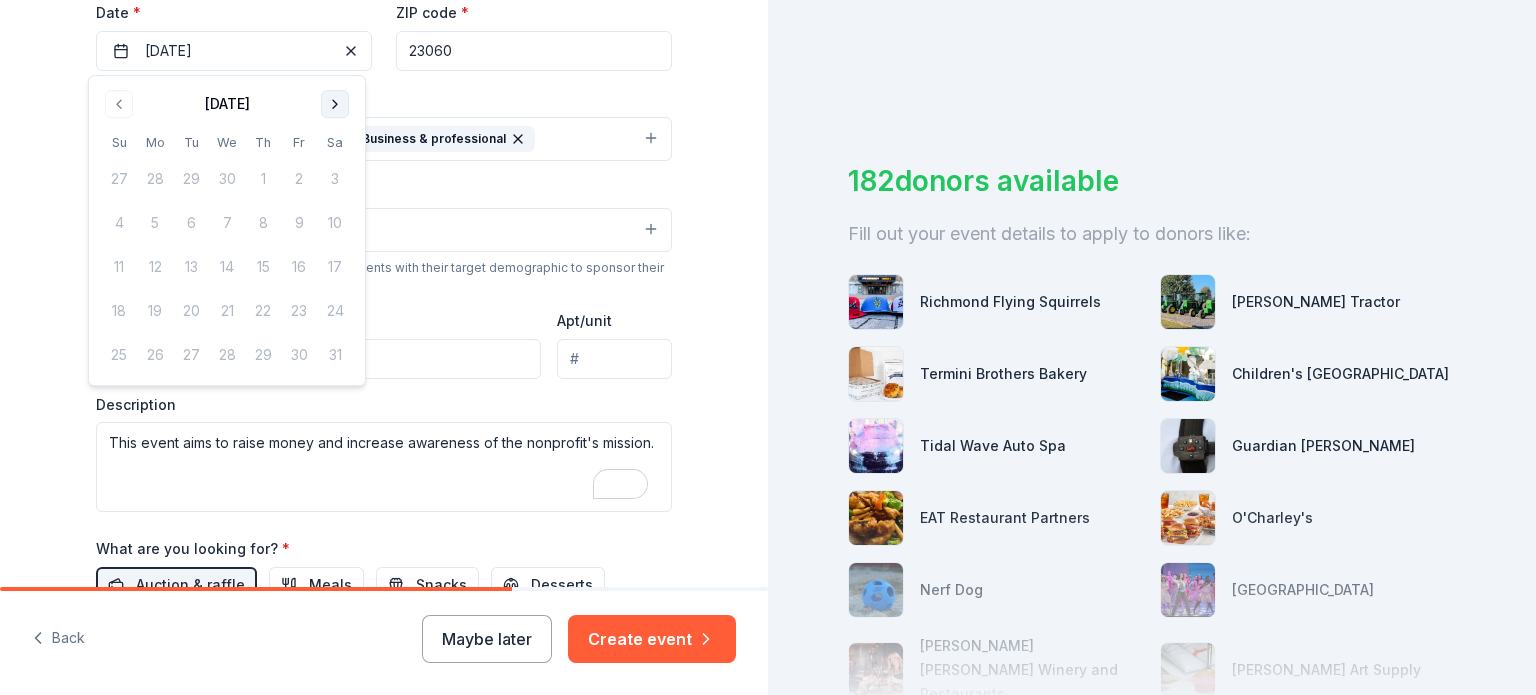 click at bounding box center [335, 104] 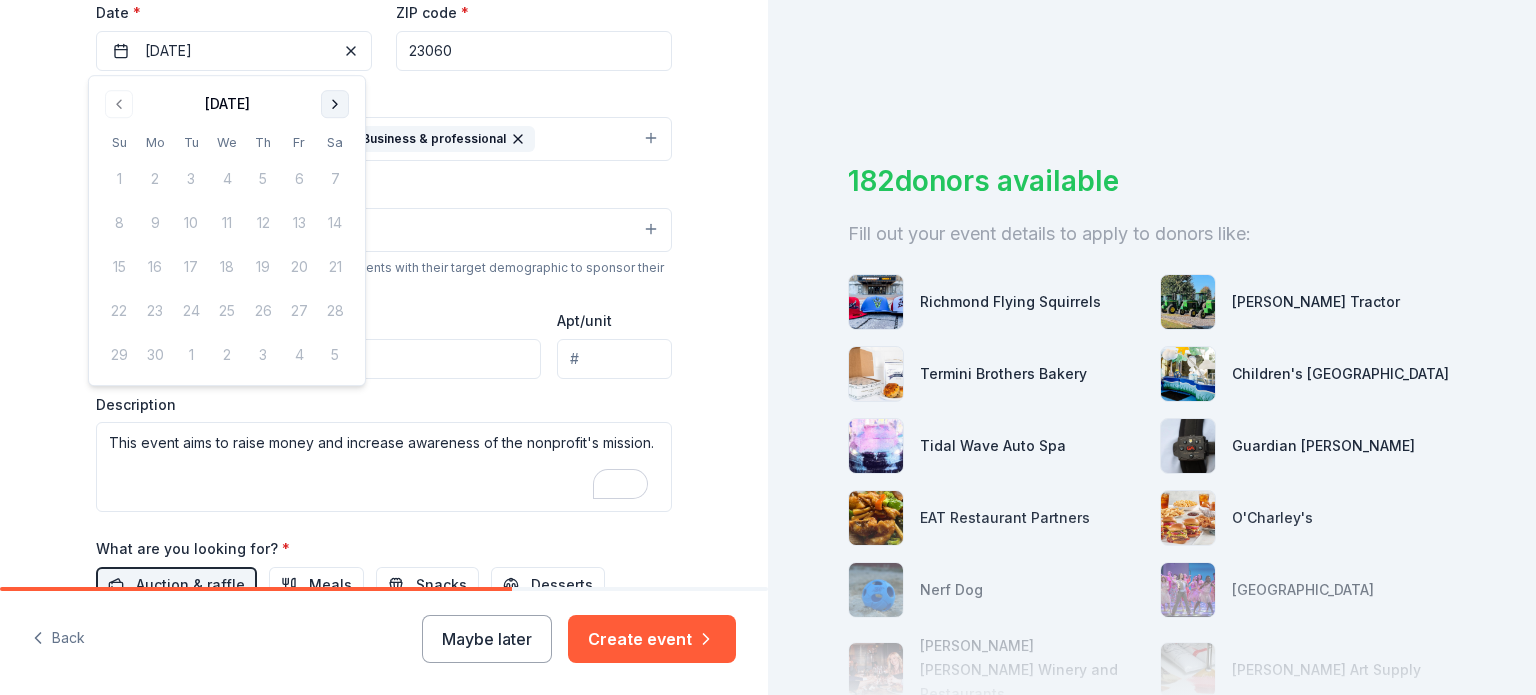 click at bounding box center [335, 104] 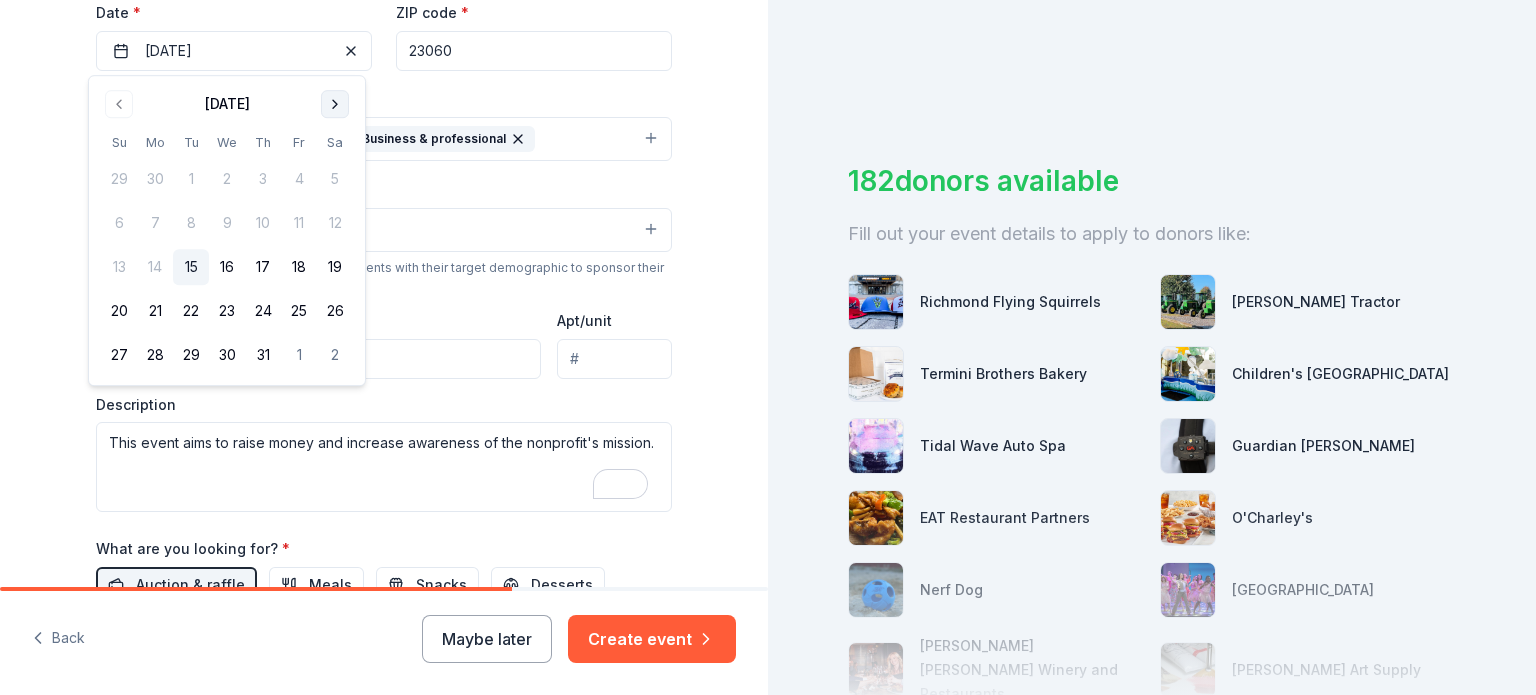 click at bounding box center (335, 104) 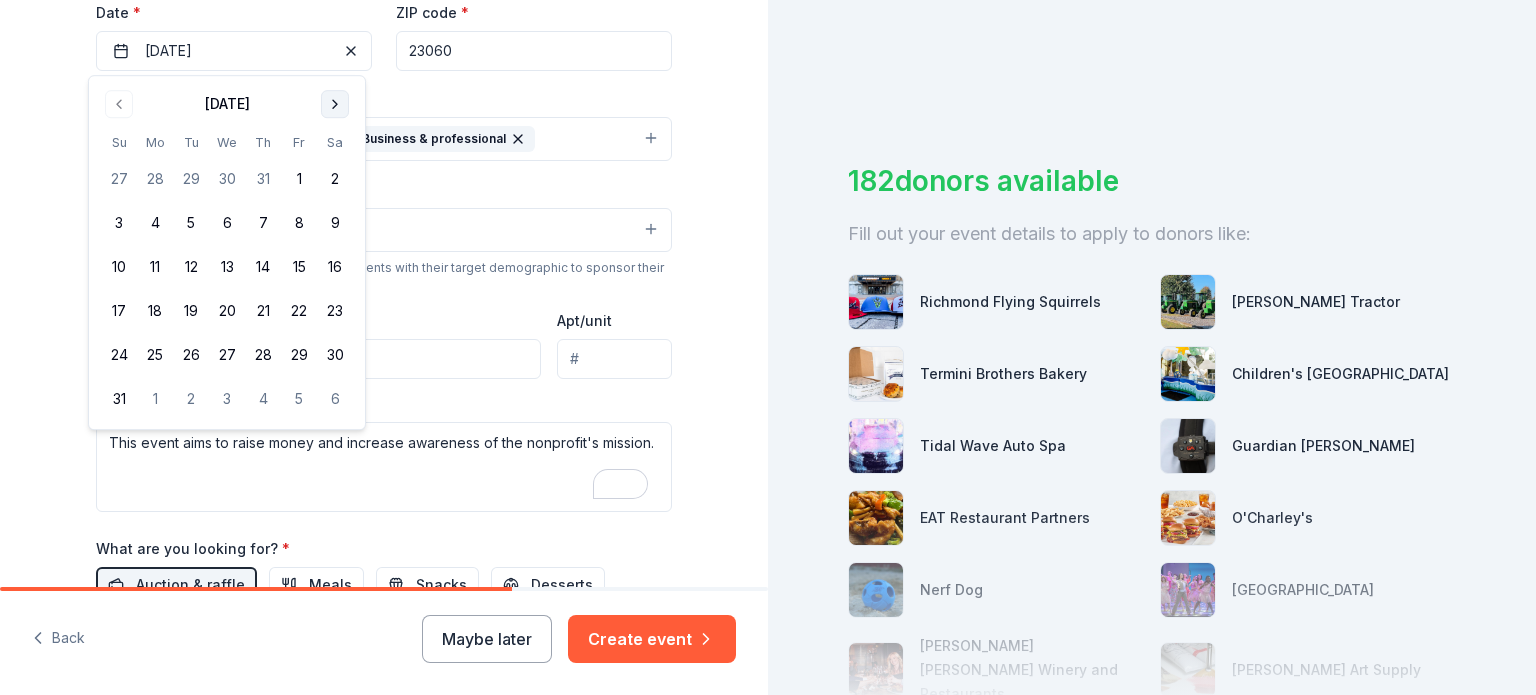 click at bounding box center (335, 104) 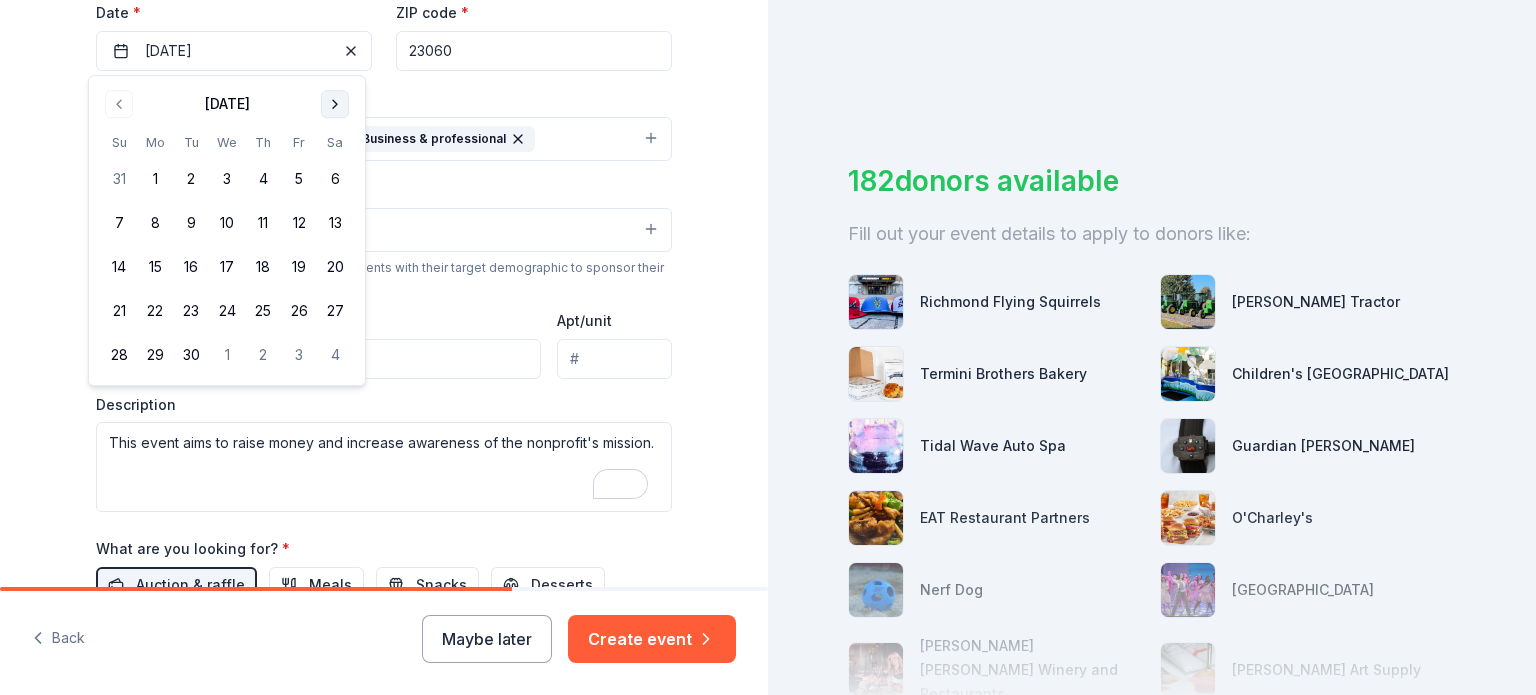 click at bounding box center (335, 104) 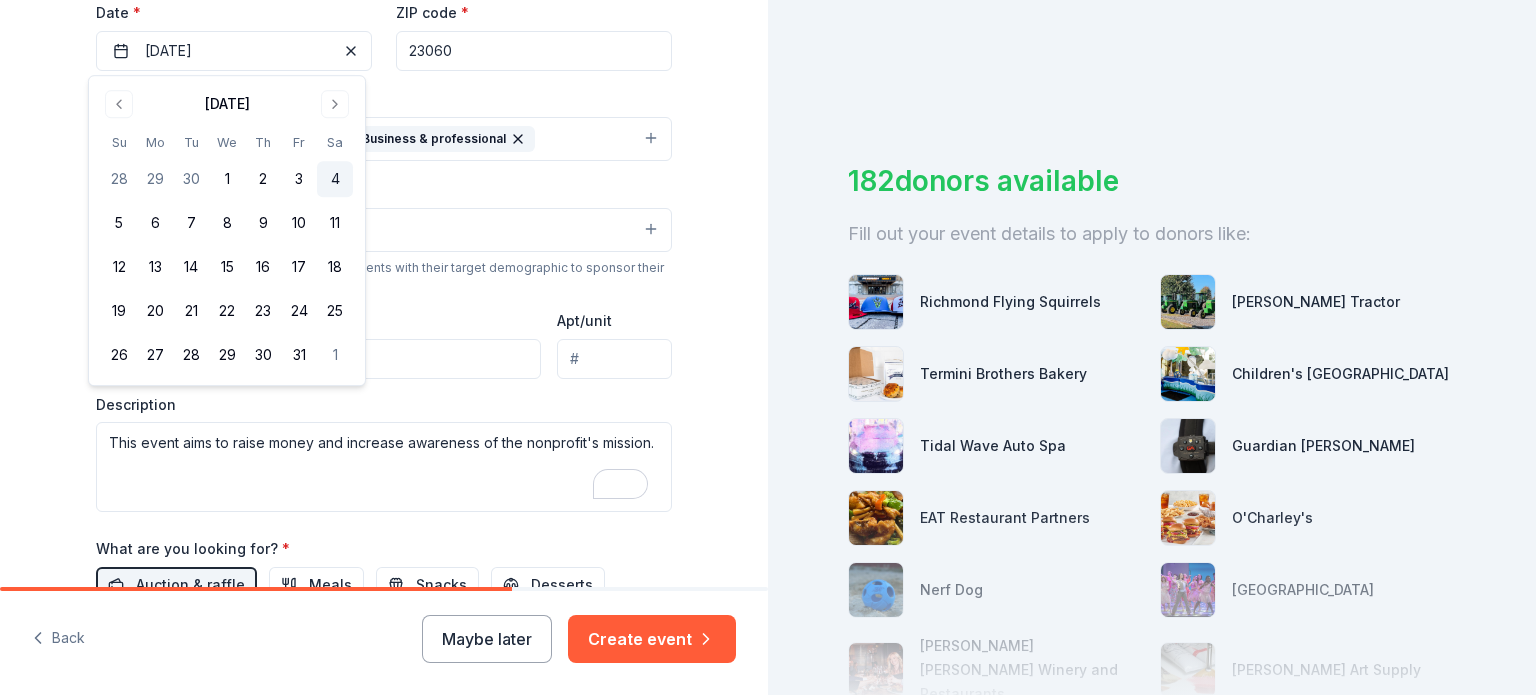 click on "4" at bounding box center [335, 179] 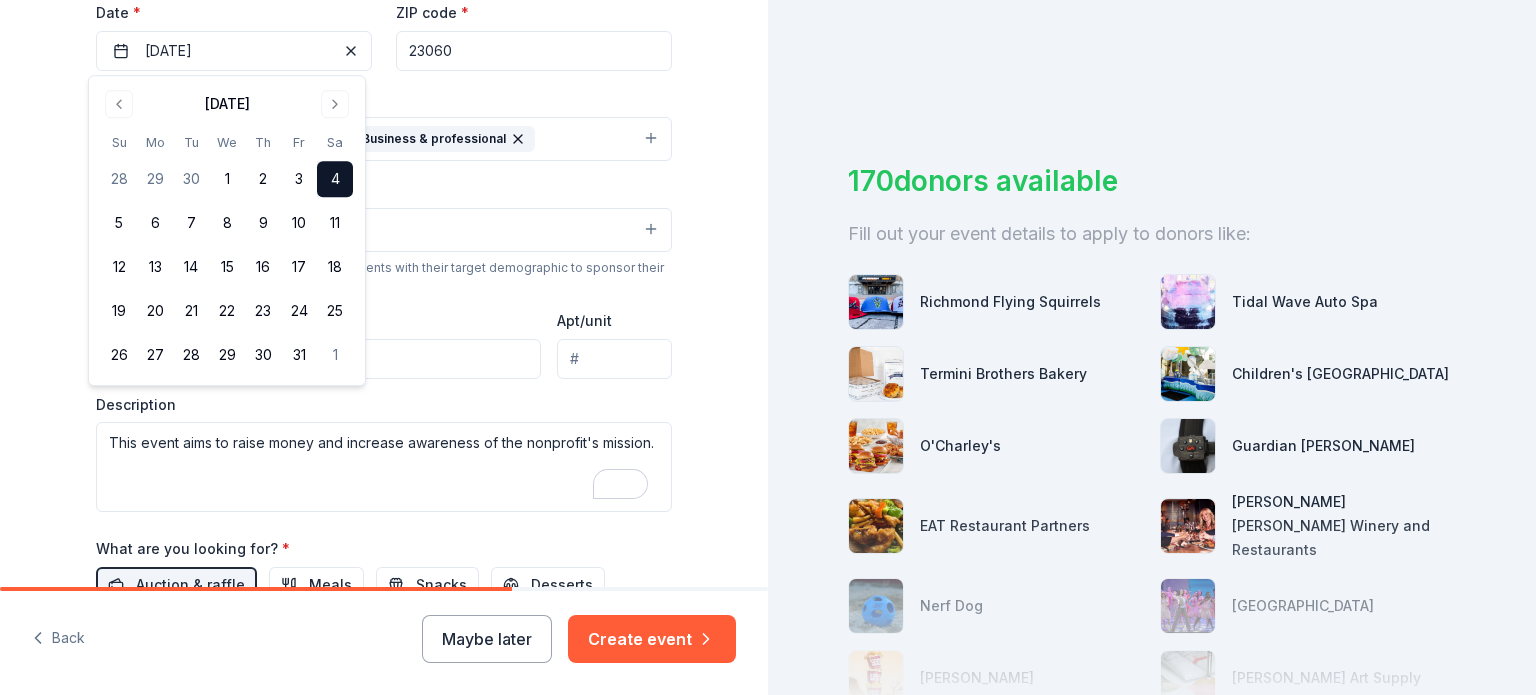click on "Demographic All genders Mostly women" at bounding box center [384, 214] 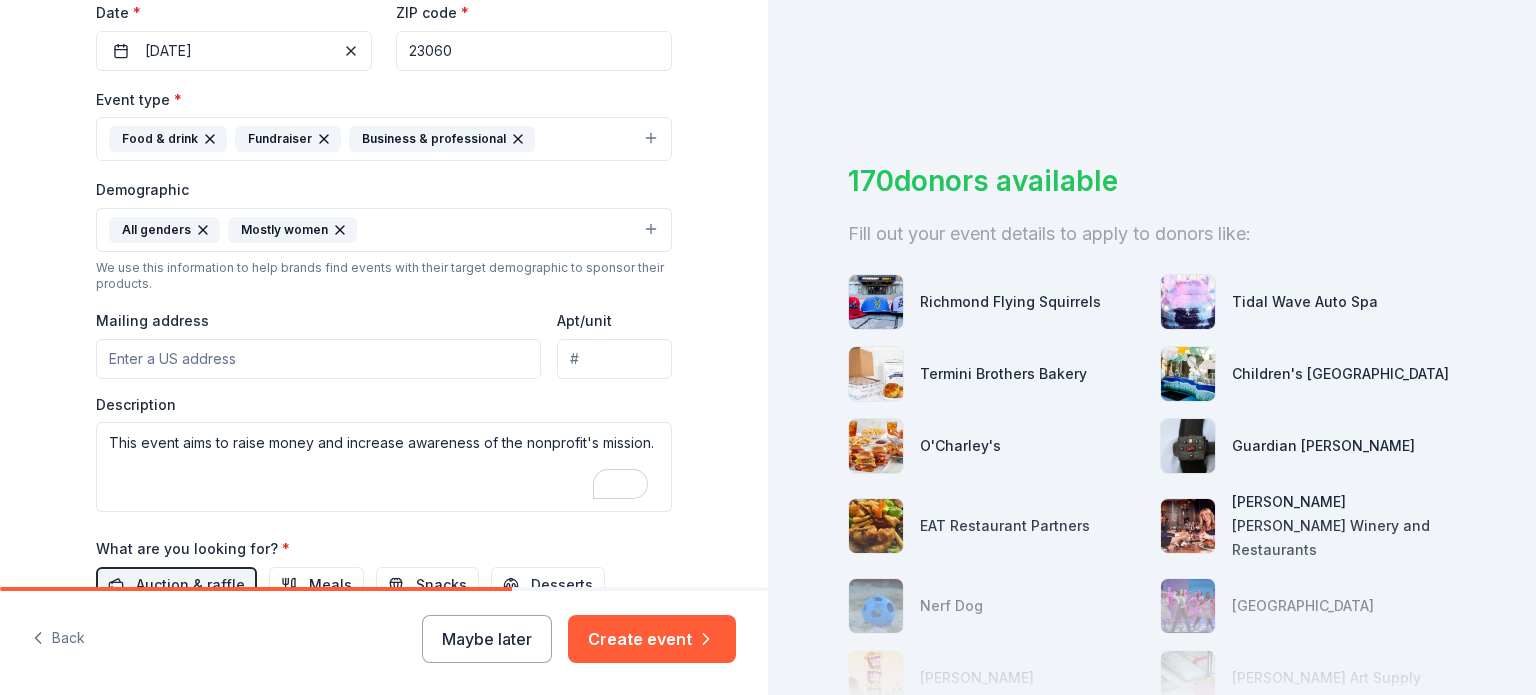 click 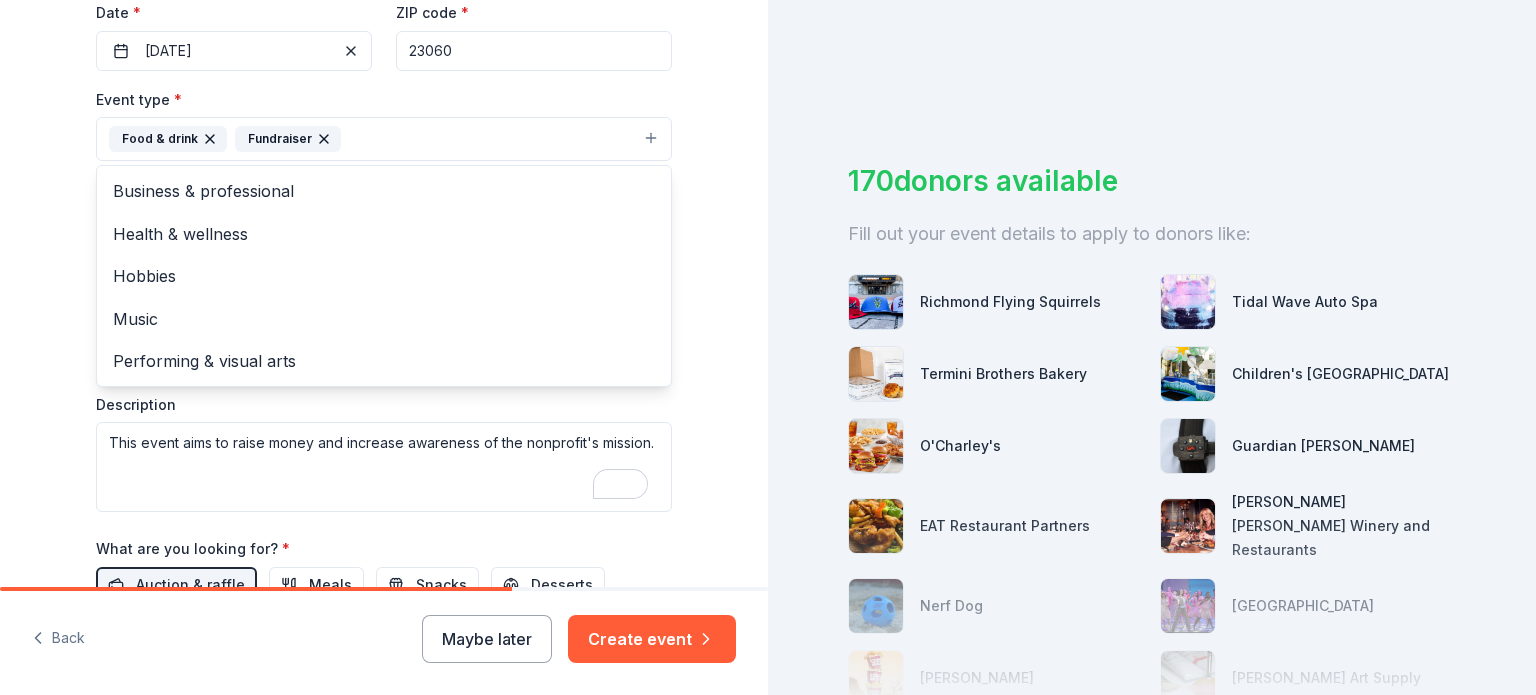 click on "Food & drink Fundraiser" at bounding box center [384, 139] 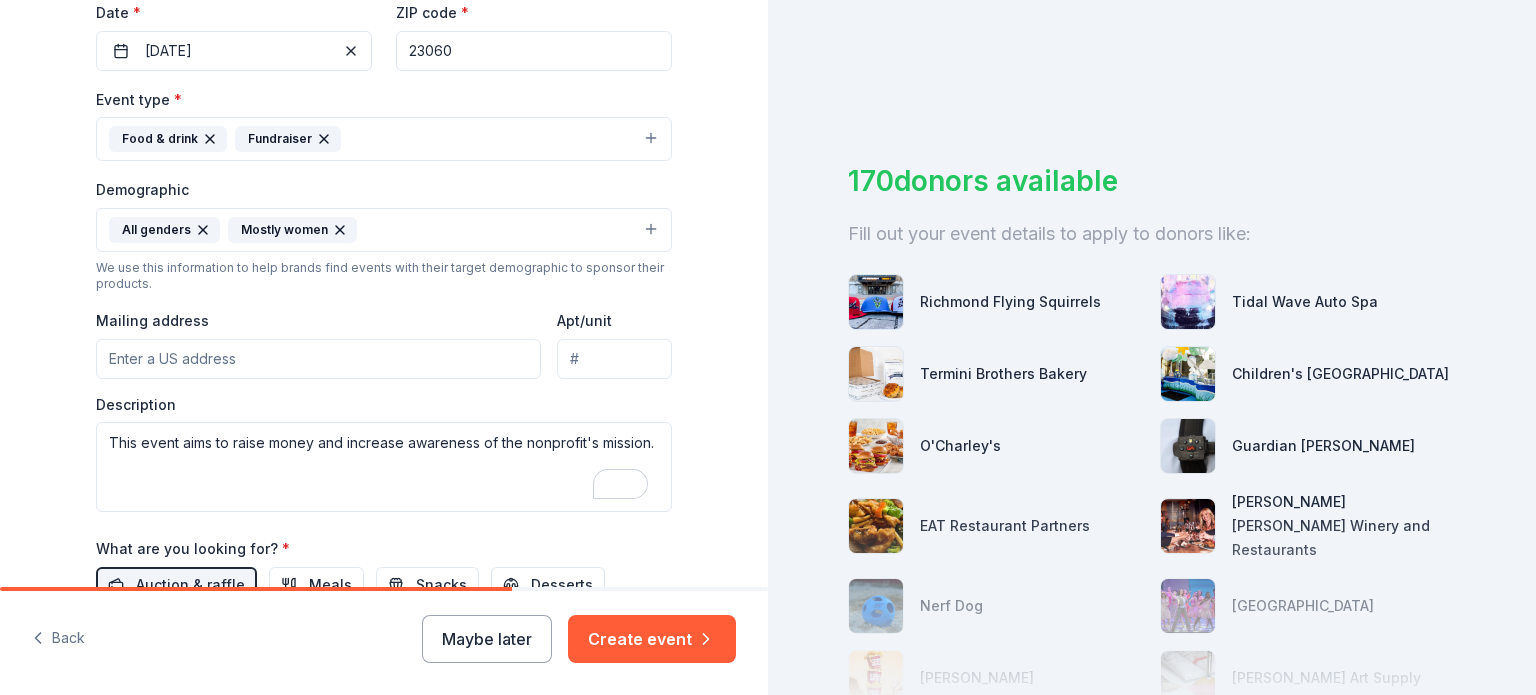 click on "Food & drink Fundraiser" at bounding box center (384, 139) 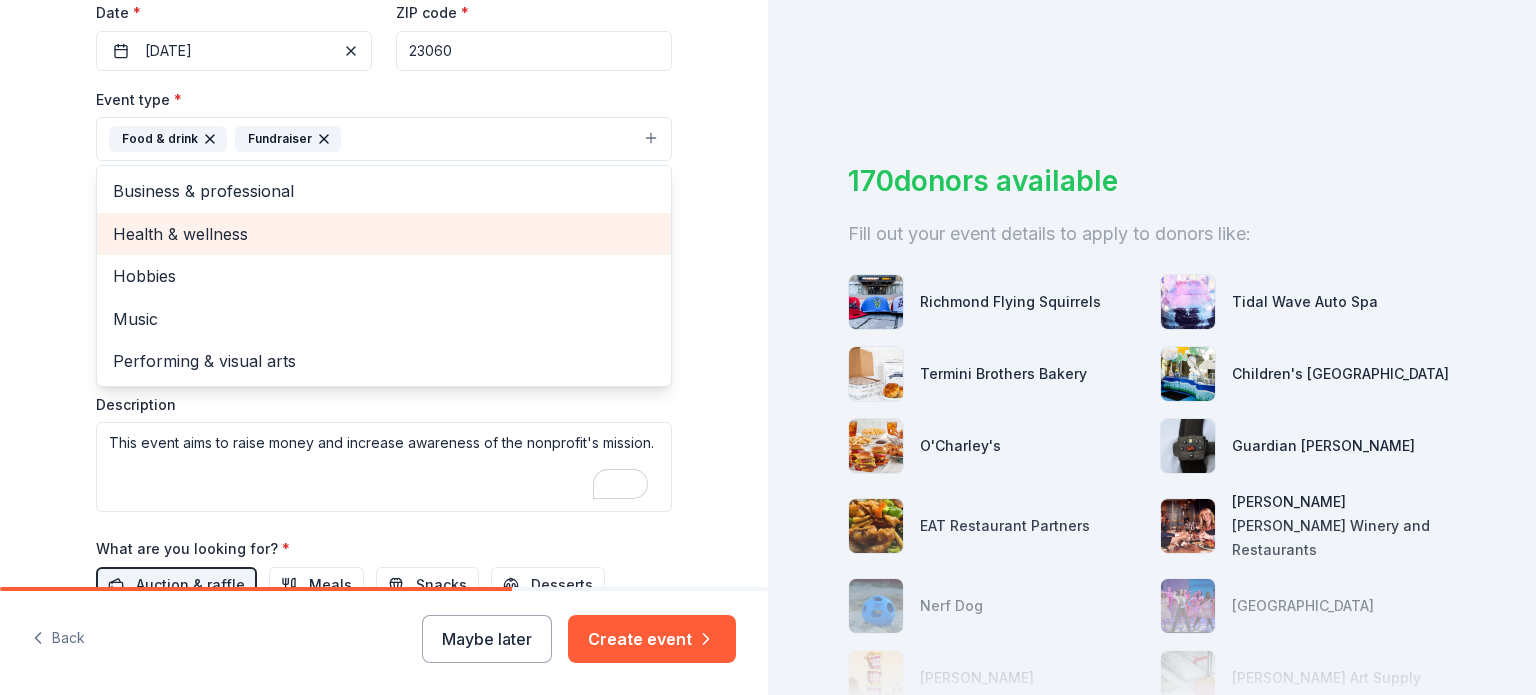 click on "Health & wellness" at bounding box center (384, 234) 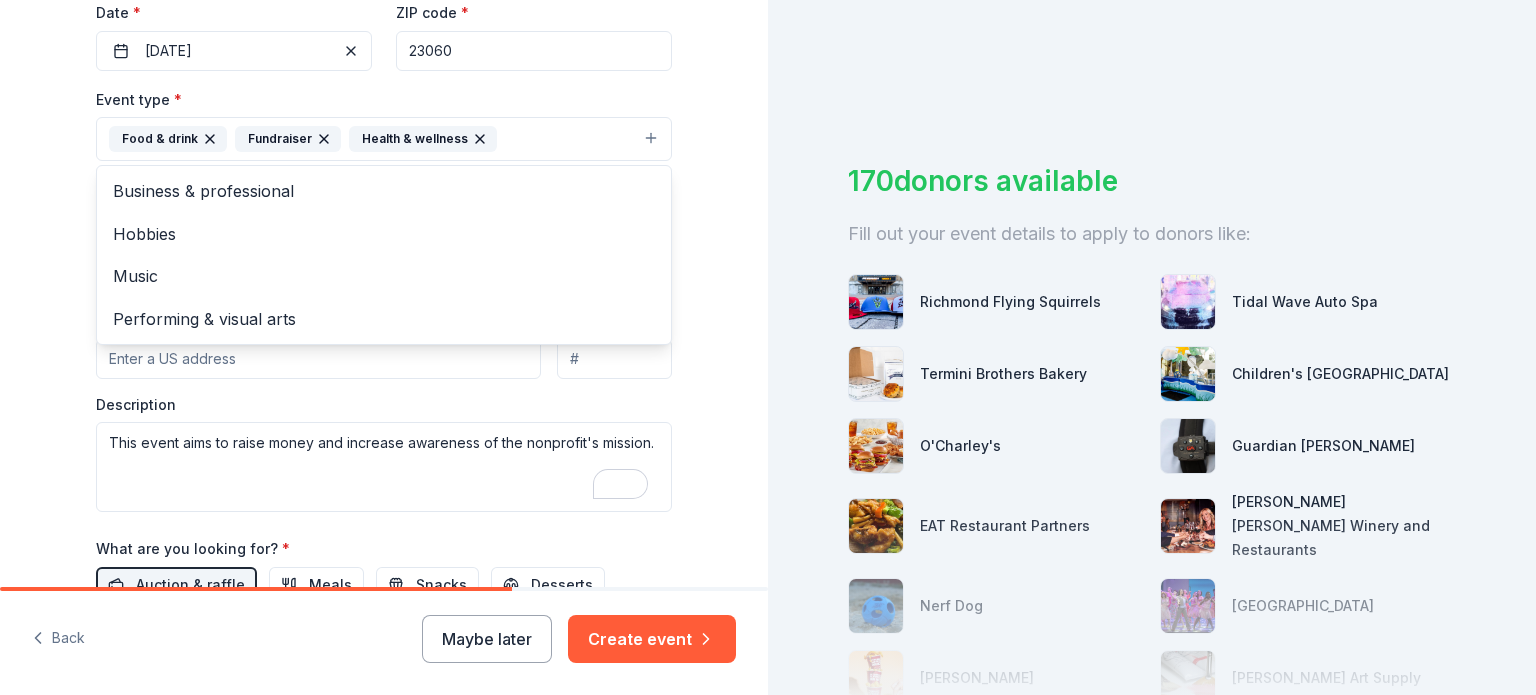 click on "Tell us about your event. We'll find in-kind donations you can apply for. Event name * Forward Fest 12 /100 Event website [URL][DOMAIN_NAME] Attendance * 250 Date * [DATE] ZIP code * 23060 Event type * Food & drink Fundraiser Health & wellness Business & professional Hobbies Music Performing & visual arts Demographic All genders Mostly women We use this information to help brands find events with their target demographic to sponsor their products. Mailing address Apt/unit Description This event aims to raise money and increase awareness of the nonprofit's mission.  What are you looking for? * Auction & raffle Meals Snacks Desserts Alcohol Beverages Send me reminders Email me reminders of donor application deadlines Recurring event" at bounding box center (384, 183) 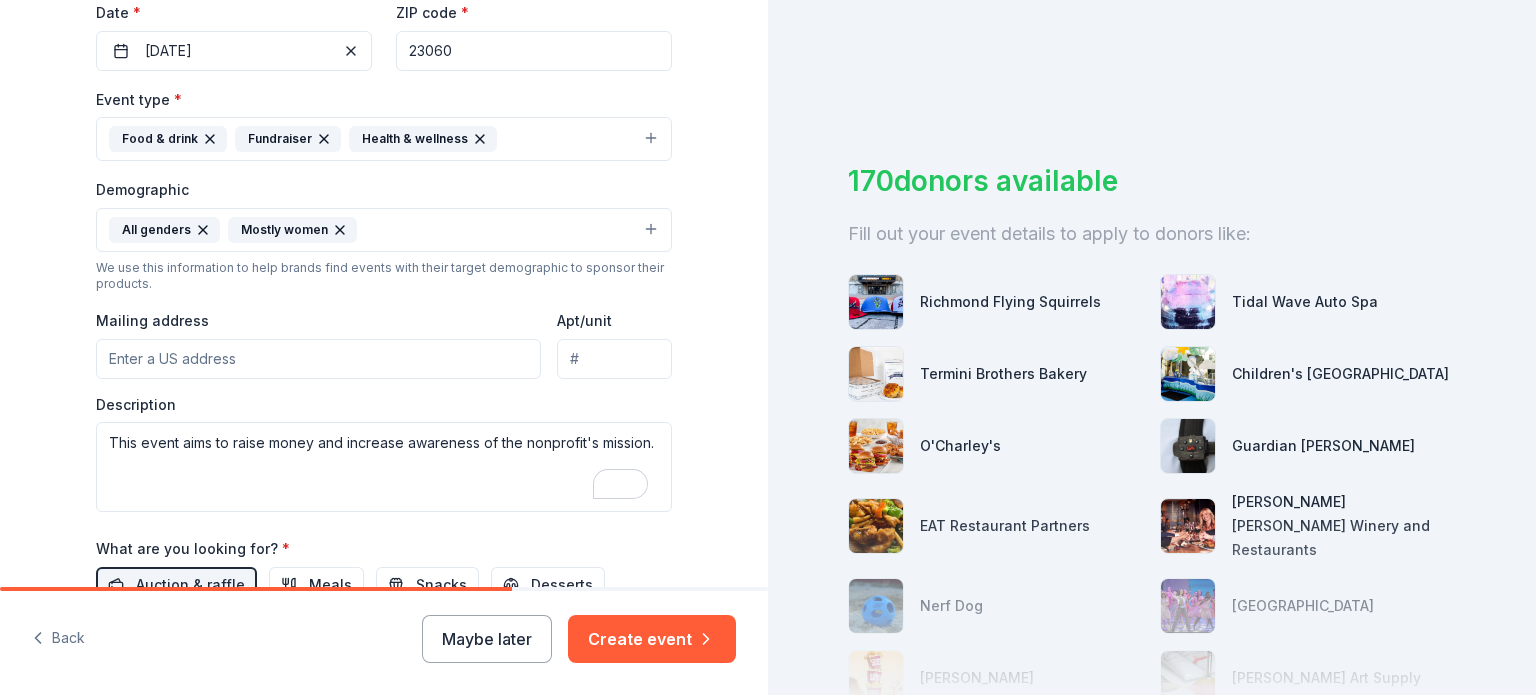 click on "Mailing address" at bounding box center (318, 359) 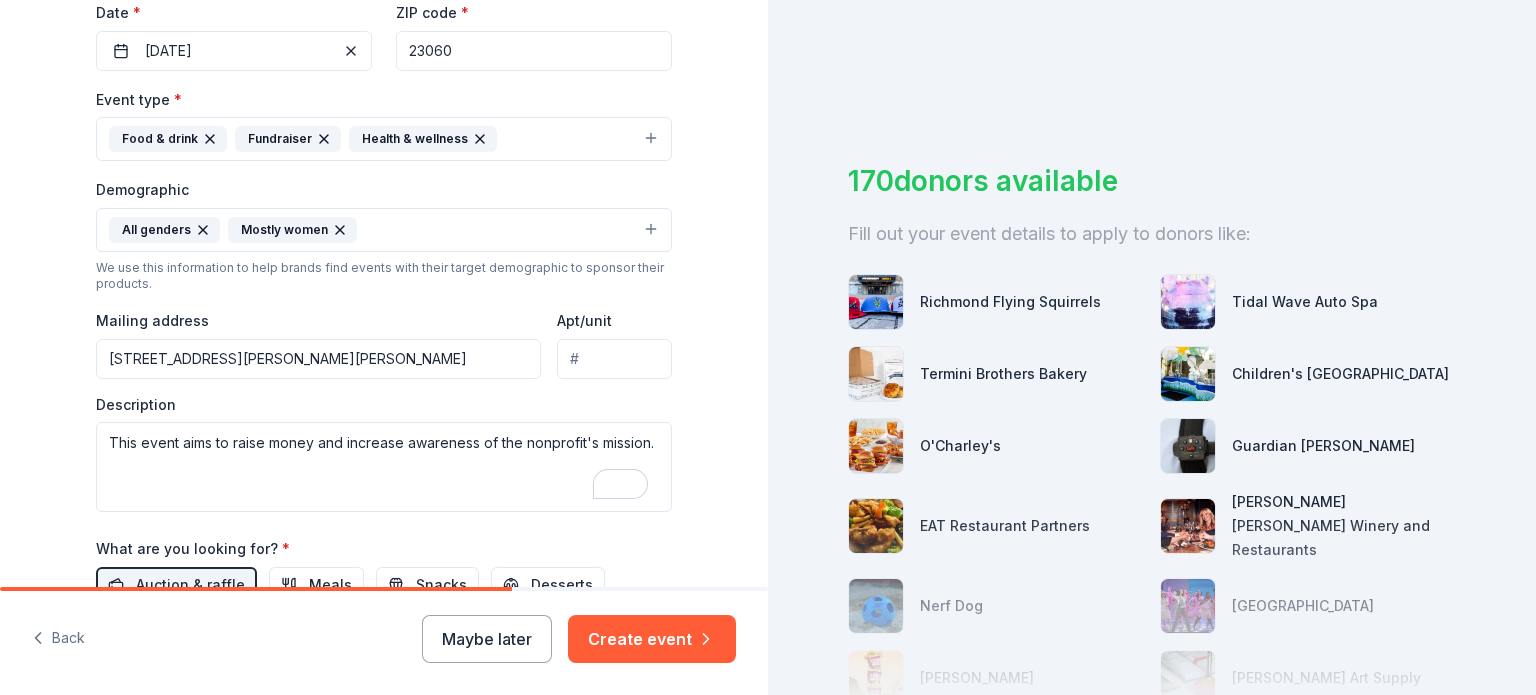 type on "[STREET_ADDRESS][PERSON_NAME]" 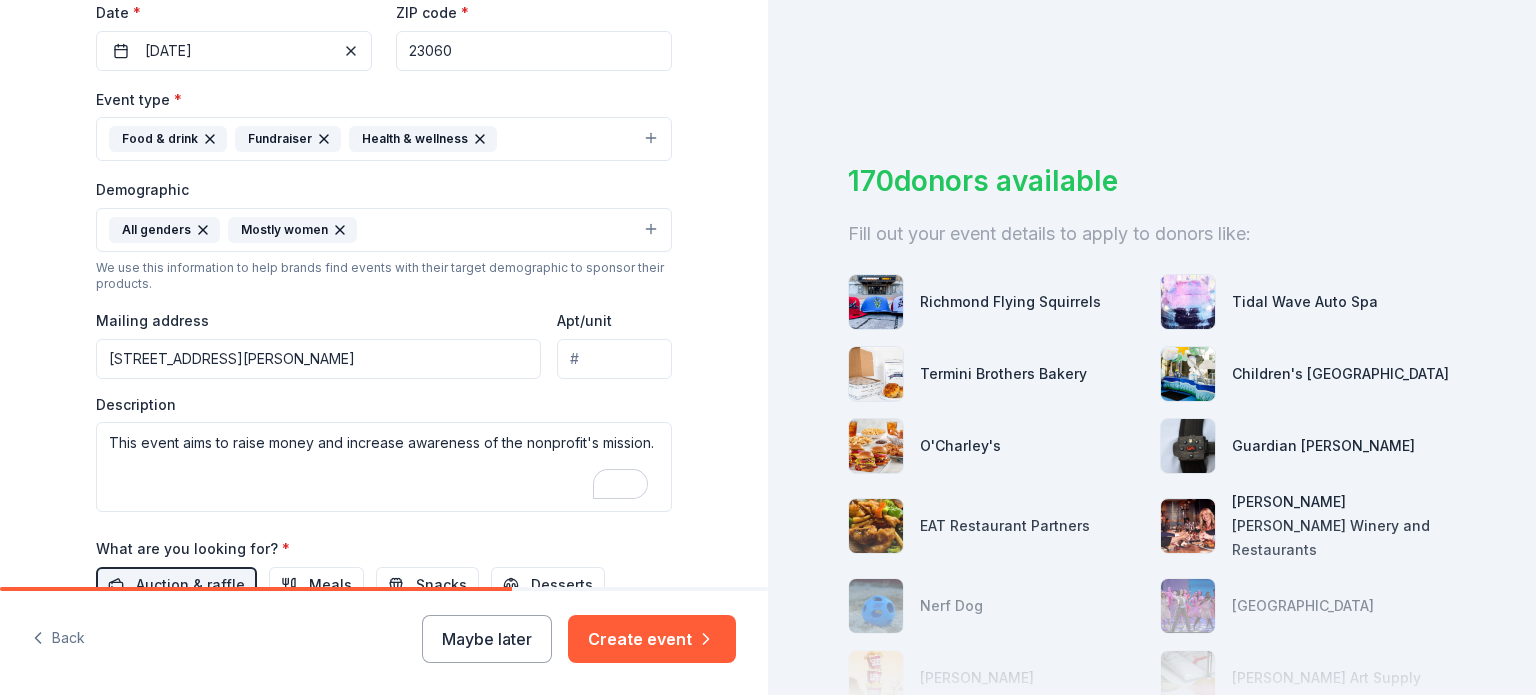 click on "Apt/unit" at bounding box center [614, 359] 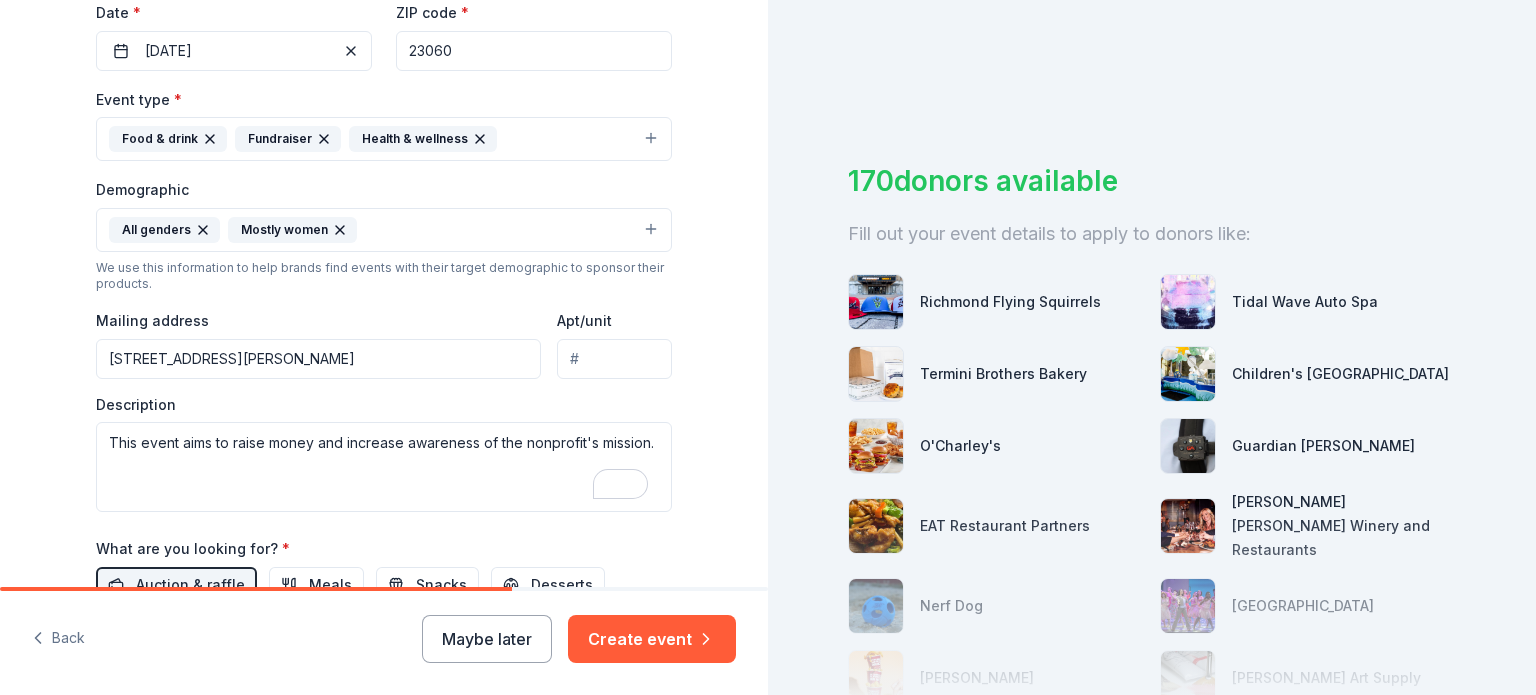 scroll, scrollTop: 536, scrollLeft: 0, axis: vertical 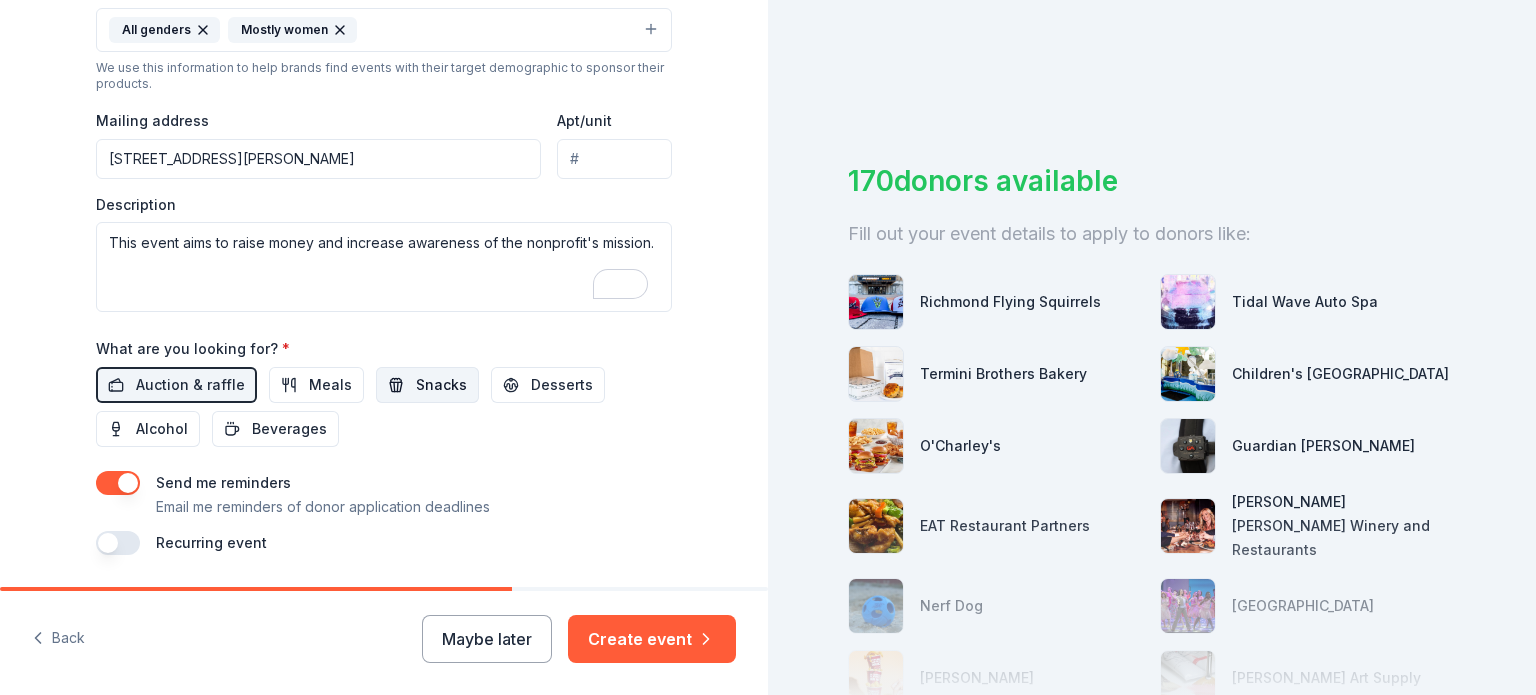 click on "Snacks" at bounding box center [441, 385] 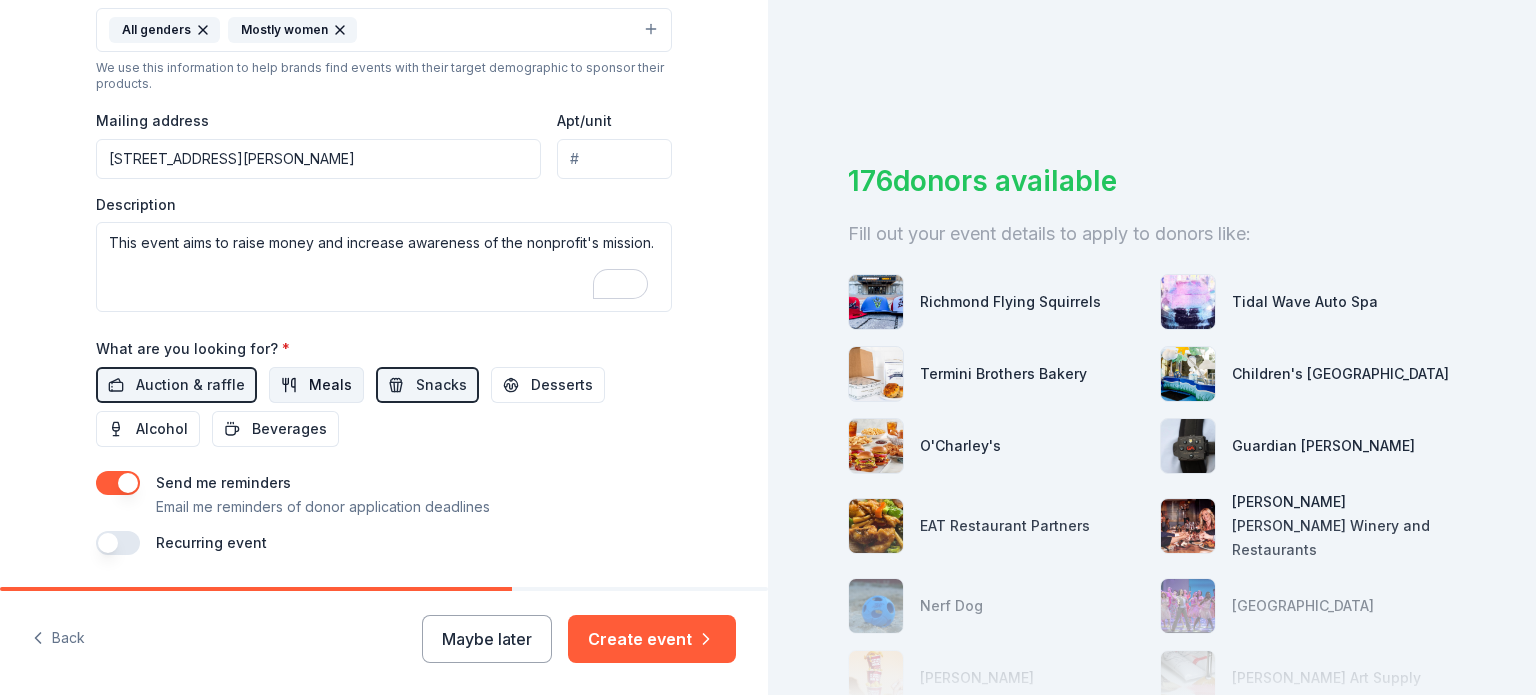 click on "Meals" at bounding box center (316, 385) 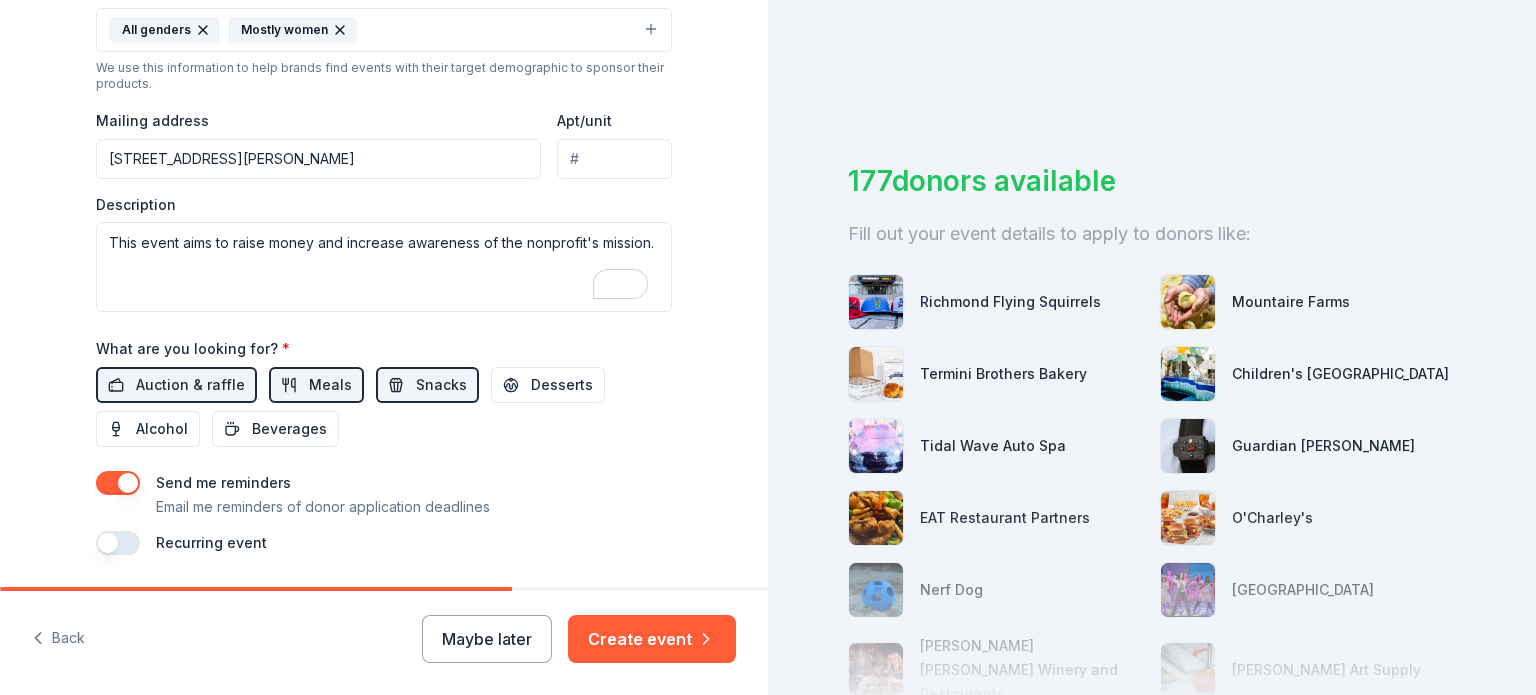 scroll, scrollTop: 728, scrollLeft: 0, axis: vertical 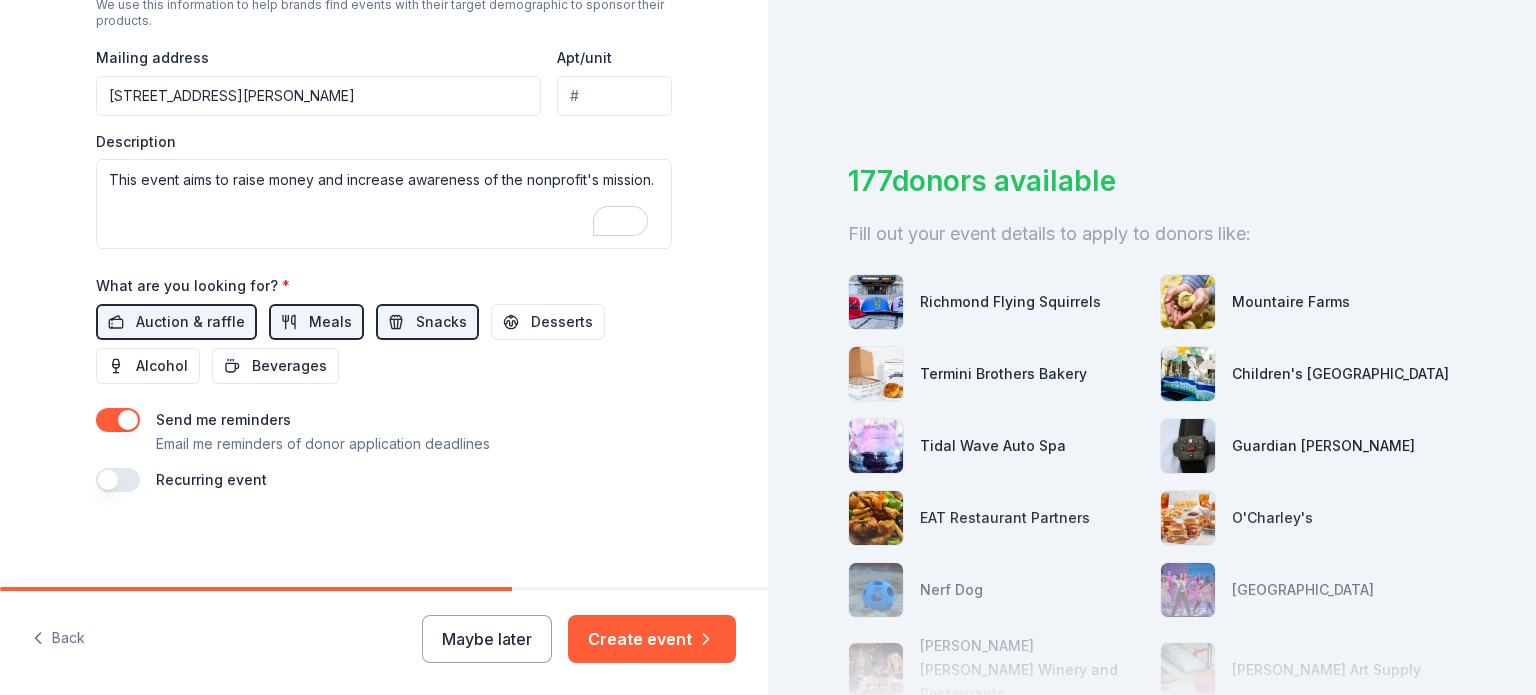 click at bounding box center (118, 480) 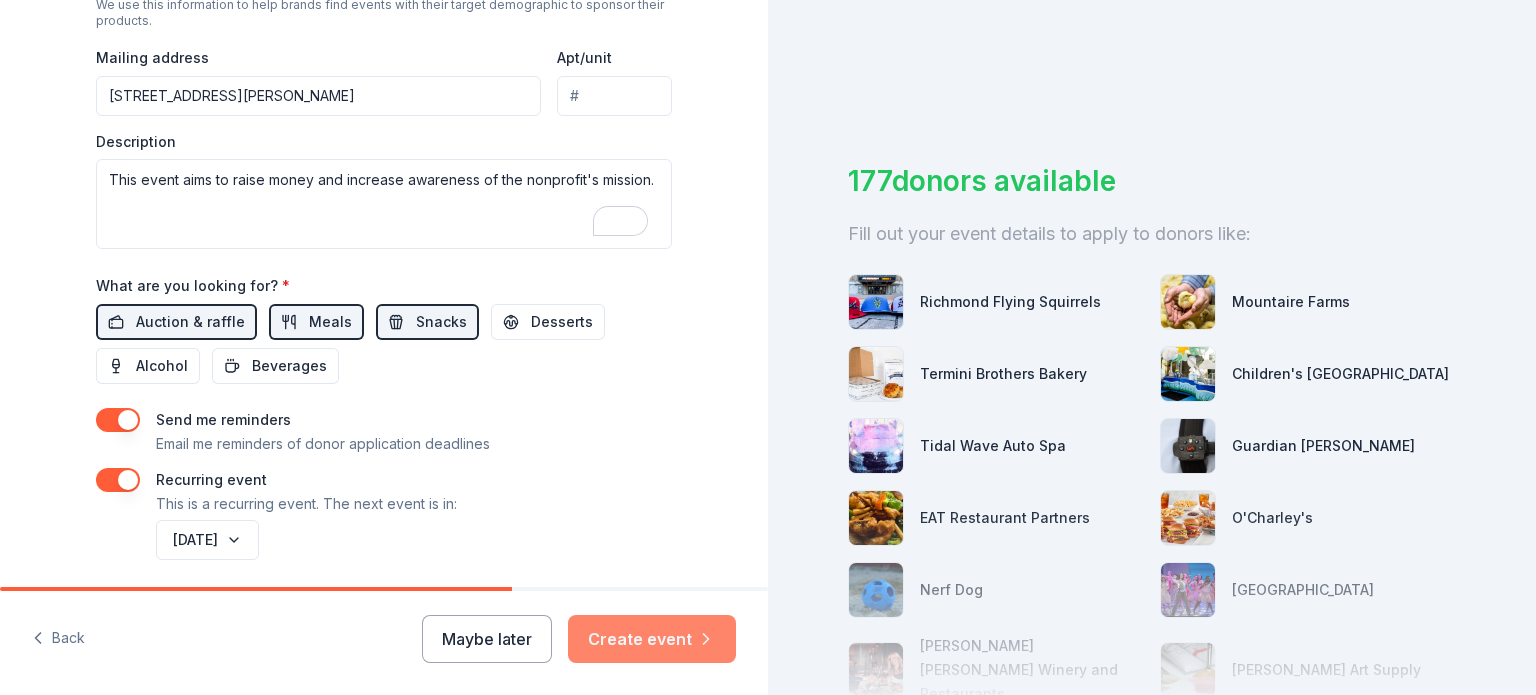 click on "Create event" at bounding box center [652, 639] 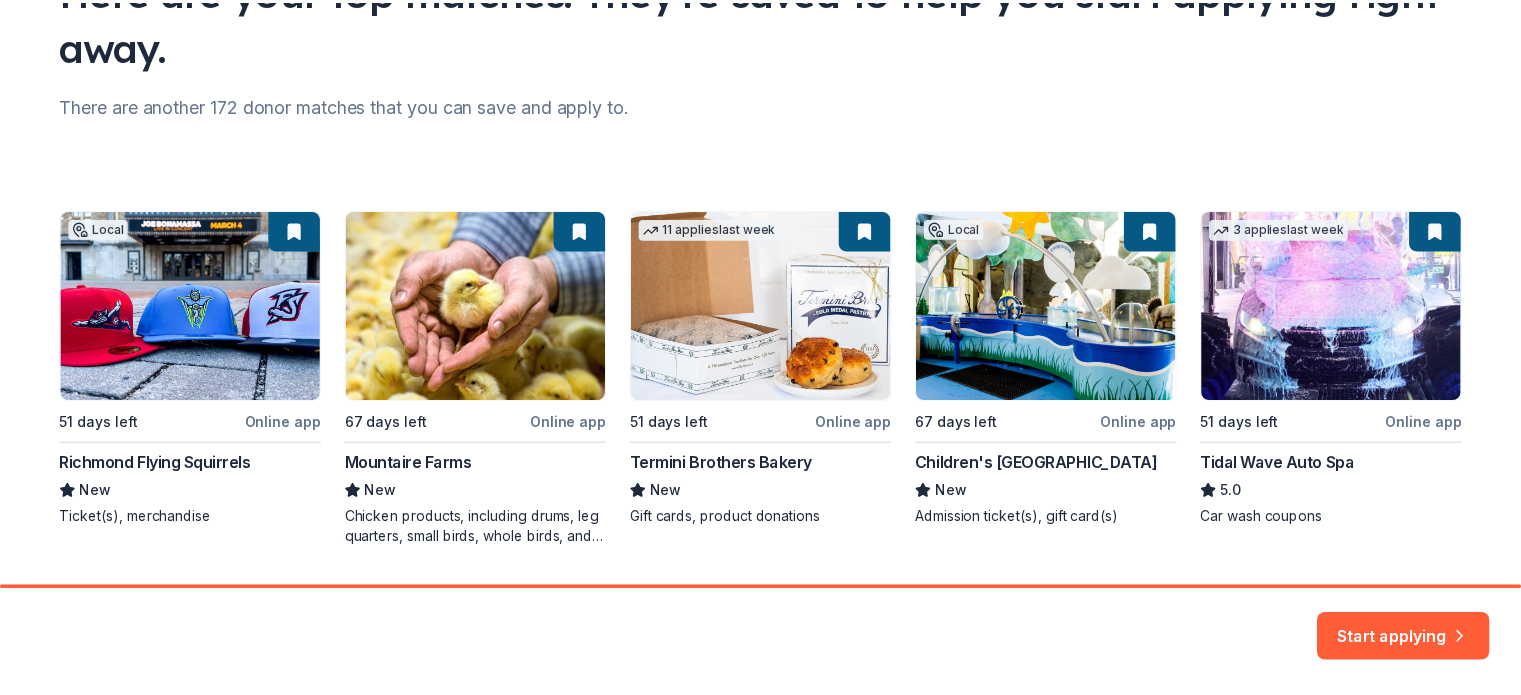 scroll, scrollTop: 253, scrollLeft: 0, axis: vertical 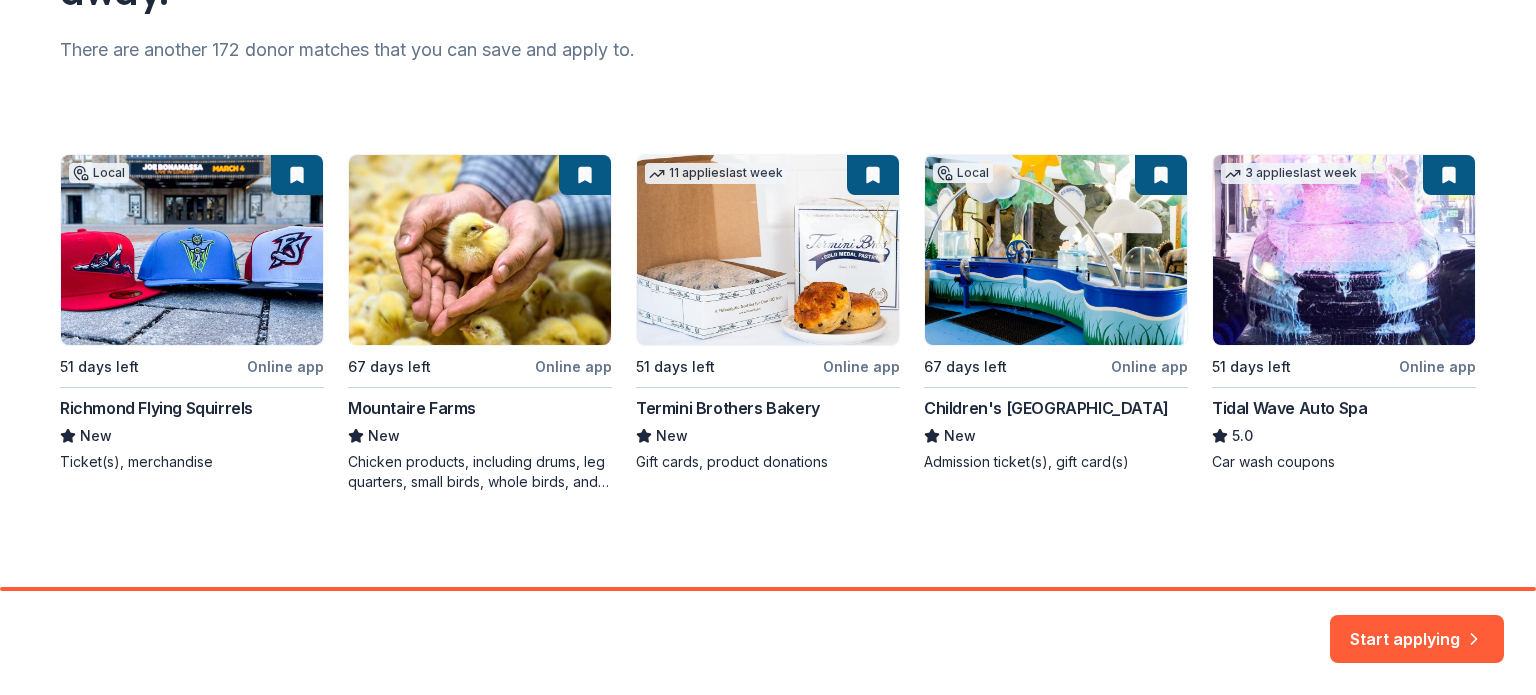 click on "Local 51 days left Online app Richmond Flying Squirrels New Ticket(s), merchandise 67 days left Online app Mountaire Farms New Chicken products, including drums, leg quarters, small birds, whole birds, and whole legs 11   applies  last week 51 days left Online app Termini Brothers Bakery New Gift cards, product donations Local 67 days left Online app Children's [GEOGRAPHIC_DATA] New Admission ticket(s), gift card(s) 3   applies  last week 51 days left Online app Tidal Wave Auto Spa 5.0 Car wash coupons" at bounding box center (768, 323) 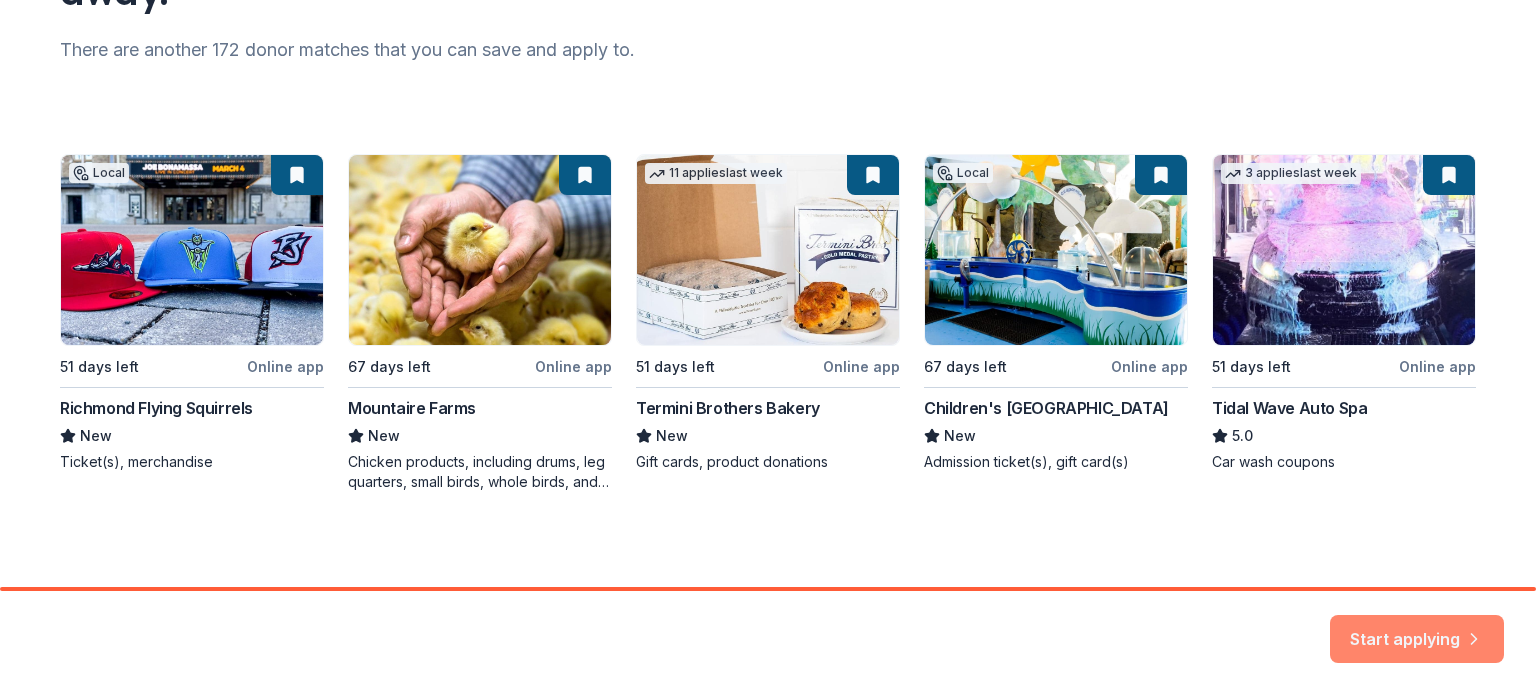 click on "Start applying" at bounding box center [1417, 627] 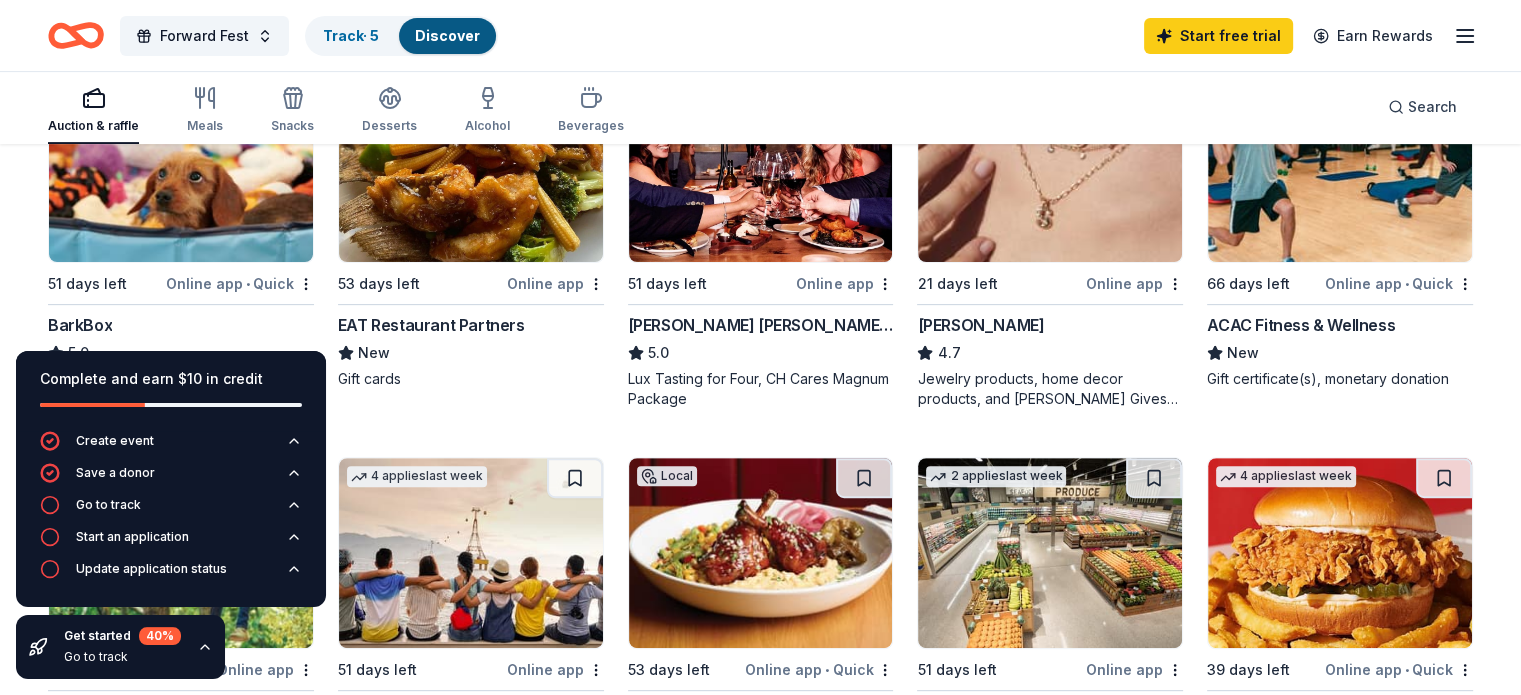 scroll, scrollTop: 700, scrollLeft: 0, axis: vertical 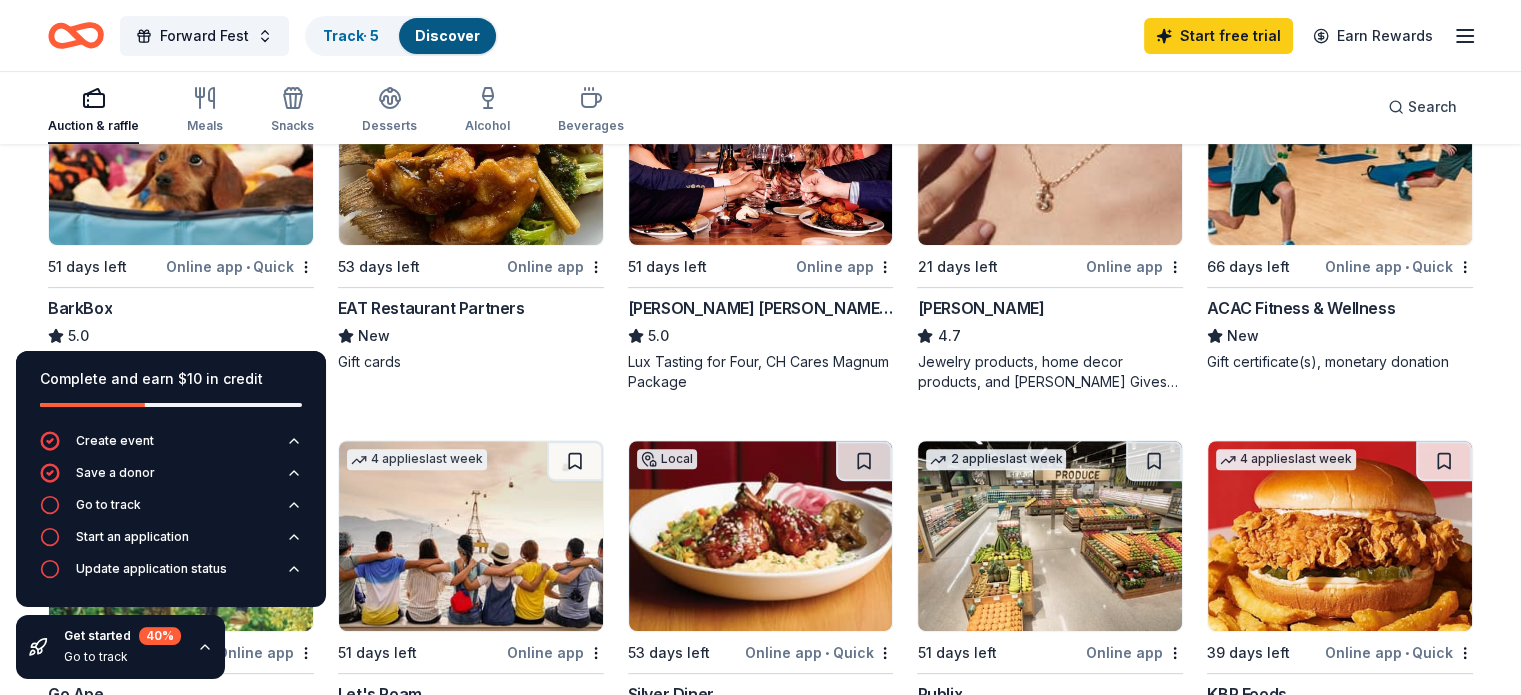 click at bounding box center [181, 150] 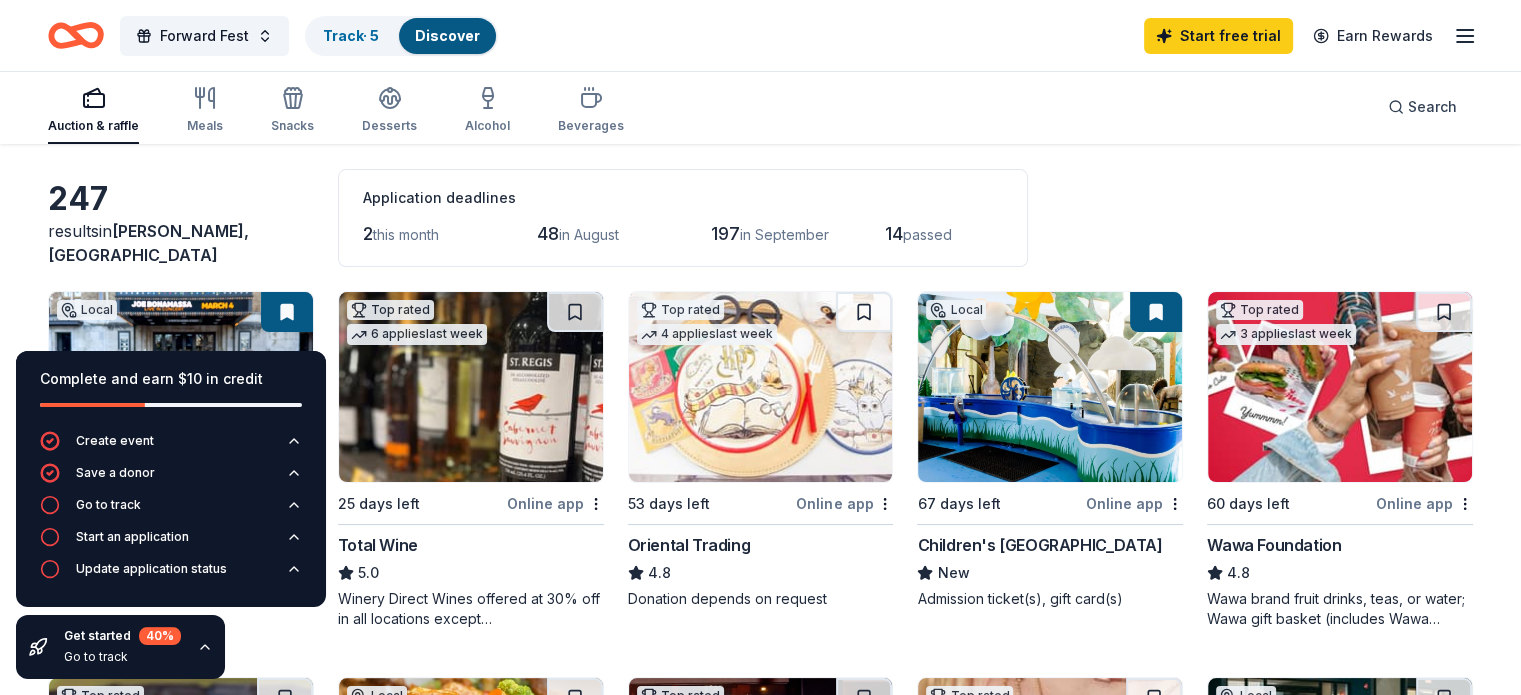 scroll, scrollTop: 0, scrollLeft: 0, axis: both 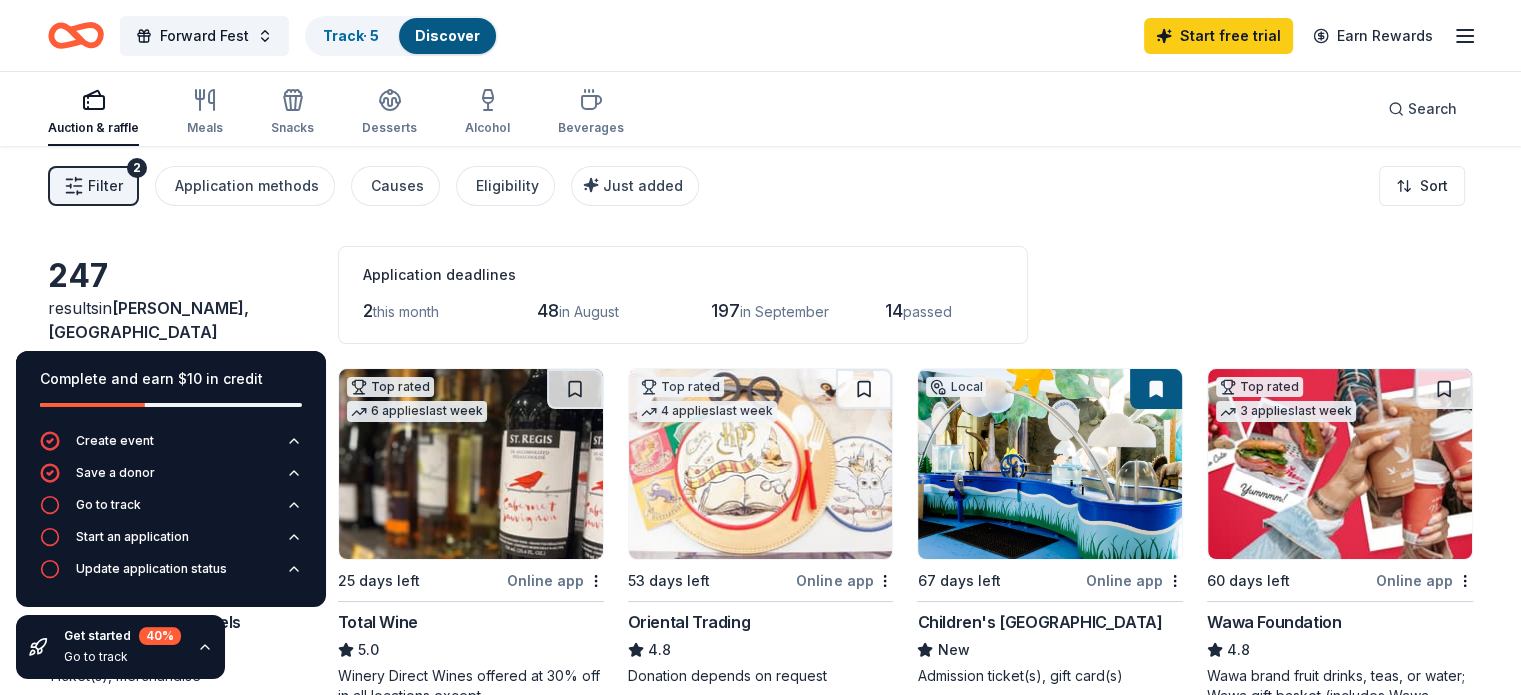 click on "247" at bounding box center (181, 276) 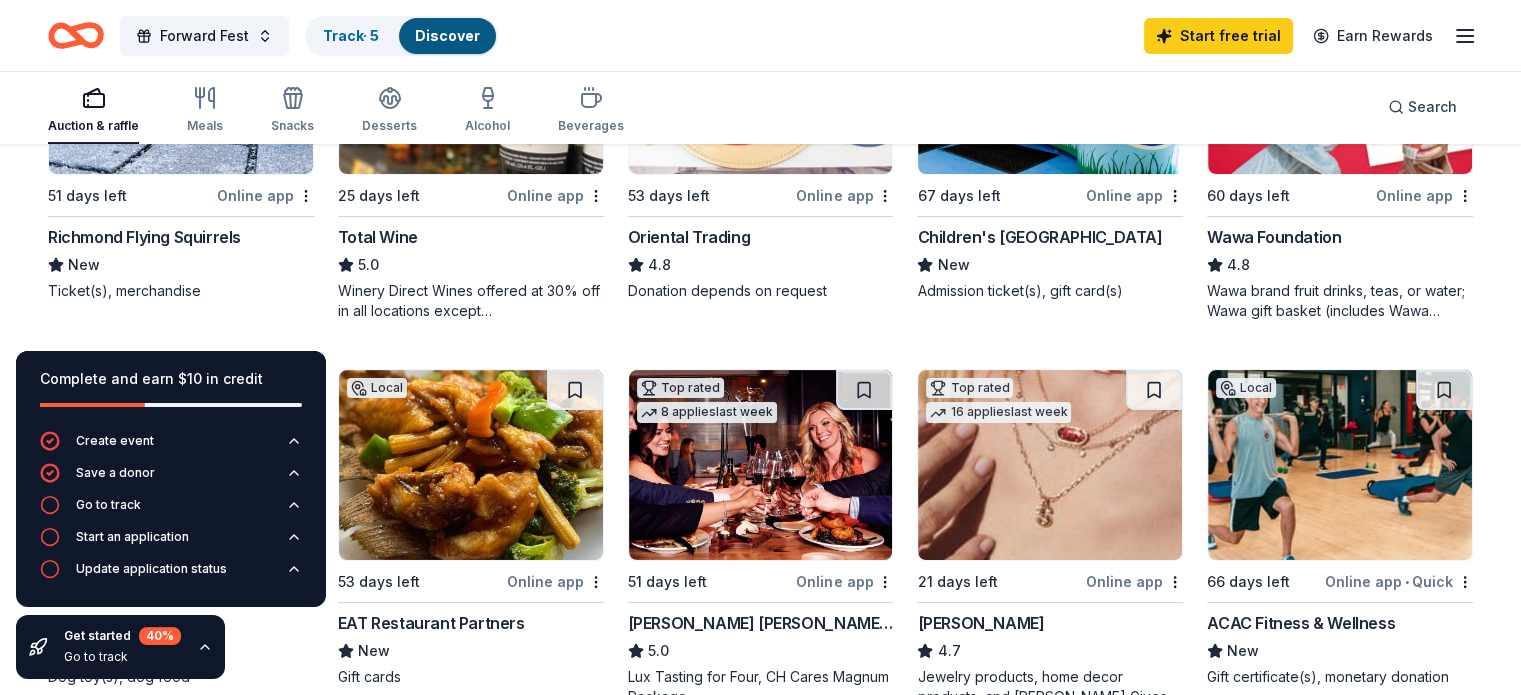 scroll, scrollTop: 400, scrollLeft: 0, axis: vertical 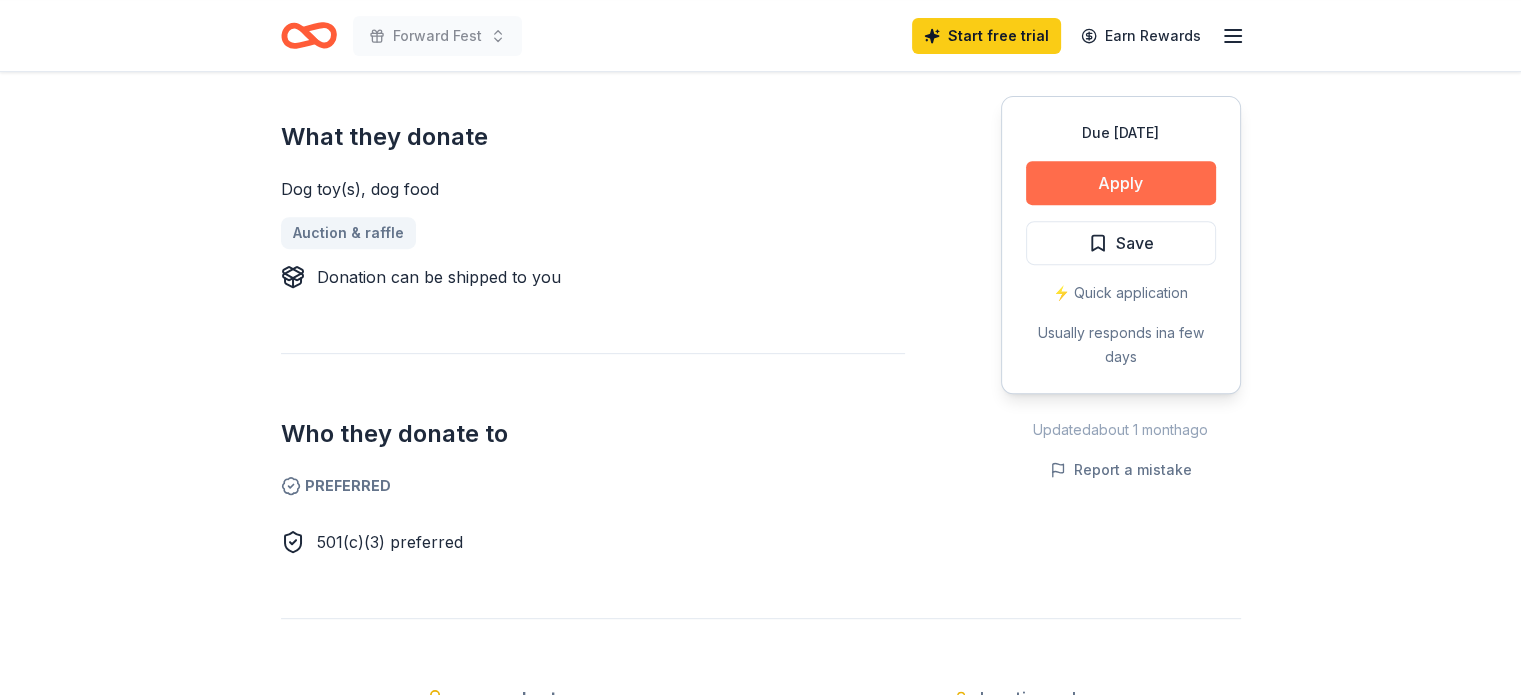 click on "Apply" at bounding box center (1121, 183) 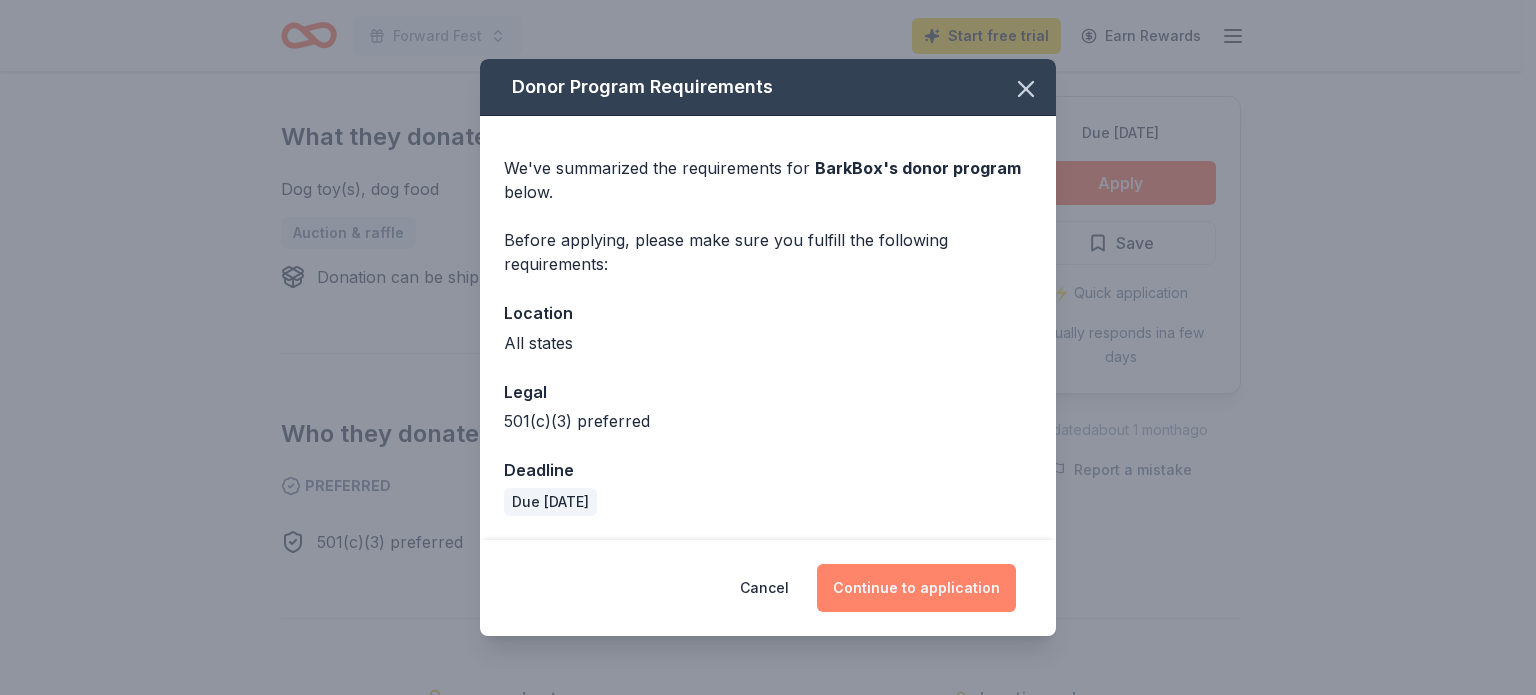 click on "Continue to application" at bounding box center [916, 588] 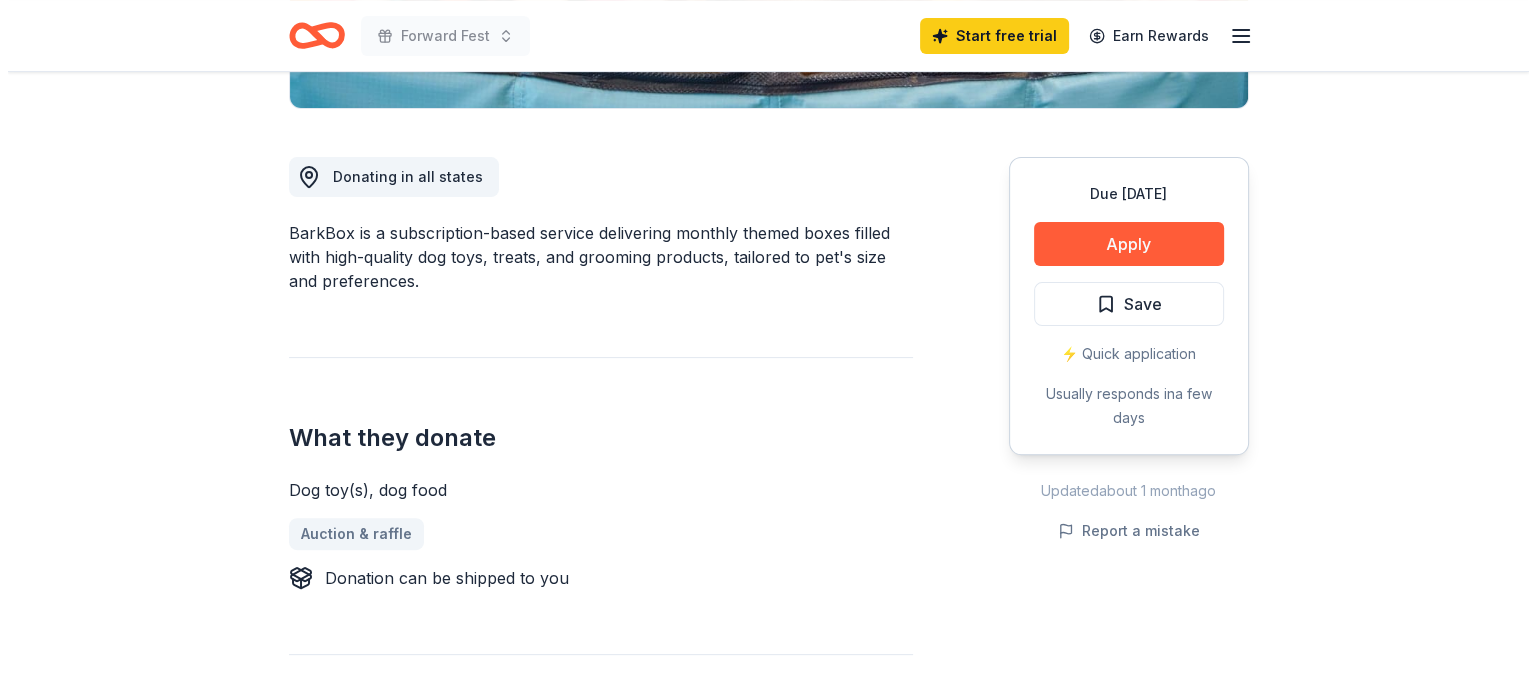 scroll, scrollTop: 500, scrollLeft: 0, axis: vertical 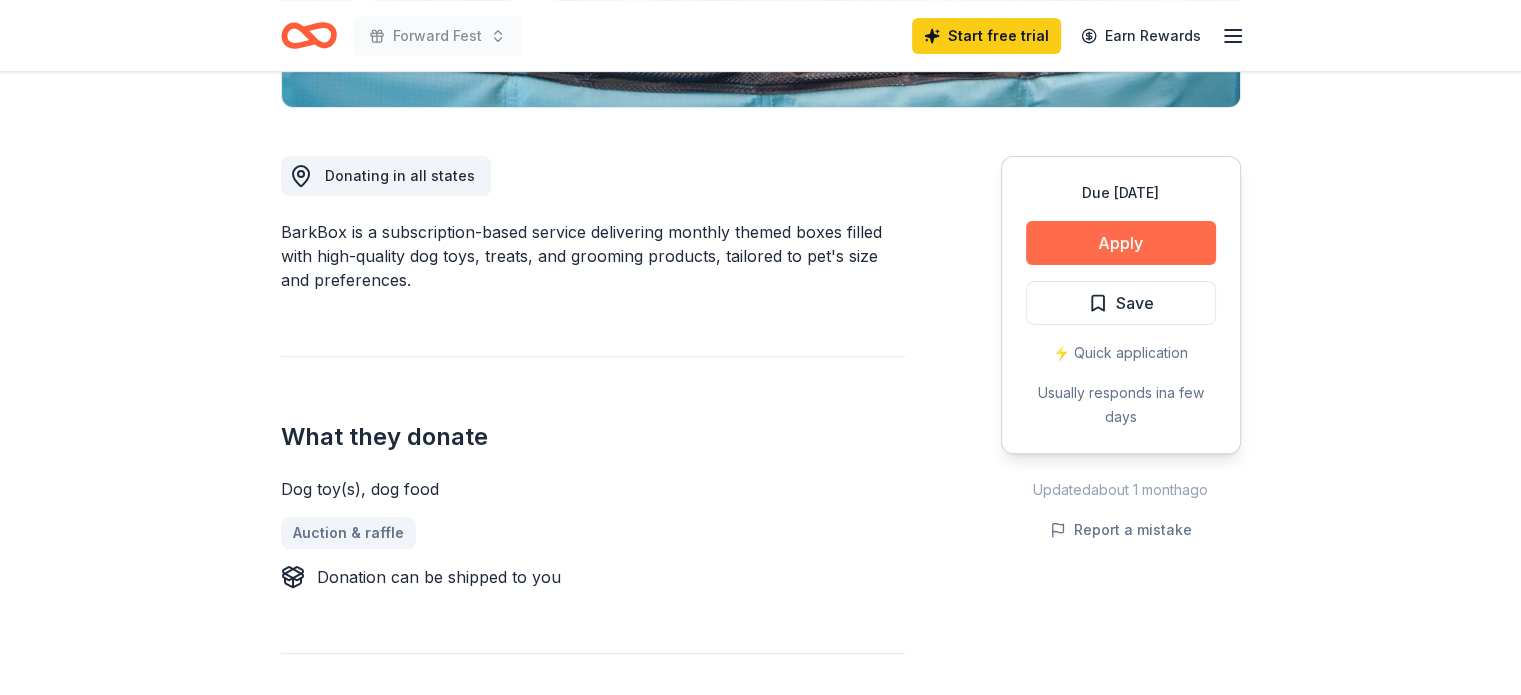 click on "Apply" at bounding box center [1121, 243] 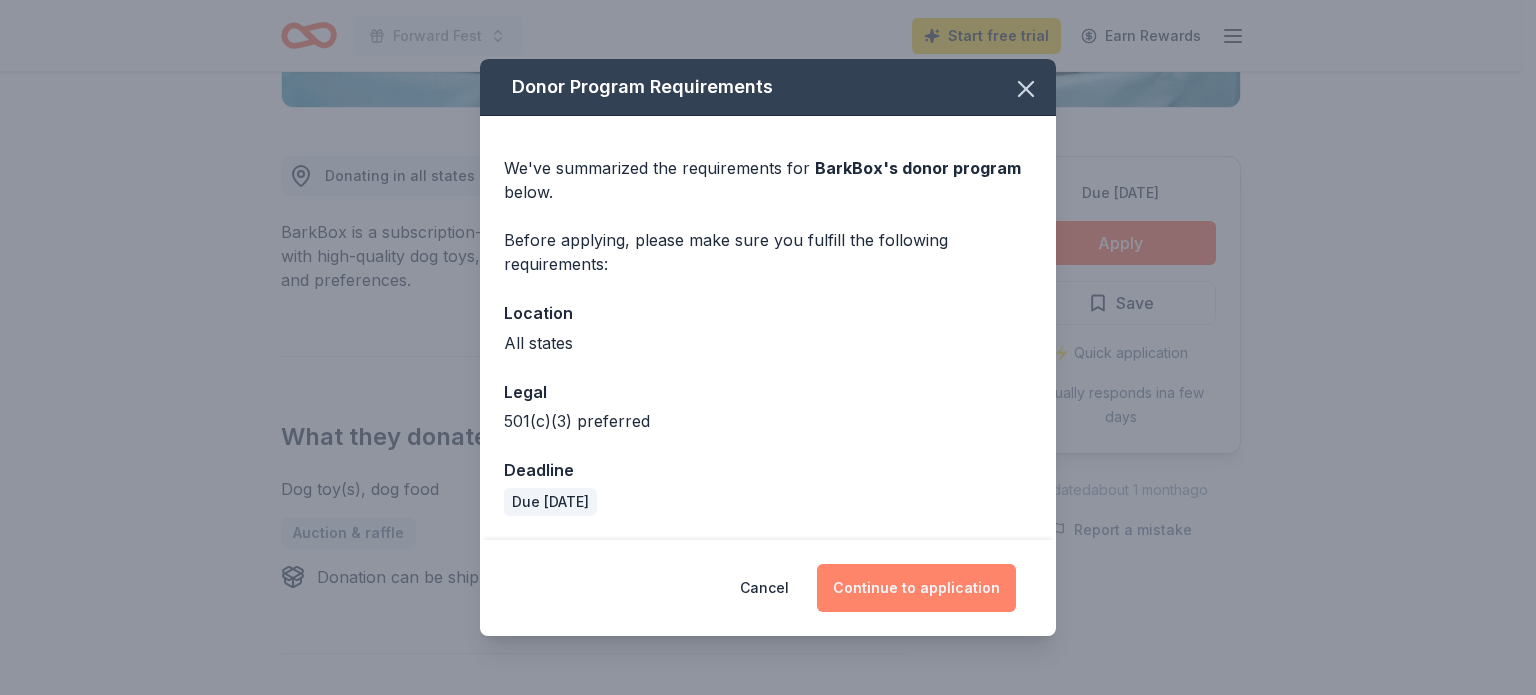 click on "Continue to application" at bounding box center (916, 588) 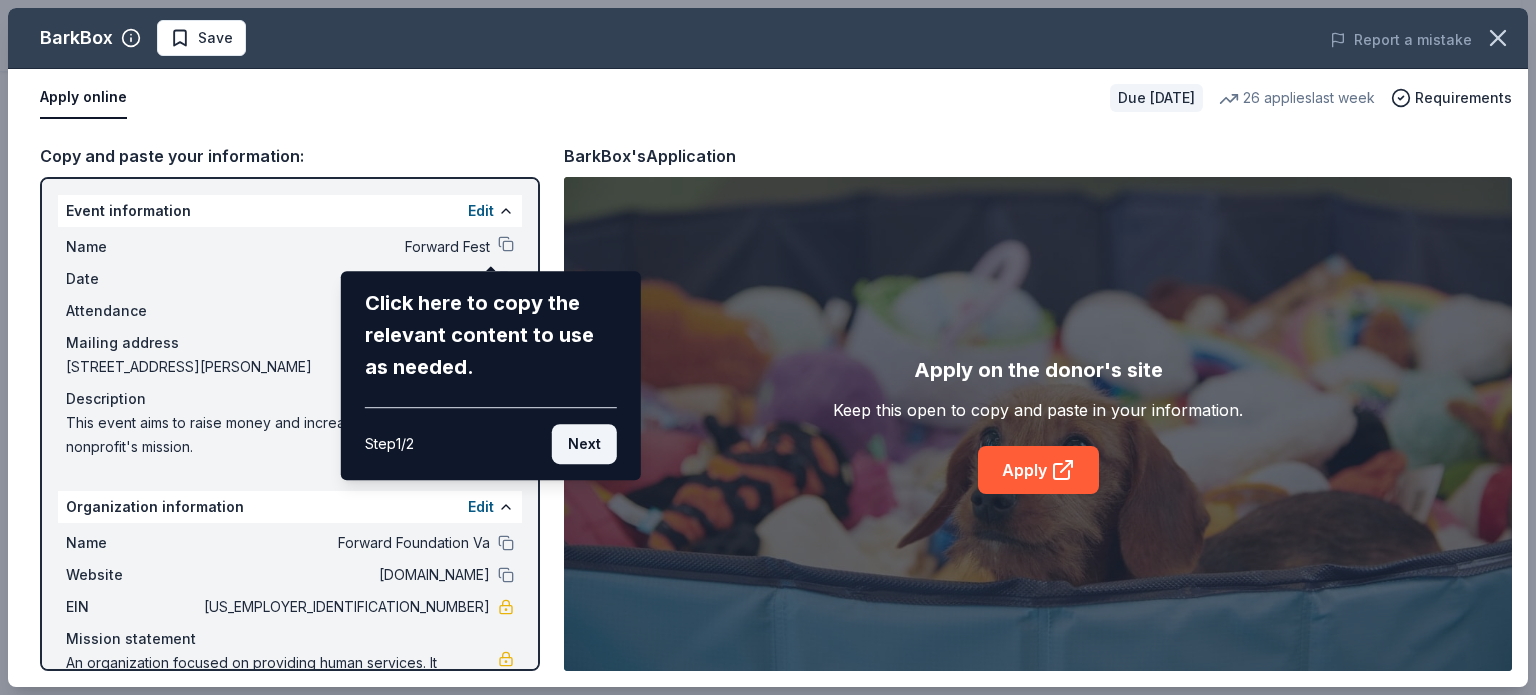 click on "Next" at bounding box center [584, 444] 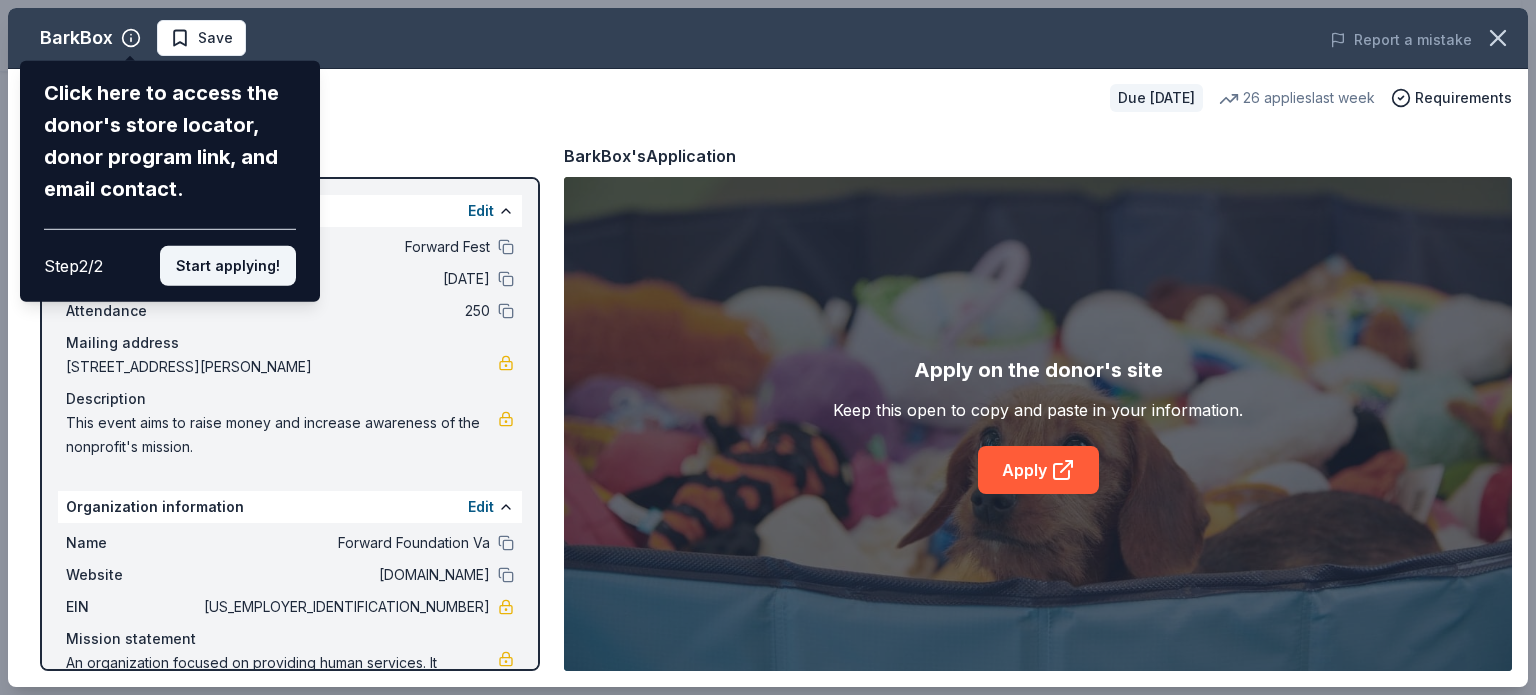 click on "Start applying!" at bounding box center (228, 266) 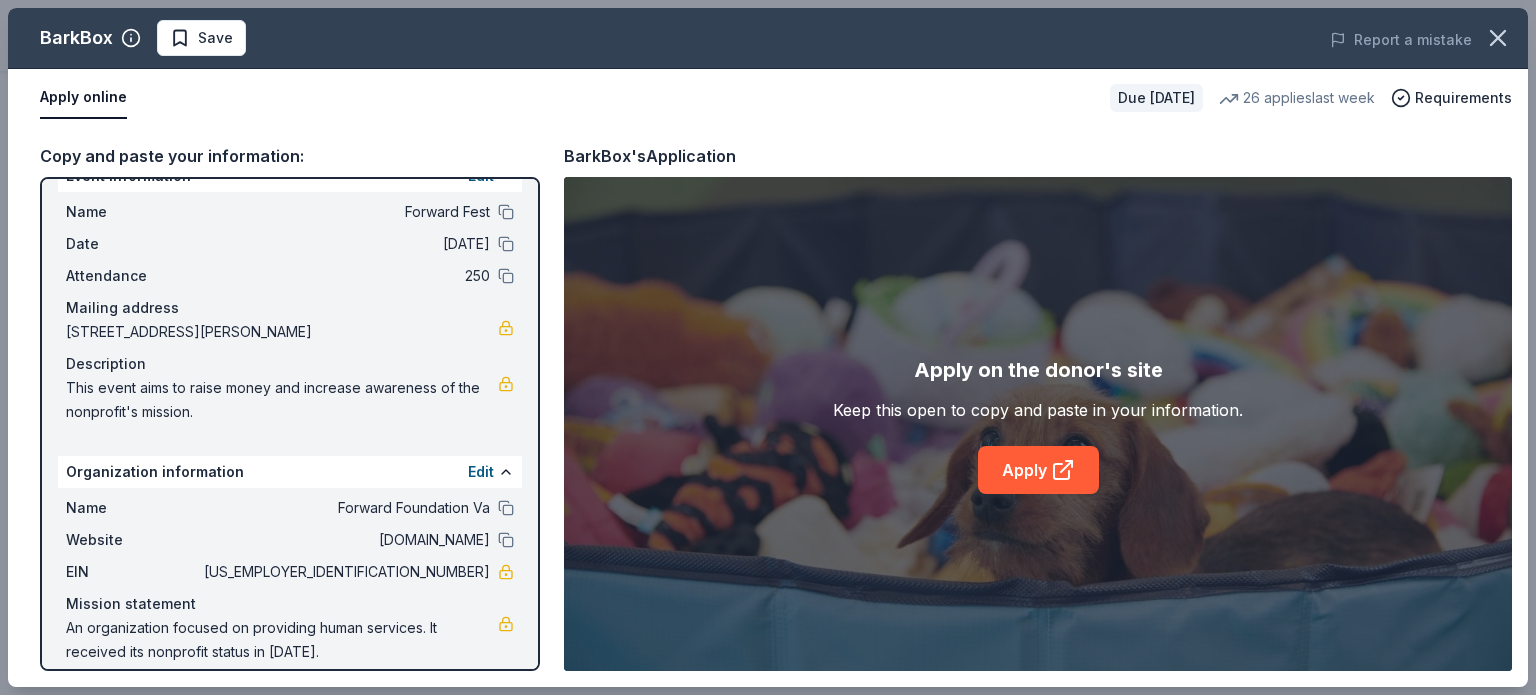 scroll, scrollTop: 52, scrollLeft: 0, axis: vertical 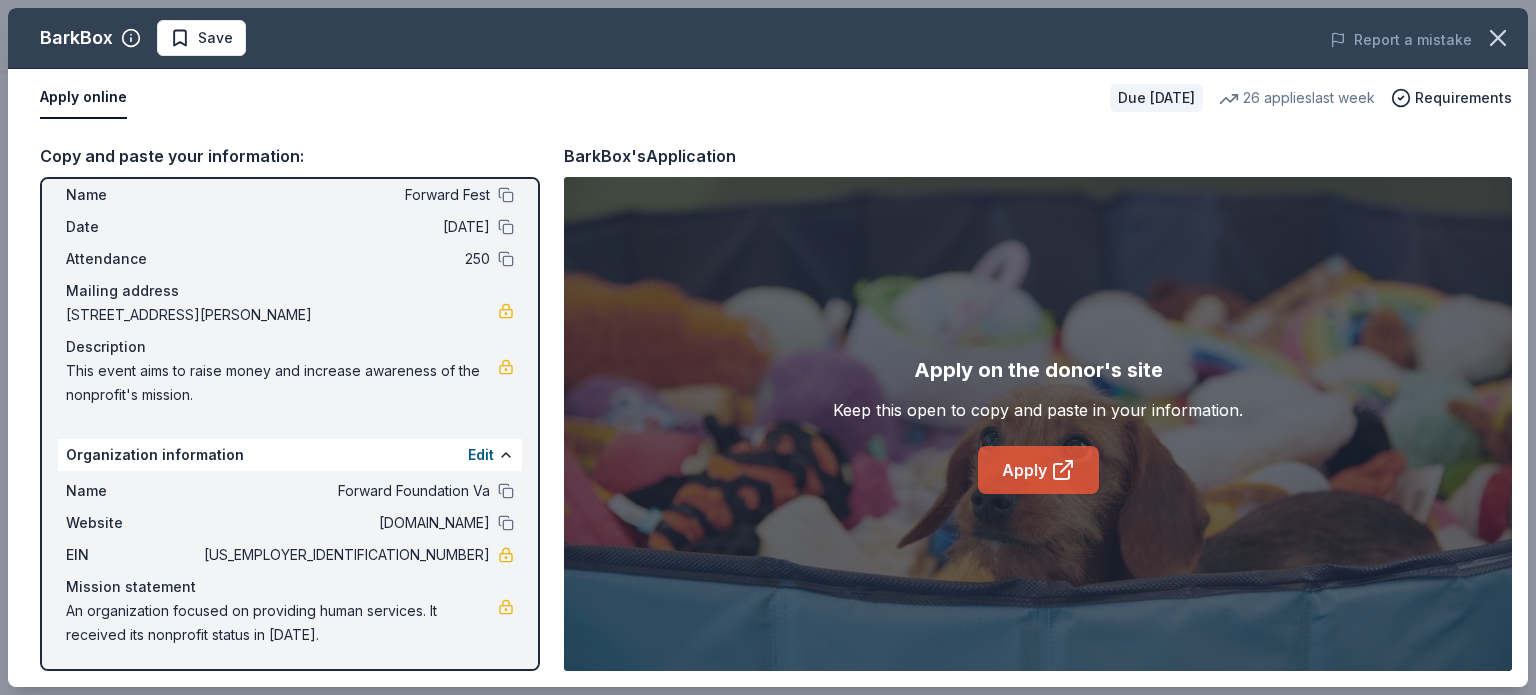 click 